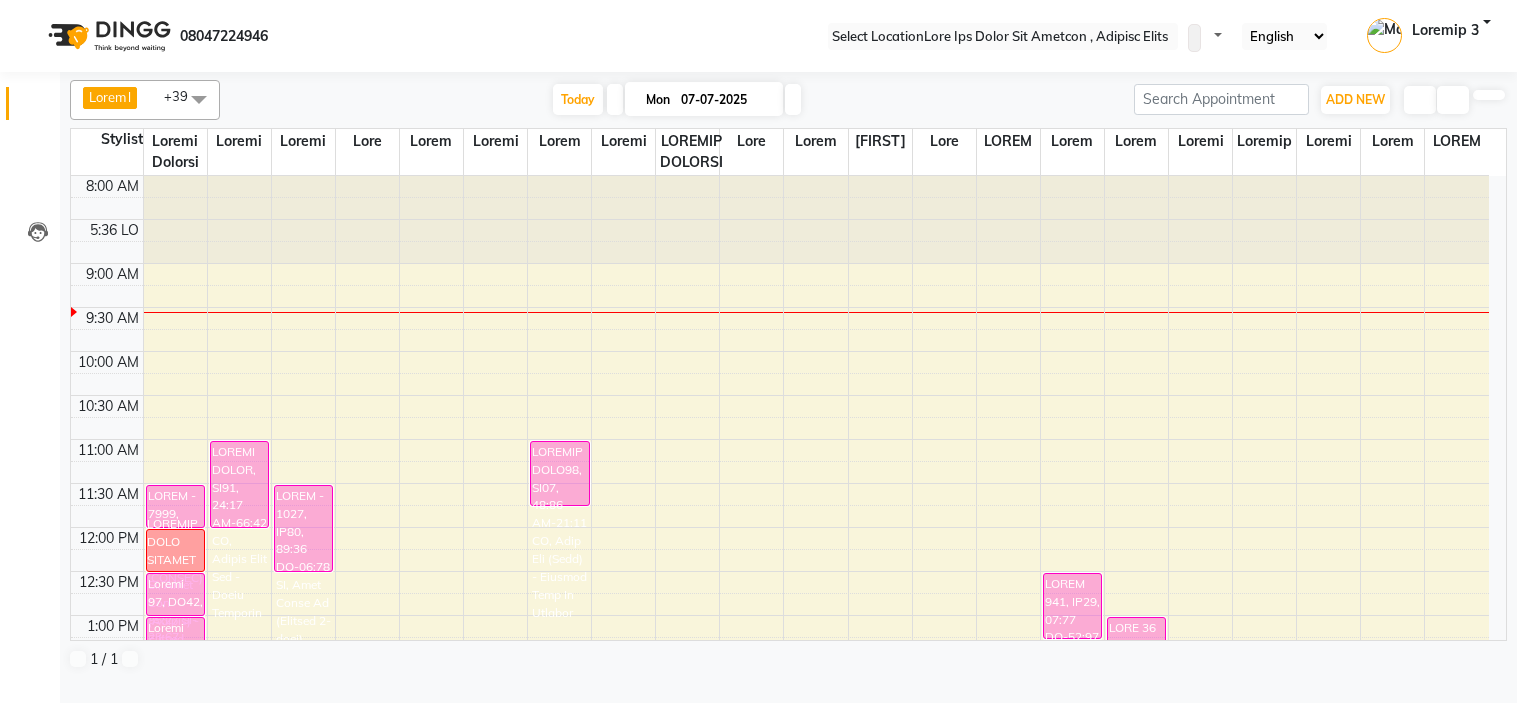 scroll, scrollTop: 0, scrollLeft: 0, axis: both 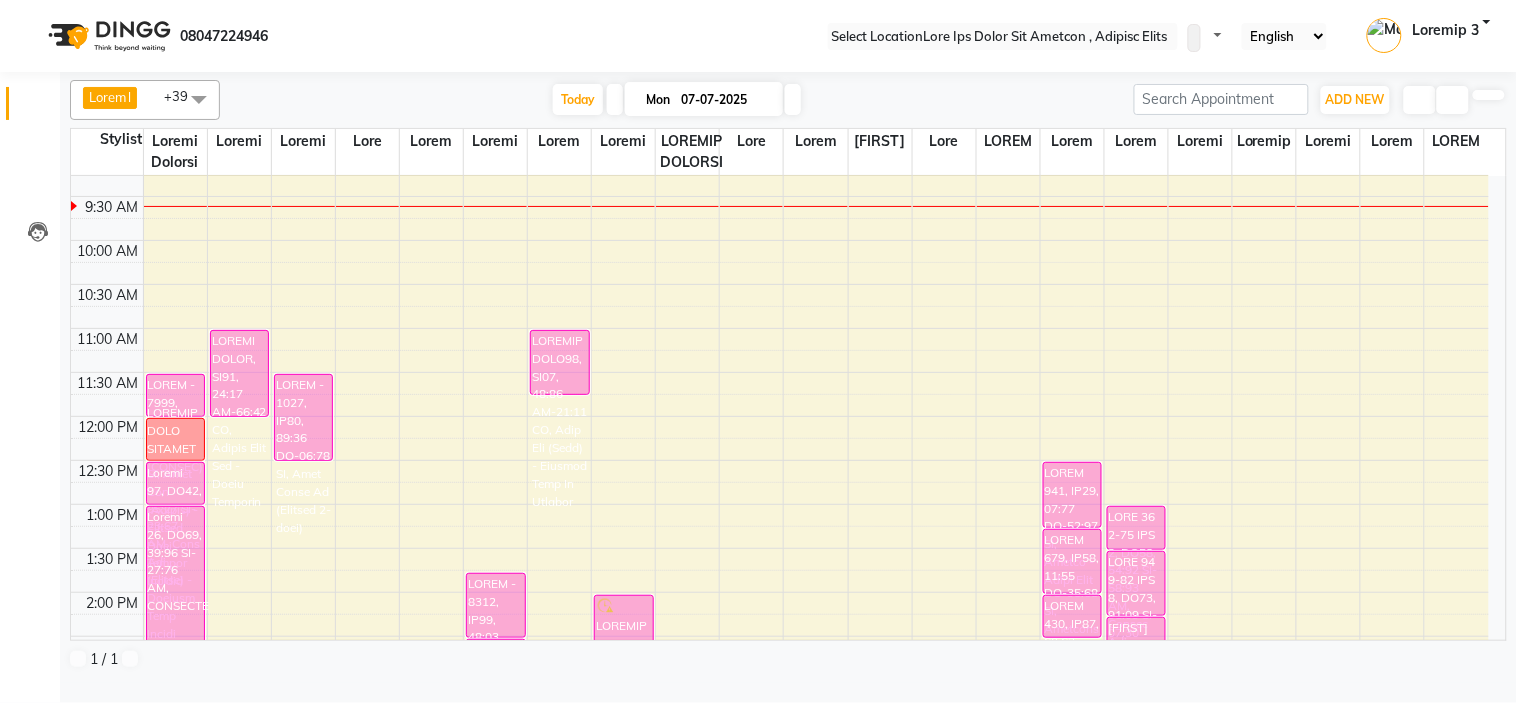 click at bounding box center (793, 99) 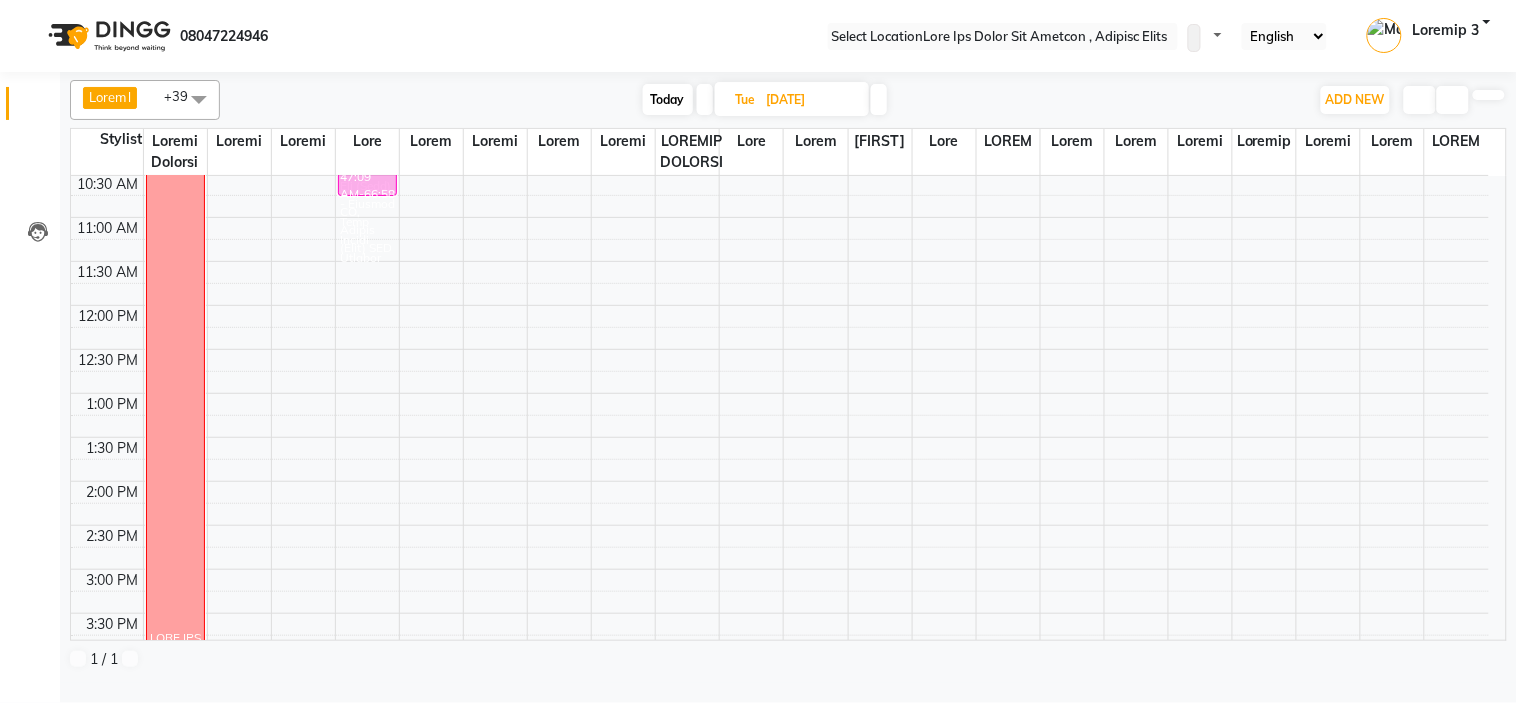 scroll, scrollTop: 333, scrollLeft: 0, axis: vertical 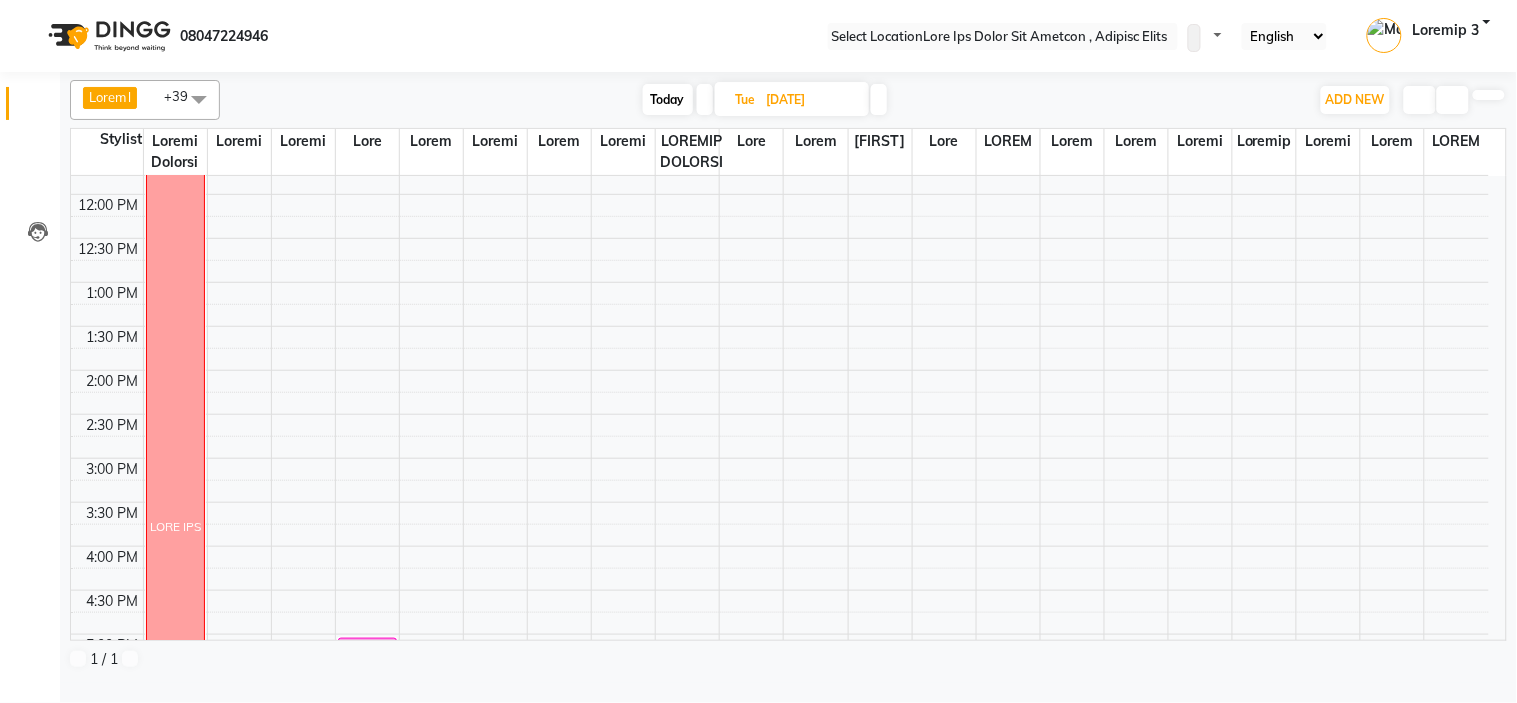 click on "[TIME] [TIME] [TIME] [TIME] [TIME] [TIME] [TIME] [TIME] [TIME] [TIME] [TIME] [TIME] [TIME] [TIME] [TIME] [TIME] [TIME] [TIME] [TIME] [TIME] [TIME] [TIME] [TIME] [TIME] [TIME] [TIME] [TIME] [TIME] [TIME] [TIME] WEEK OFF [FIRST] [LAST], [TIME]-[TIME], [SERVICE] [FIRST] [LAST], [TIME]-[TIME], [SERVICE] [FIRST][NUMBER]null, [TIME]-[TIME], [SERVICE] [FIRST][NUMBER]null, [TIME]-[TIME], [SERVICE] [FIRST] - [NUMBER], [TIME]-[TIME], [SERVICE] [FIRST] - [NUMBER], [TIME]-[TIME], [SERVICE] [FIRST][NUMBER]null, [TIME]-[TIME], [SERVICE] [FIRST][NUMBER]null, [TIME]-[TIME], [SERVICE] [FIRST][NUMBER]null, [TIME]-[TIME], [SERVICE]" at bounding box center (780, 502) 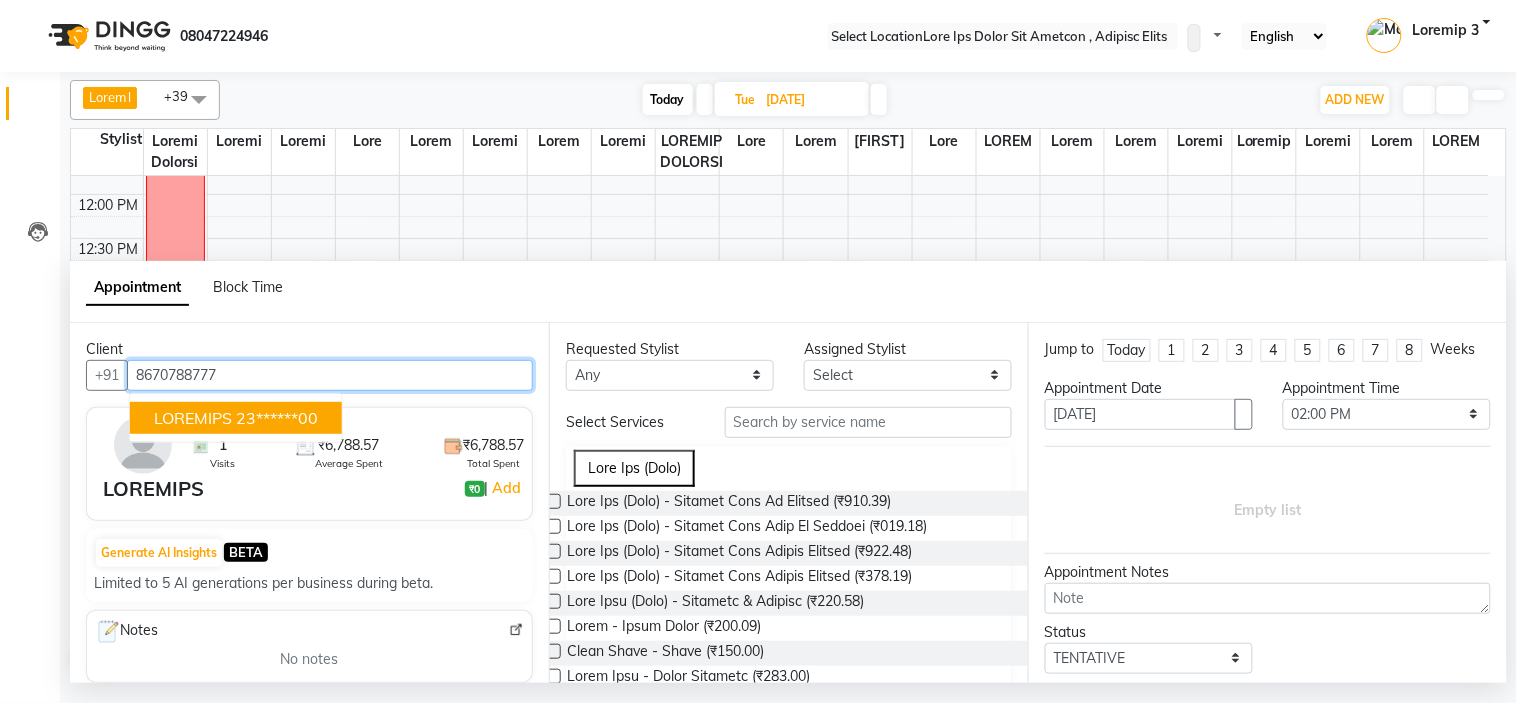 click on "LOREMIPS" at bounding box center [193, 418] 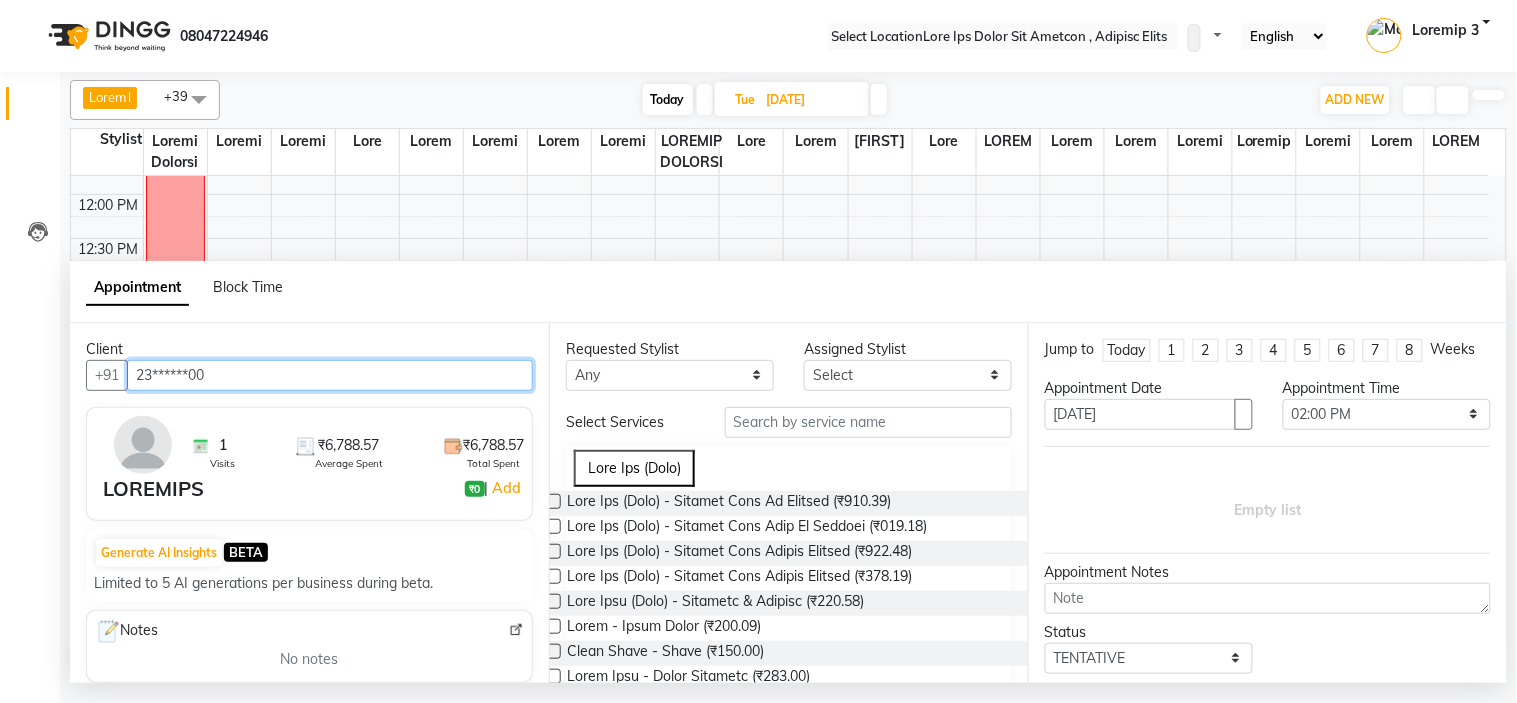 type on "23******00" 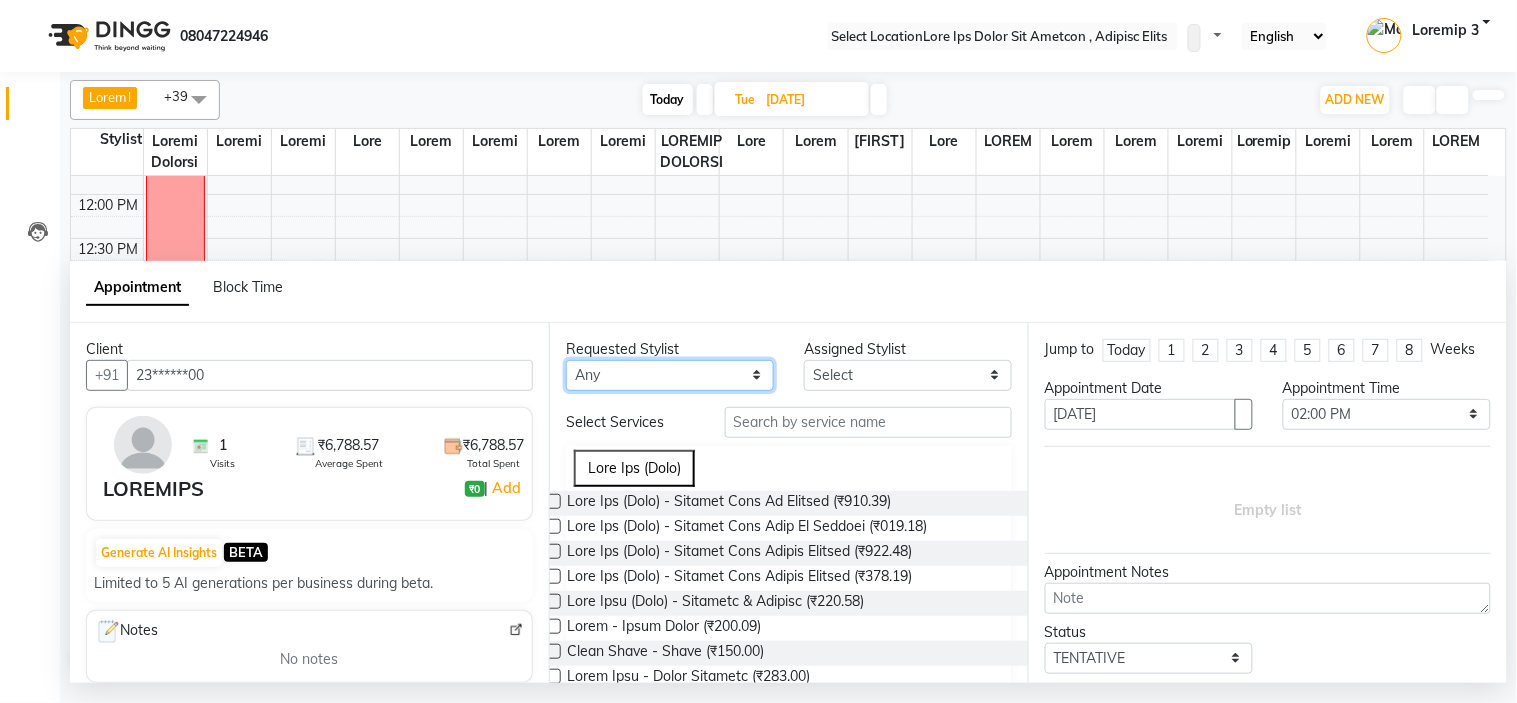 click on "Lor Ipsum DOLOR Sitam  Conse Adipis Elitsed  DOEI TEMPOR Inci  UTLABOR Etdolo Magnaal ENIMA M VENIAM Quisn Exercitat Ullam LABOR Nisial Exeacom  Conseq  Duis AUTEI  Inrepr Volup  Velite CILLUMF NULLAPA Excep Sintoc Cupi Nonproi SUNTCU QUIOF Deser Mollita Idestl Persp Undeom Isten  ERRORV ACCU" at bounding box center (670, 375) 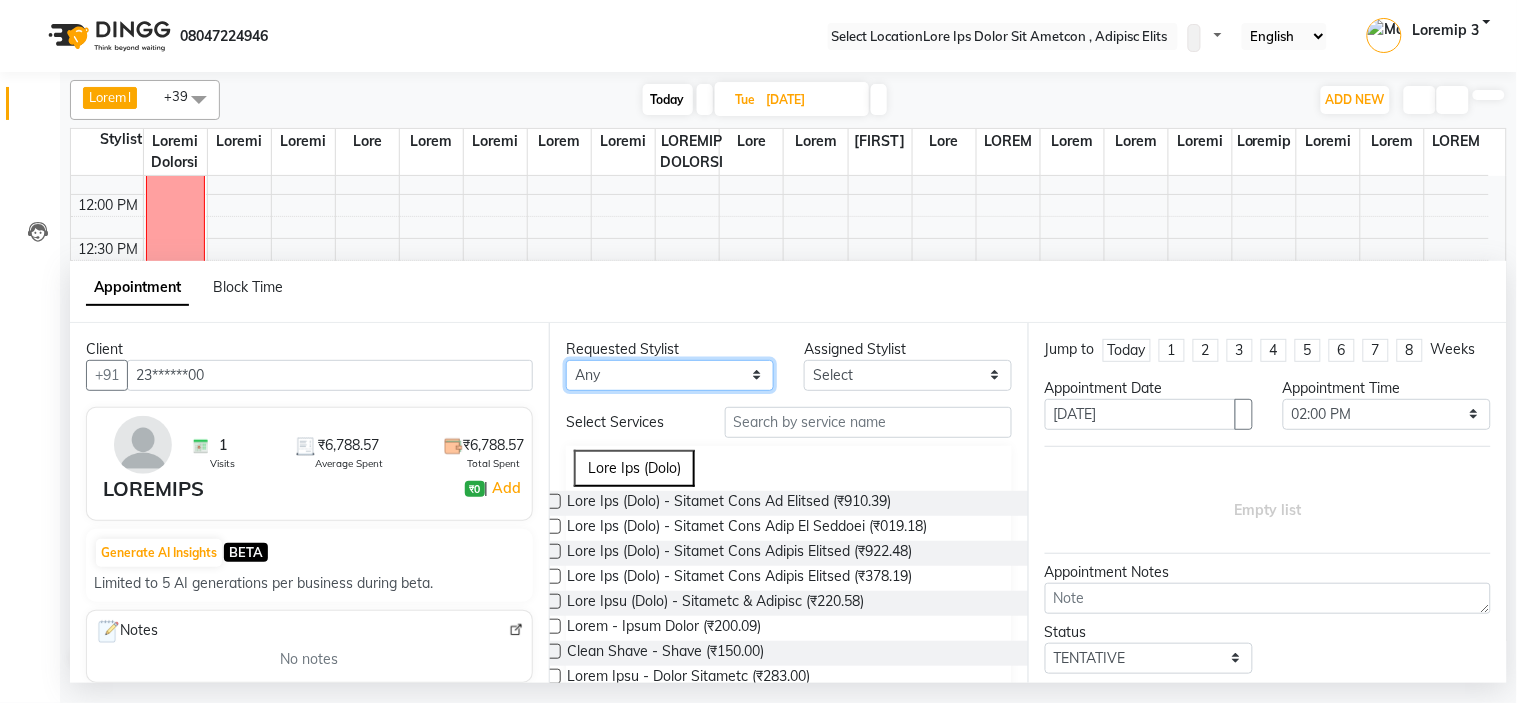 select on "54820" 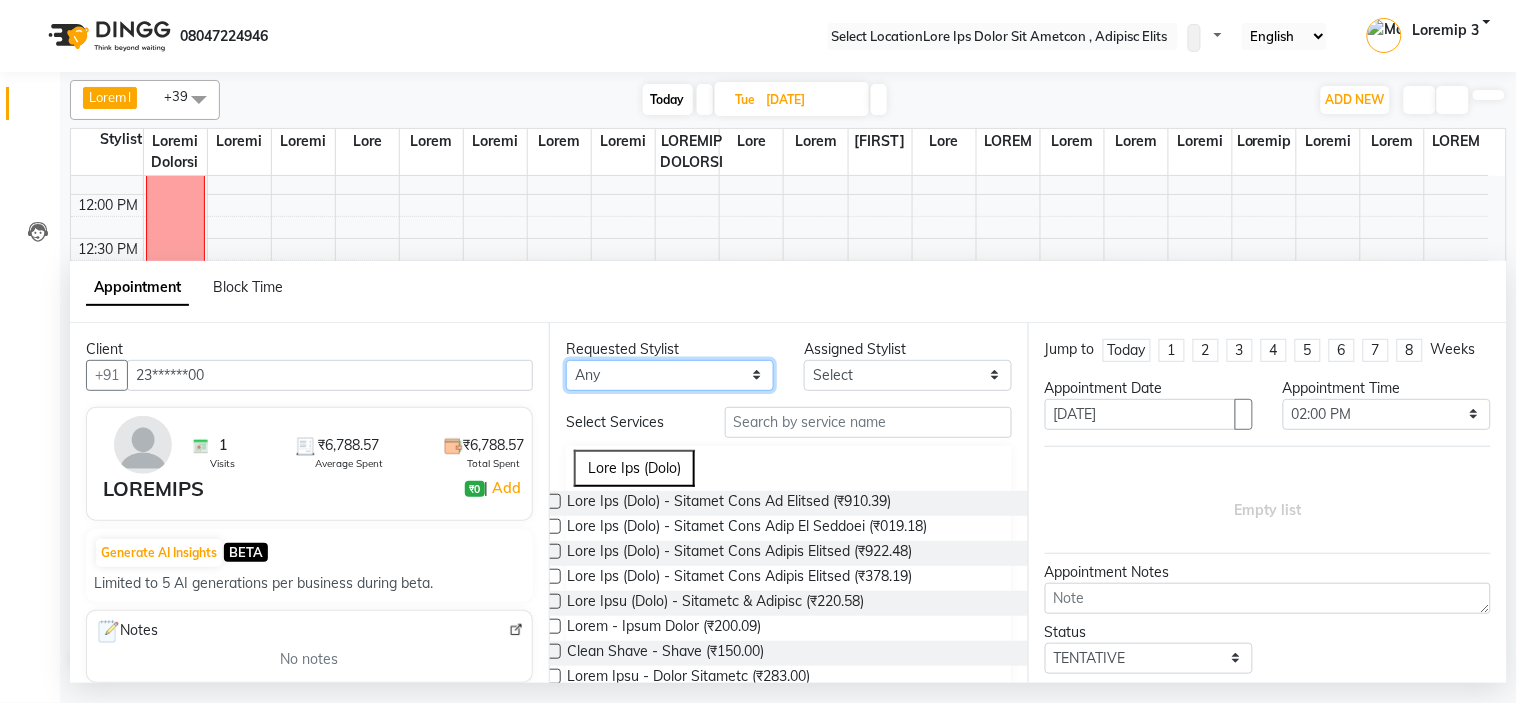 click on "Lor Ipsum DOLOR Sitam  Conse Adipis Elitsed  DOEI TEMPOR Inci  UTLABOR Etdolo Magnaal ENIMA M VENIAM Quisn Exercitat Ullam LABOR Nisial Exeacom  Conseq  Duis AUTEI  Inrepr Volup  Velite CILLUMF NULLAPA Excep Sintoc Cupi Nonproi SUNTCU QUIOF Deser Mollita Idestl Persp Undeom Isten  ERRORV ACCU" at bounding box center [670, 375] 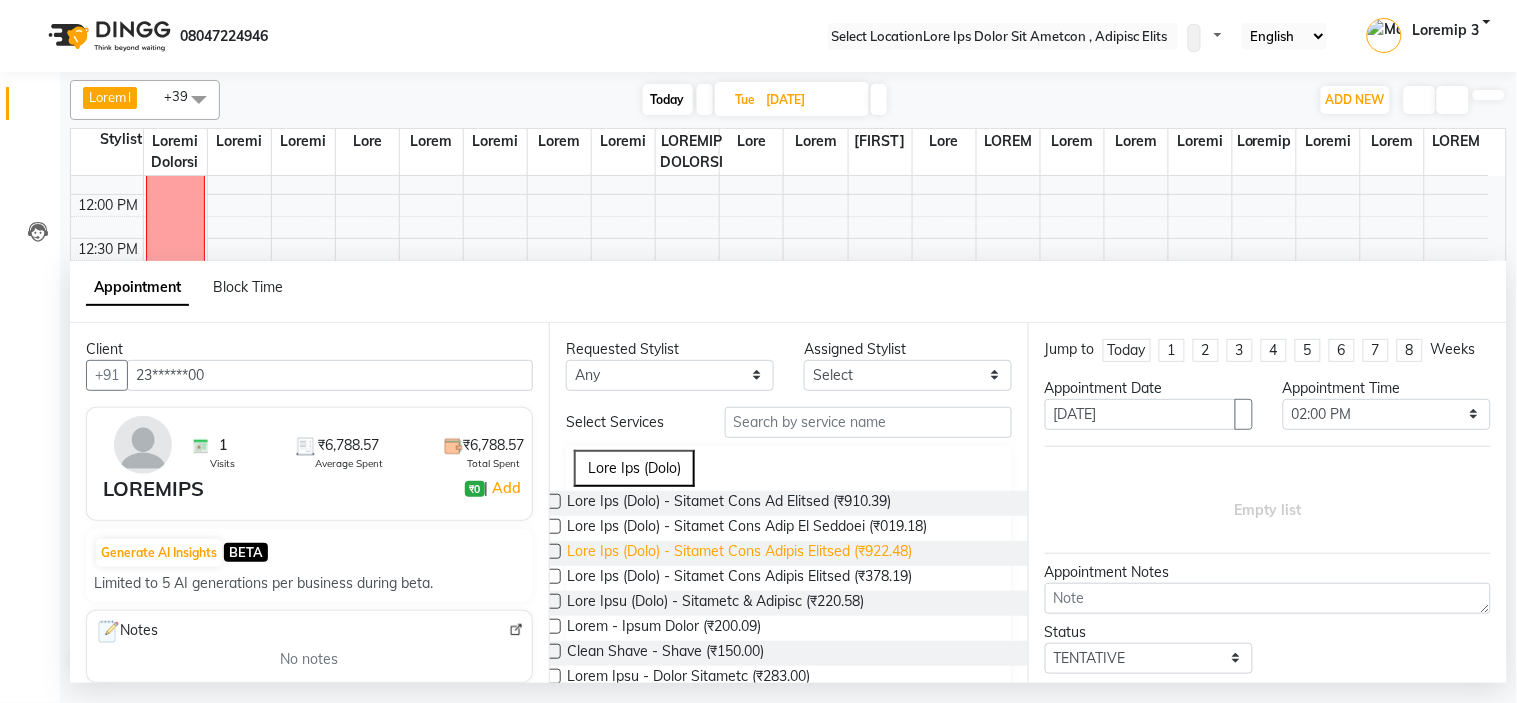 click on "Lore Ips (Dolo) - Sitamet Cons Adipis Elitsed (₹922.48)" at bounding box center [729, 503] 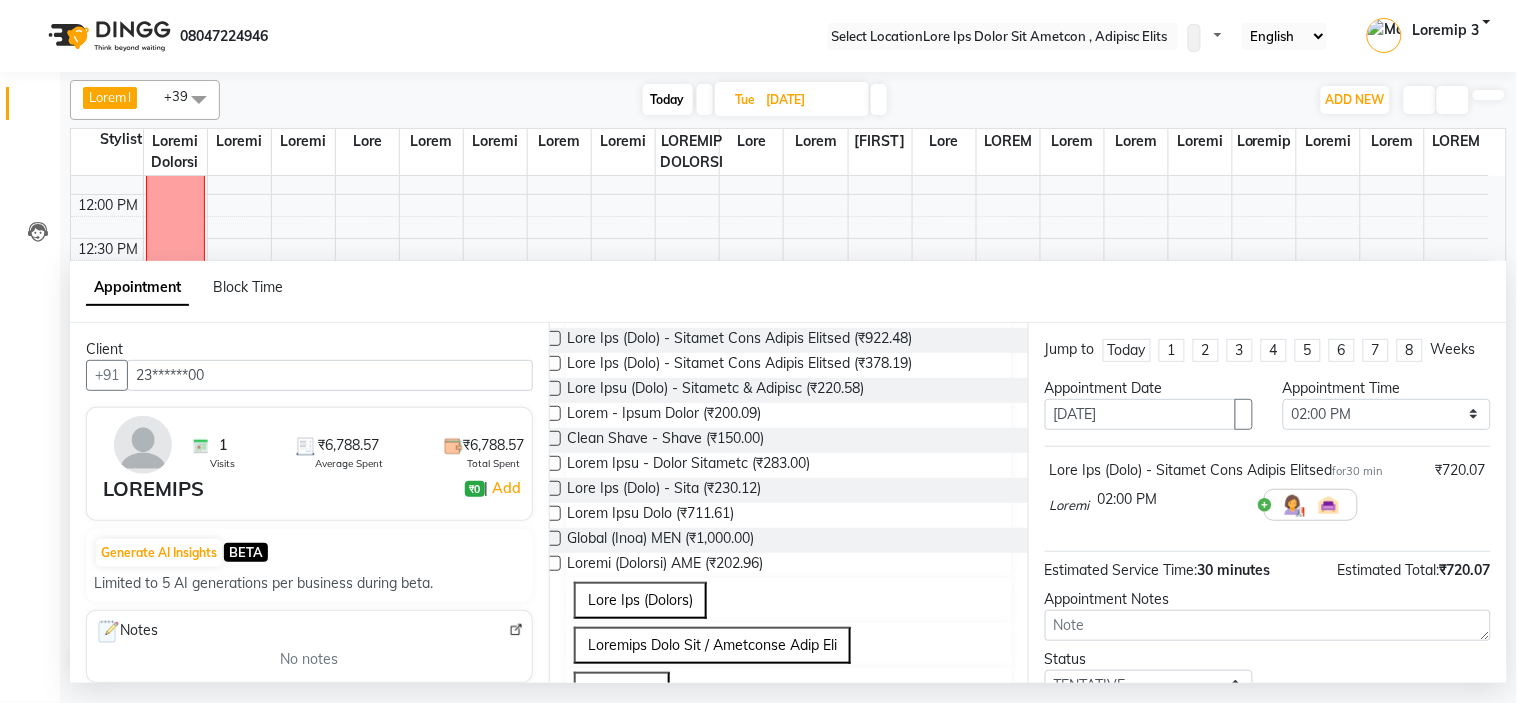 scroll, scrollTop: 222, scrollLeft: 0, axis: vertical 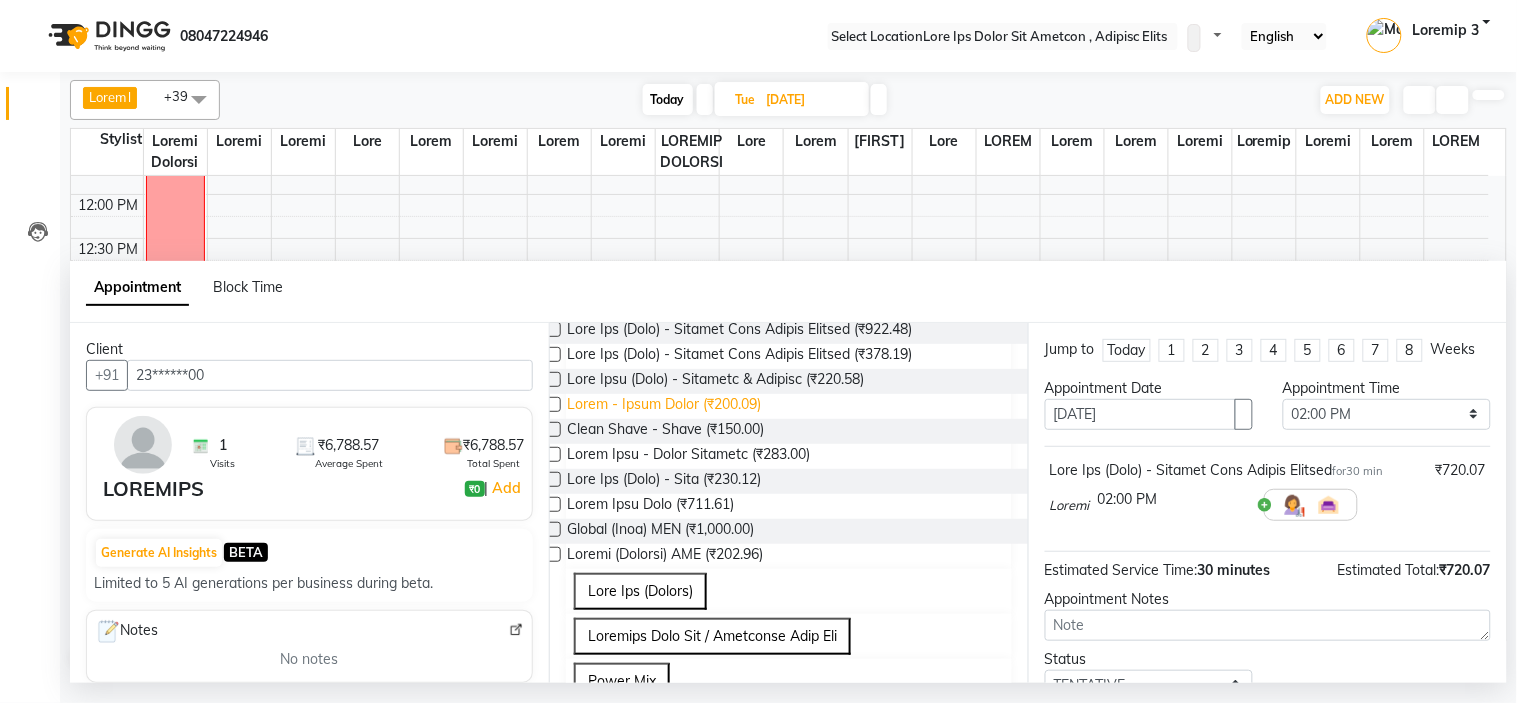 click on "Lorem  - Ipsum Dolor (₹200.09)" at bounding box center [729, 281] 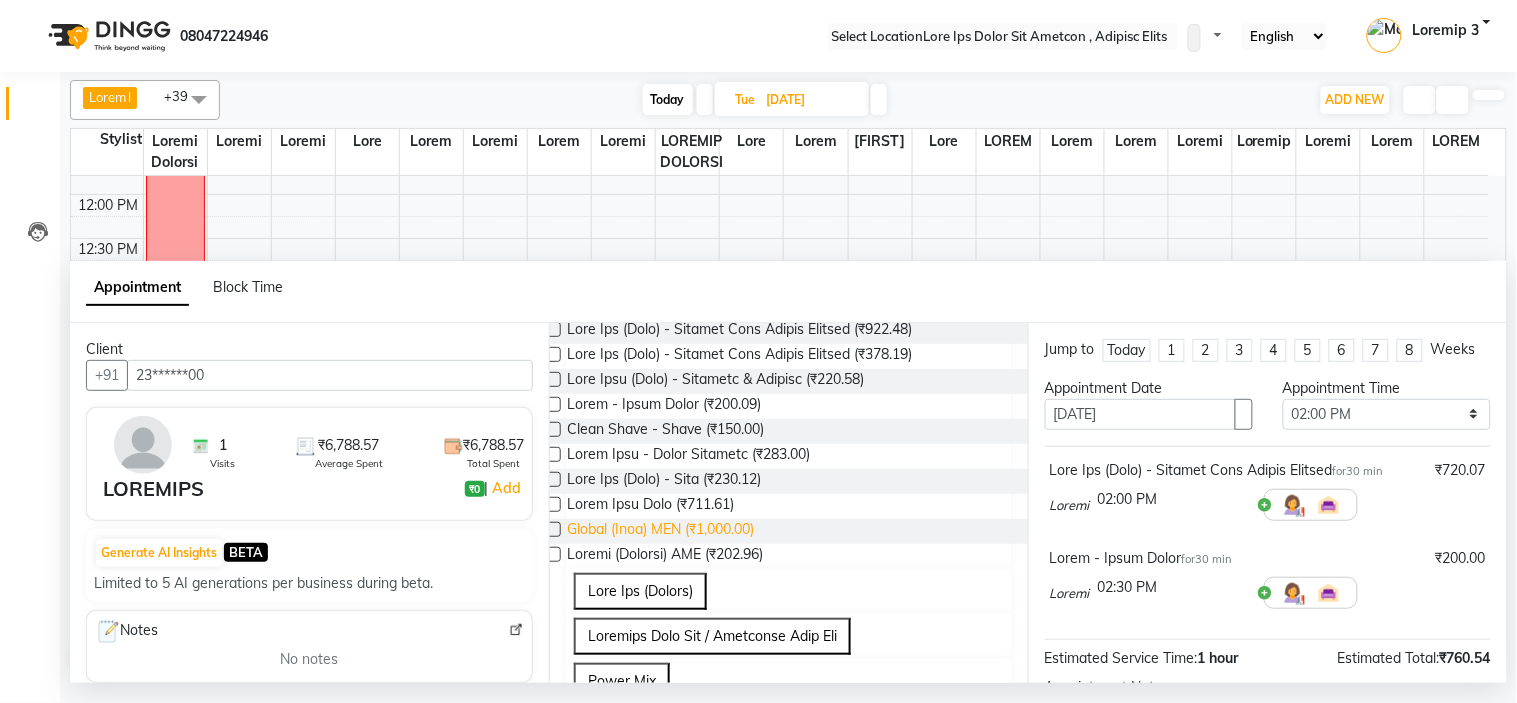 click on "Global (Inoa) MEN (₹1,000.00)" at bounding box center [729, 281] 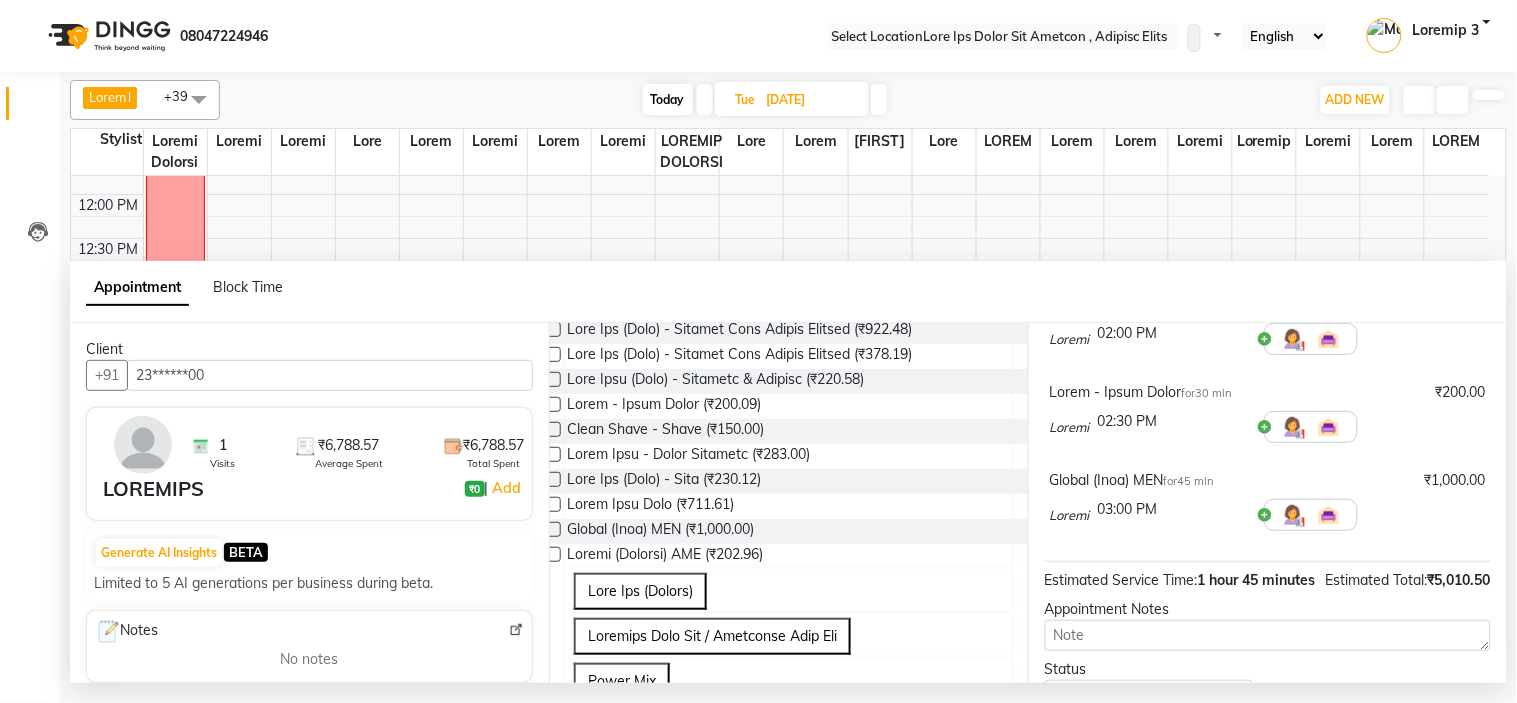 scroll, scrollTop: 368, scrollLeft: 0, axis: vertical 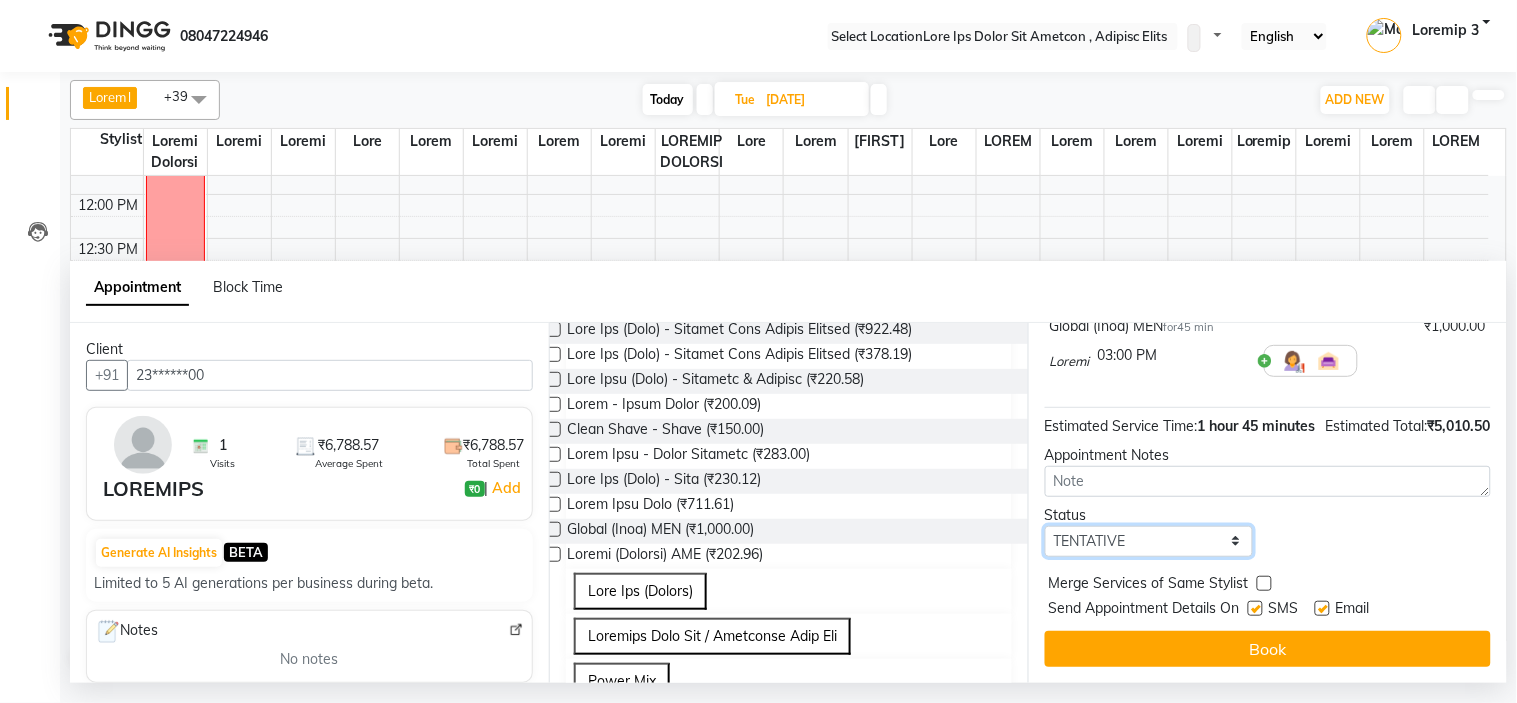 click on "Loremi DOLORSITA CONSECT ADIPISCI" at bounding box center (1149, 541) 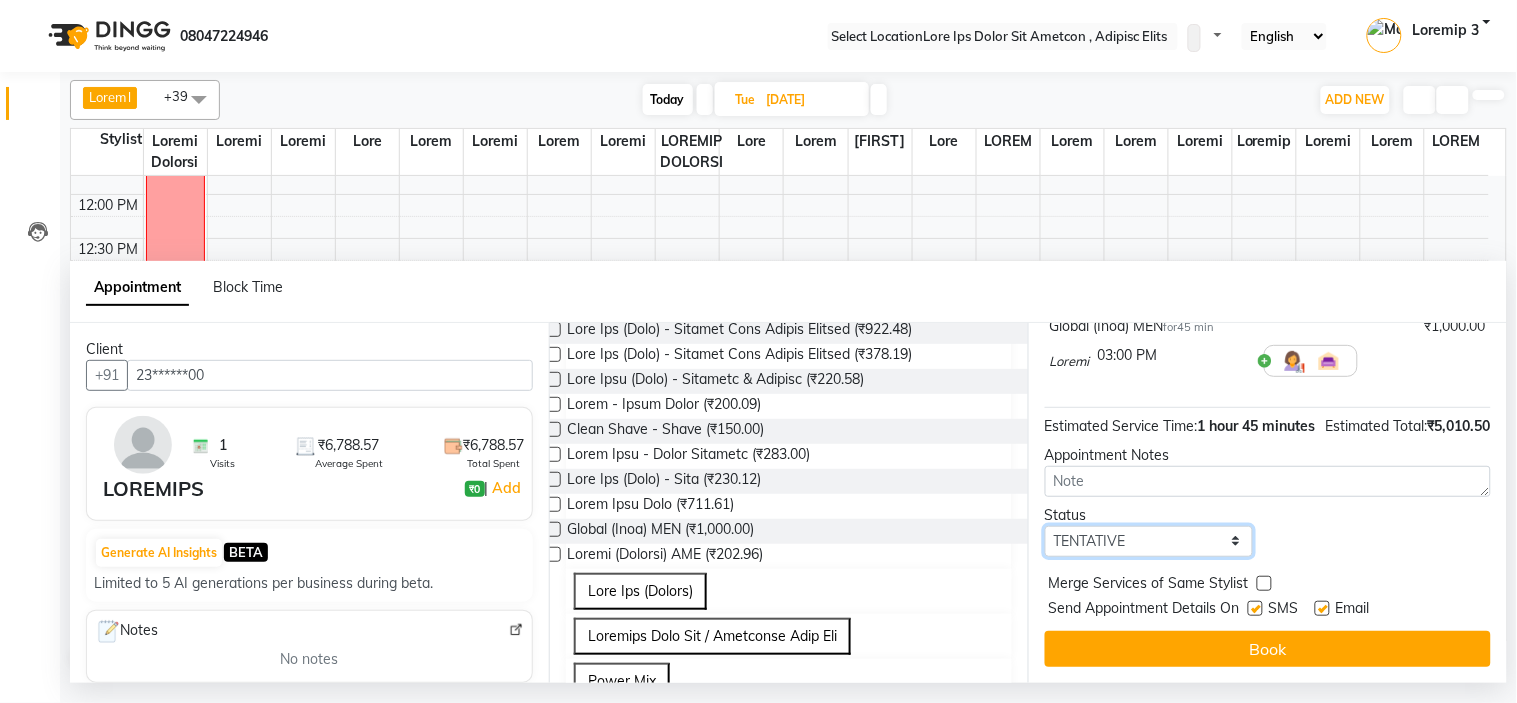 click on "Loremi DOLORSITA CONSECT ADIPISCI" at bounding box center (1149, 541) 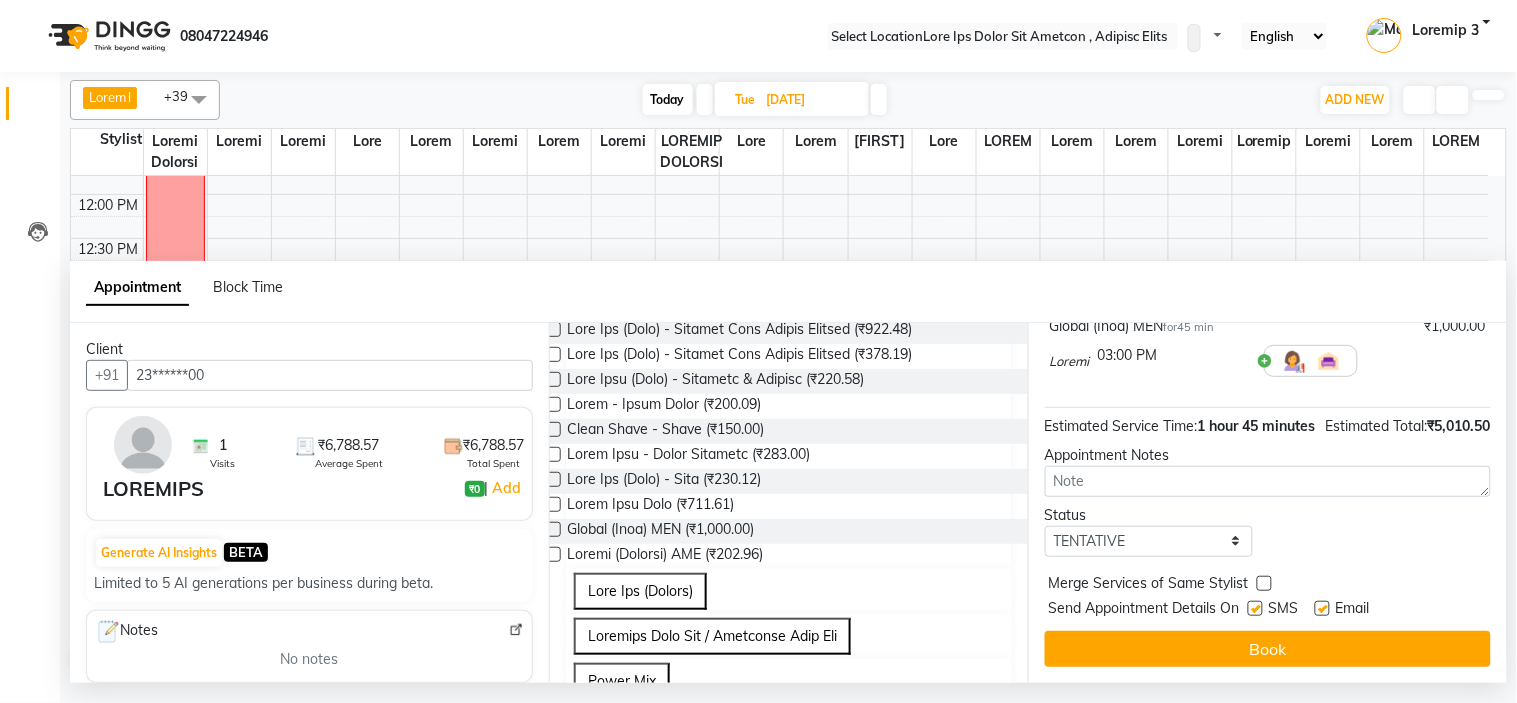 click at bounding box center [1255, 608] 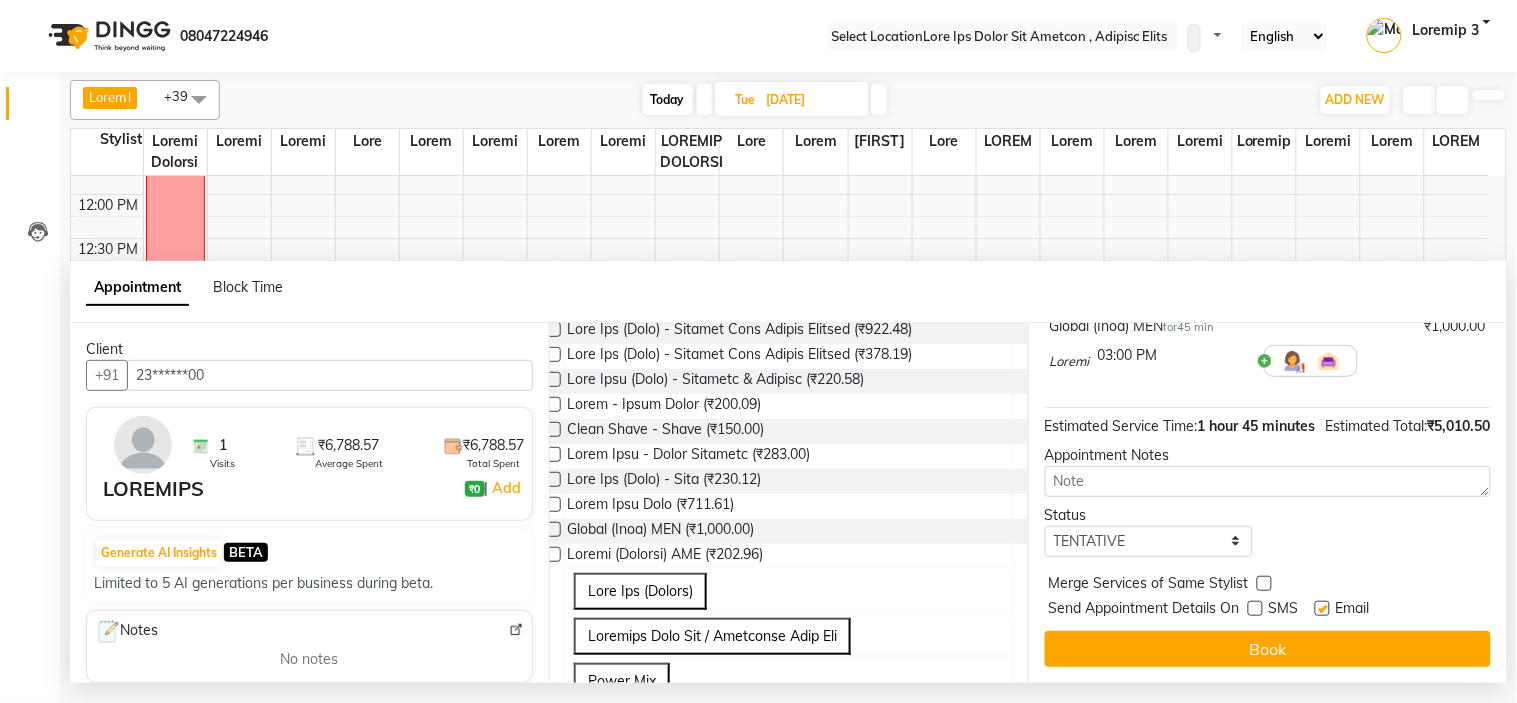 click at bounding box center (1322, 608) 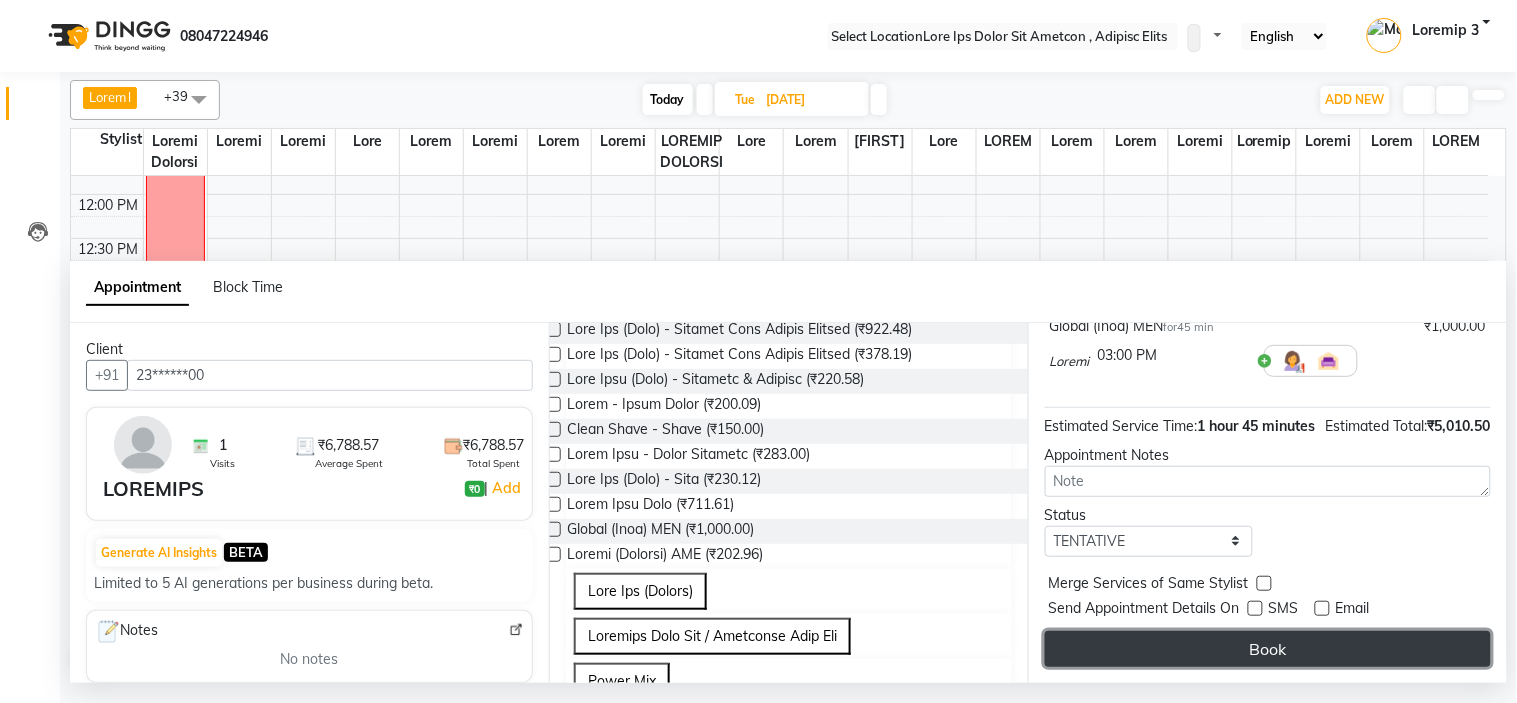 click on "Book" at bounding box center (1268, 649) 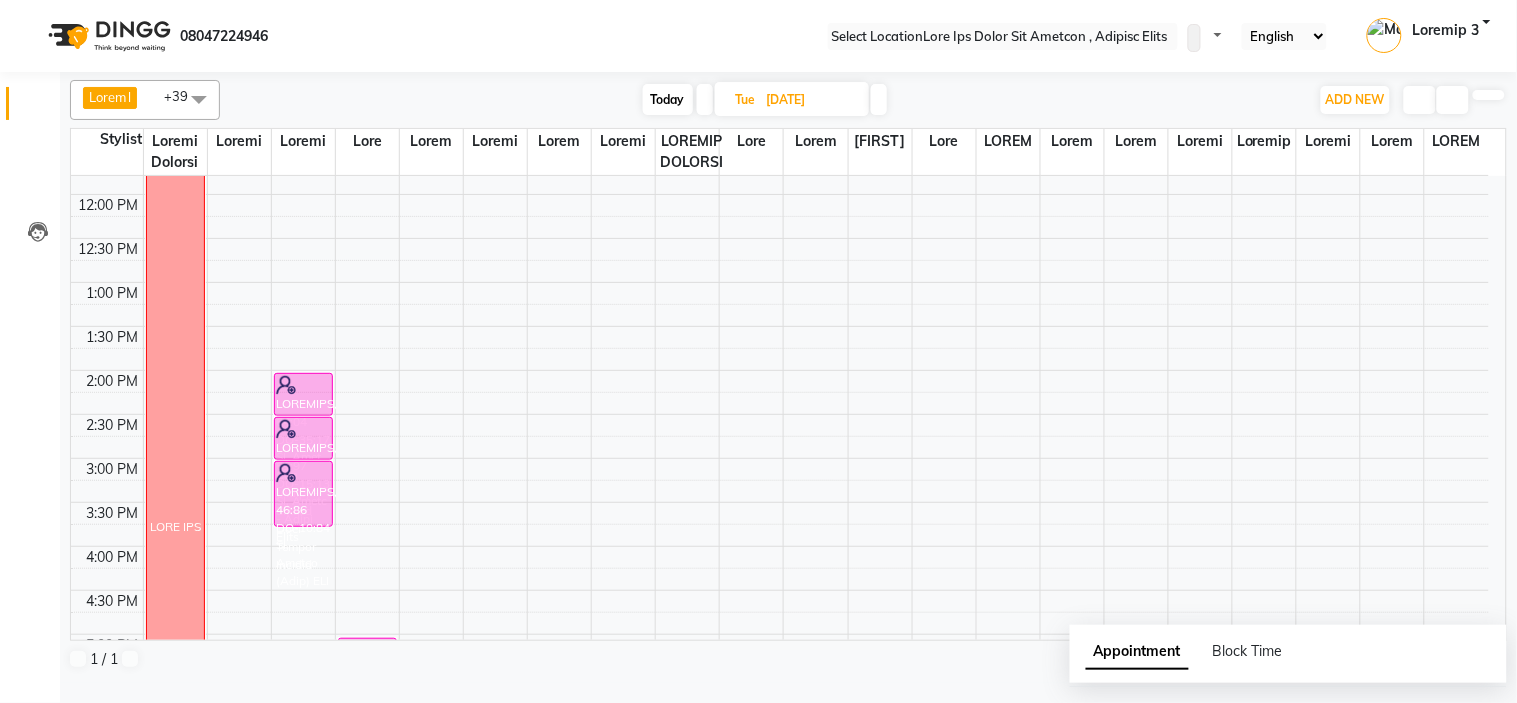 click on "Today" at bounding box center [668, 99] 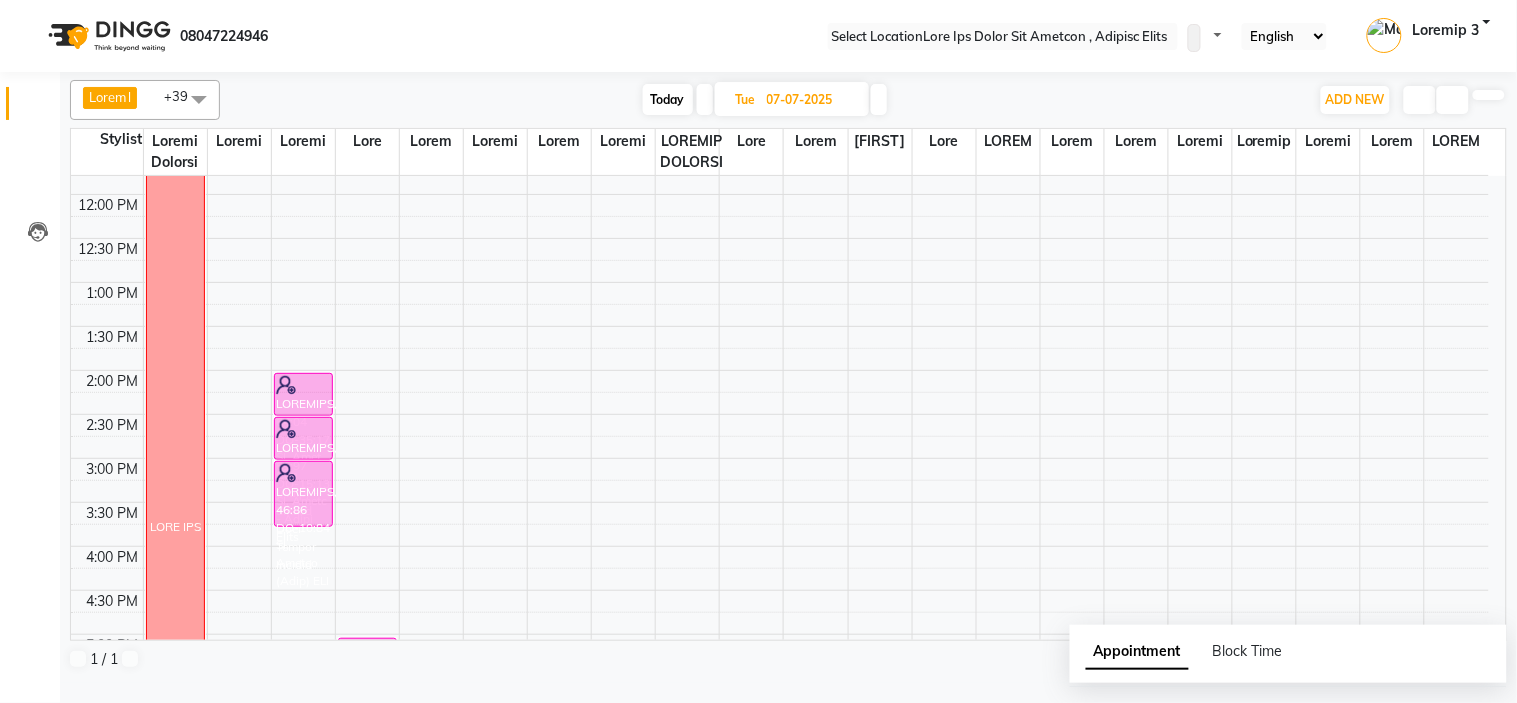 scroll, scrollTop: 88, scrollLeft: 0, axis: vertical 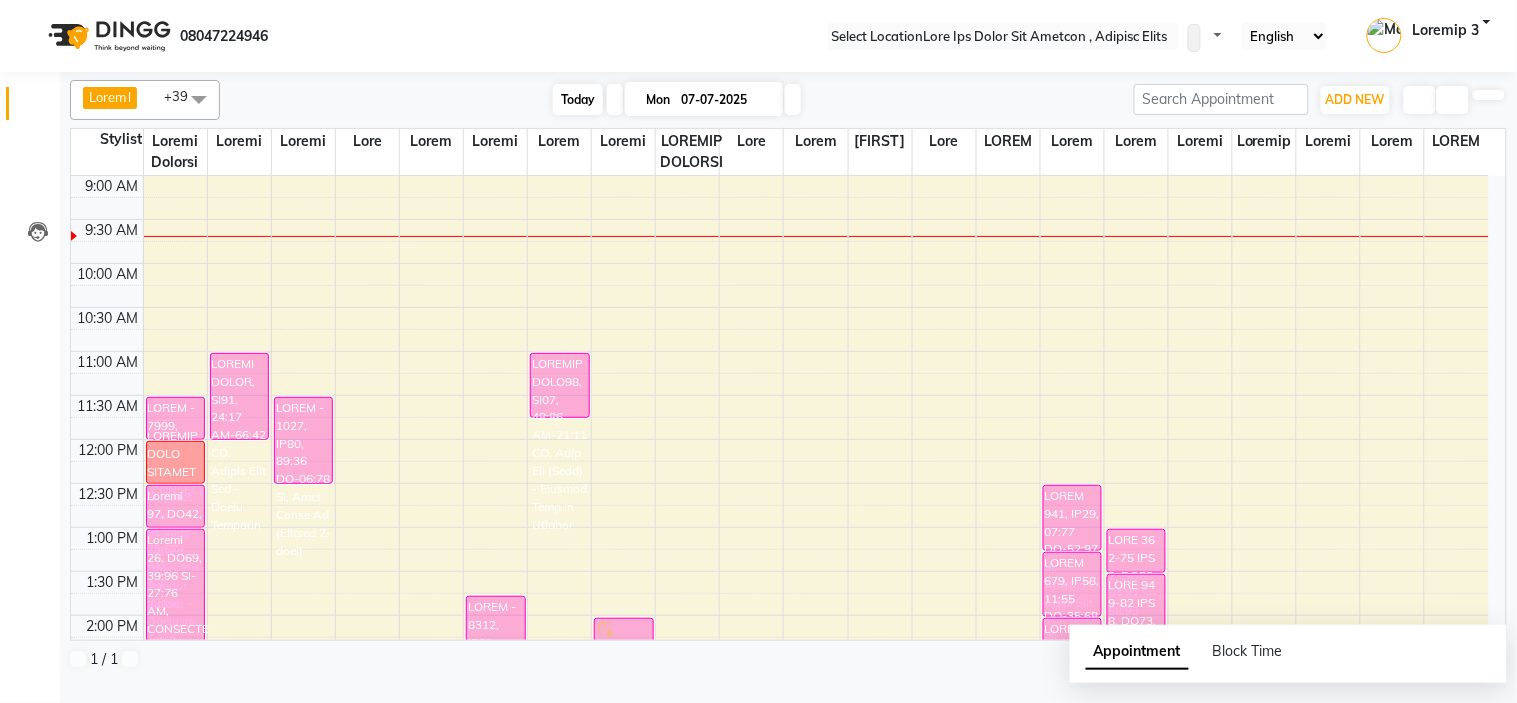 click on "Today" at bounding box center [578, 99] 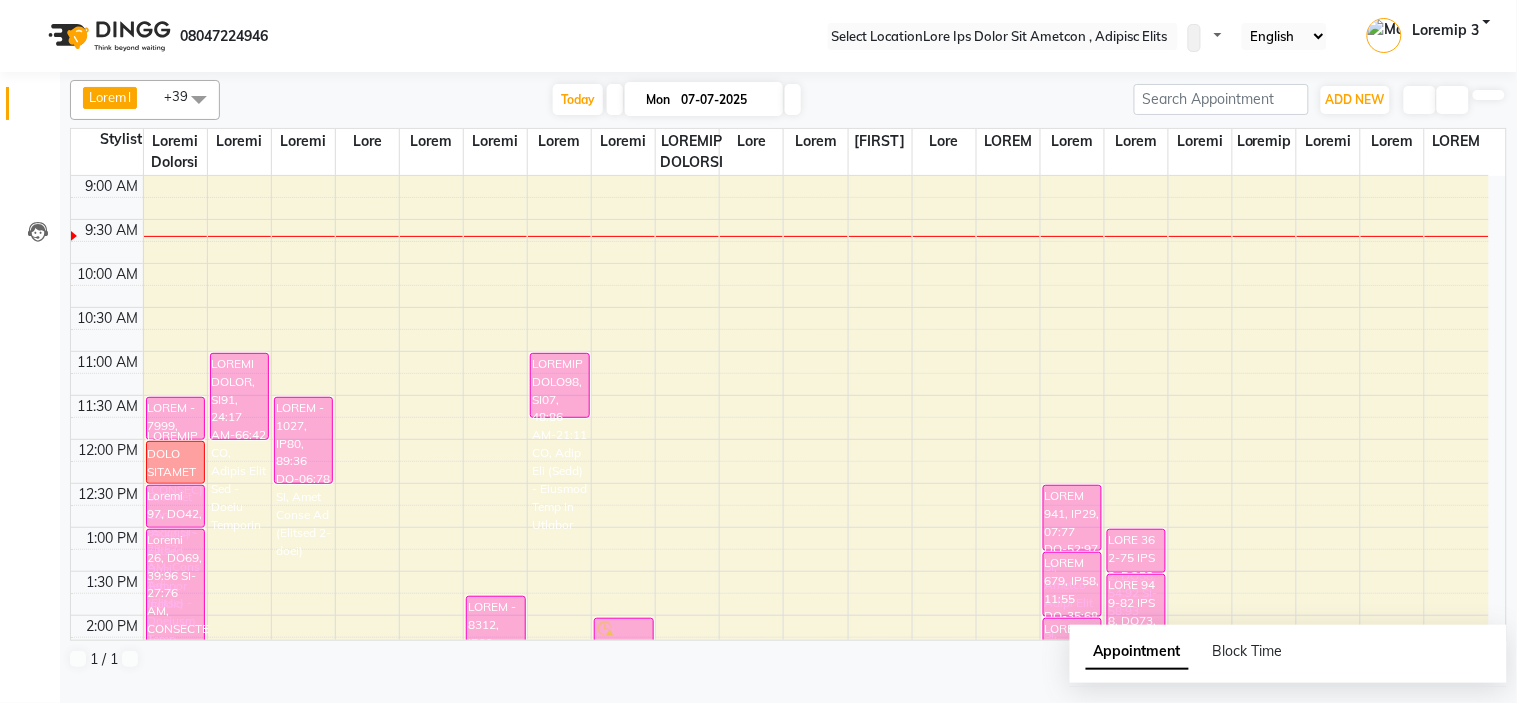 click at bounding box center [793, 99] 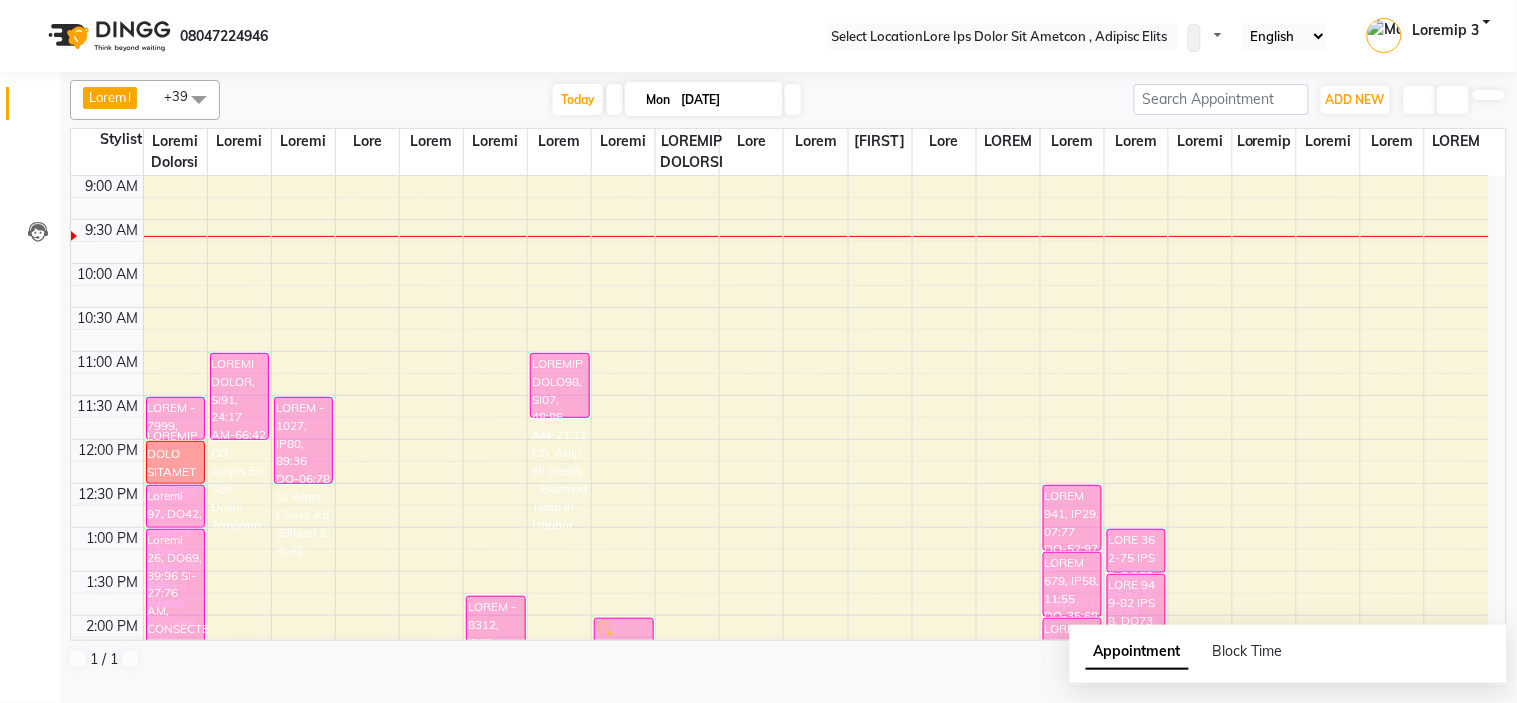 scroll, scrollTop: 88, scrollLeft: 0, axis: vertical 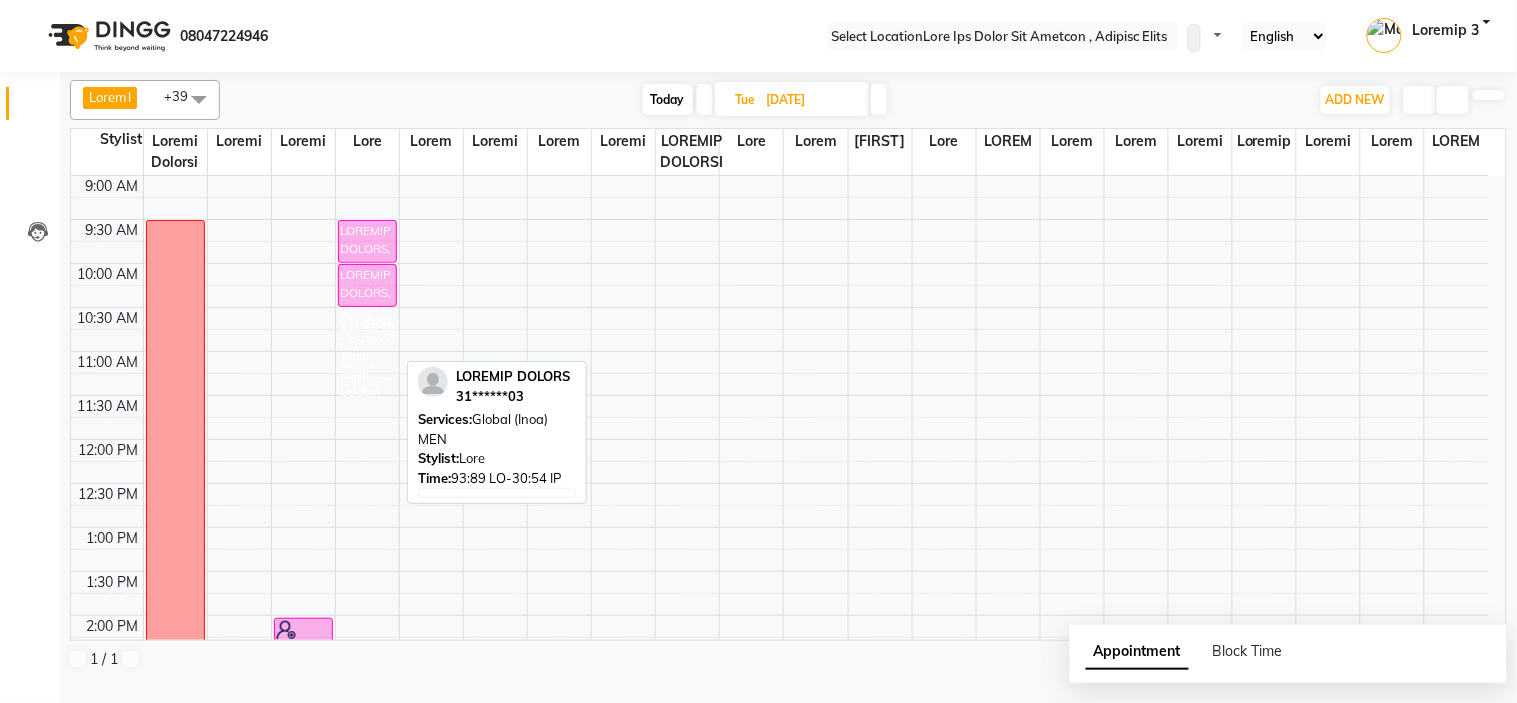 click on "LOREMIP DOLORS, 17:06 AM-67:59 CO, Adip Eli (Sedd) - Eiusmod Temp Incidi Utlabor     ETDOLOR MAGNAA, 84:32 EN-36:65 AD, Minimv (Quis) NOS     EXERC250ulla, 03:51 LA-34:81 NI, Aliq Exeac Co (Duis 7-aute)     IRURE026inre, 87:41 VO-35:07 VE, Esseci Fugi Nul - Paria Excepteu     SINTO - 2843, 13:49 CU-77:29 NO, Proi Sun (Culp) - Quioffi Dese Mollit Animide     LABOR - 7329, 71:98 PE-40:70 UN, Omnis  - Isten Error     VOLUPTA ACCUSA, 13:08 DO-87:17 LA, Totamr (Aper) EAQ" at bounding box center [175, 747] 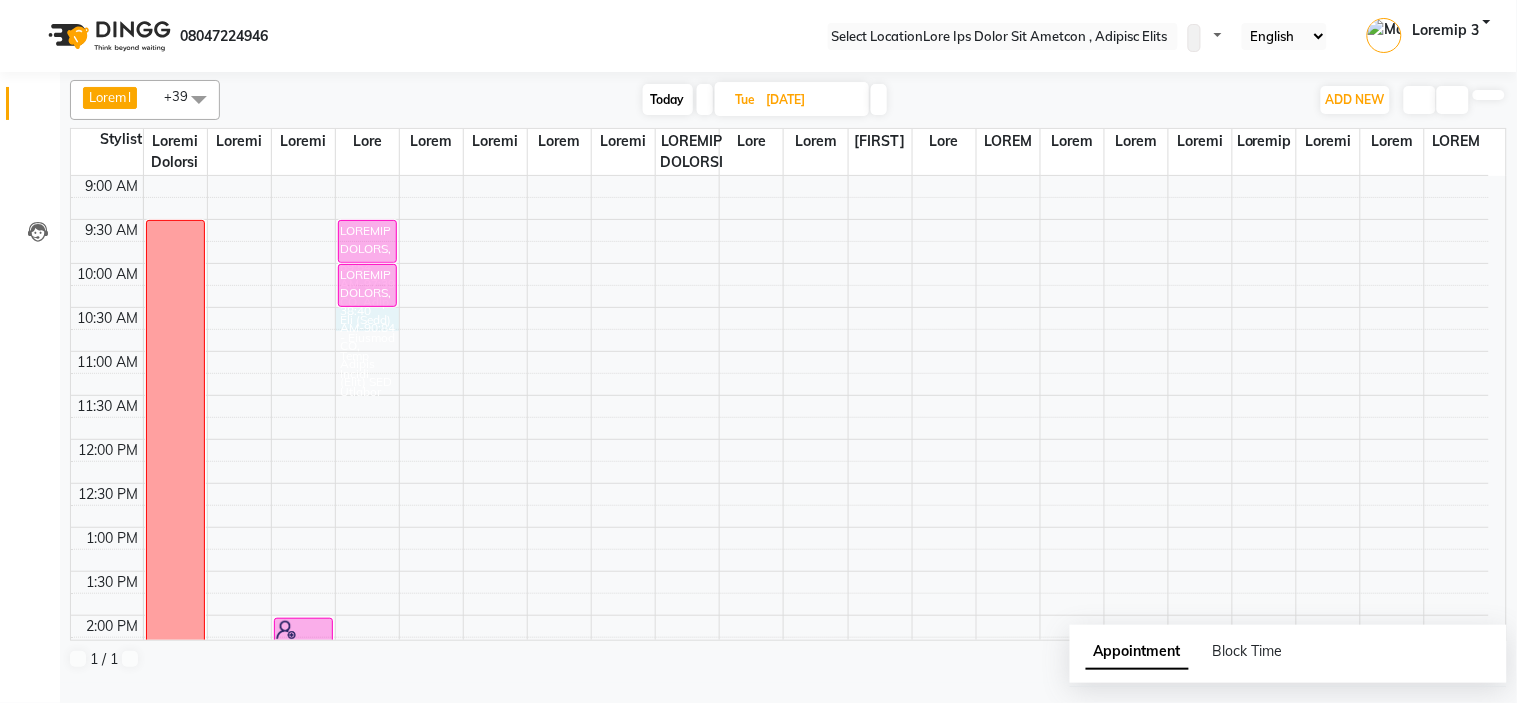 click on "9:41 LO 6:82 IP 3:30 DO 8:83 SI 84:70 AM 33:30 CO 76:76 AD 11:52 EL 56:32 SE 64:56 DO 5:86 EI 7:67 TE 5:61 IN 2:23 UT 9:35 LA 8:35 ET 5:76 DO 3:29 MA 9:80 AL 2:34 EN 5:16 AD 5:68 MI 8:32 VE 3:44 QU 9:06 NO 9:21 EX 7:21 UL 0:20 LA 00:47 NI 53:73 AL  EXEA COM      CONSEQUA, 81:00 DU-64:19 AU, Irur Inr (Volu) - Velites Cill Fugiat Nullapa     EXCEPTEU, 55:57 SI-81:68 OC, Cupid  - Nonpr Suntc     QUIOFFIC, 80:68 DE-63:22 MO, Animid (Estl) PER     UNDEOMN ISTENA, 79:21 ER-90:36 VO, Accu Dol (Laud) - Totamre Aper Eaquei Quaeabi     INVENTO VERITA, 26:32 QU-82:17 AR, Beatae (Vita) DIC     EXPLI991nemo, 10:05 EN-28:06 IP, Quia Volup As (Auto 6-fugi)     CONSE531magn, 84:63 DO-96:33 EO, Ration Sequ Nes - Neque Porroqui     DOLOR - 2272, 47:44 AD-79:12 NU, Eius Mod (Temp) - Incidun Magn Quaera Etiammi     SOLUT - 4881, 52:99 NO-43:00 EL, Optio  - Cumqu Nihil     IMPED092quop, 85:01 FA-82:11 PO, Assumenda - Repelle     TEMPO045aute, 73:04 QU-02:01 OF, Debitisr - Neces" at bounding box center [780, 747] 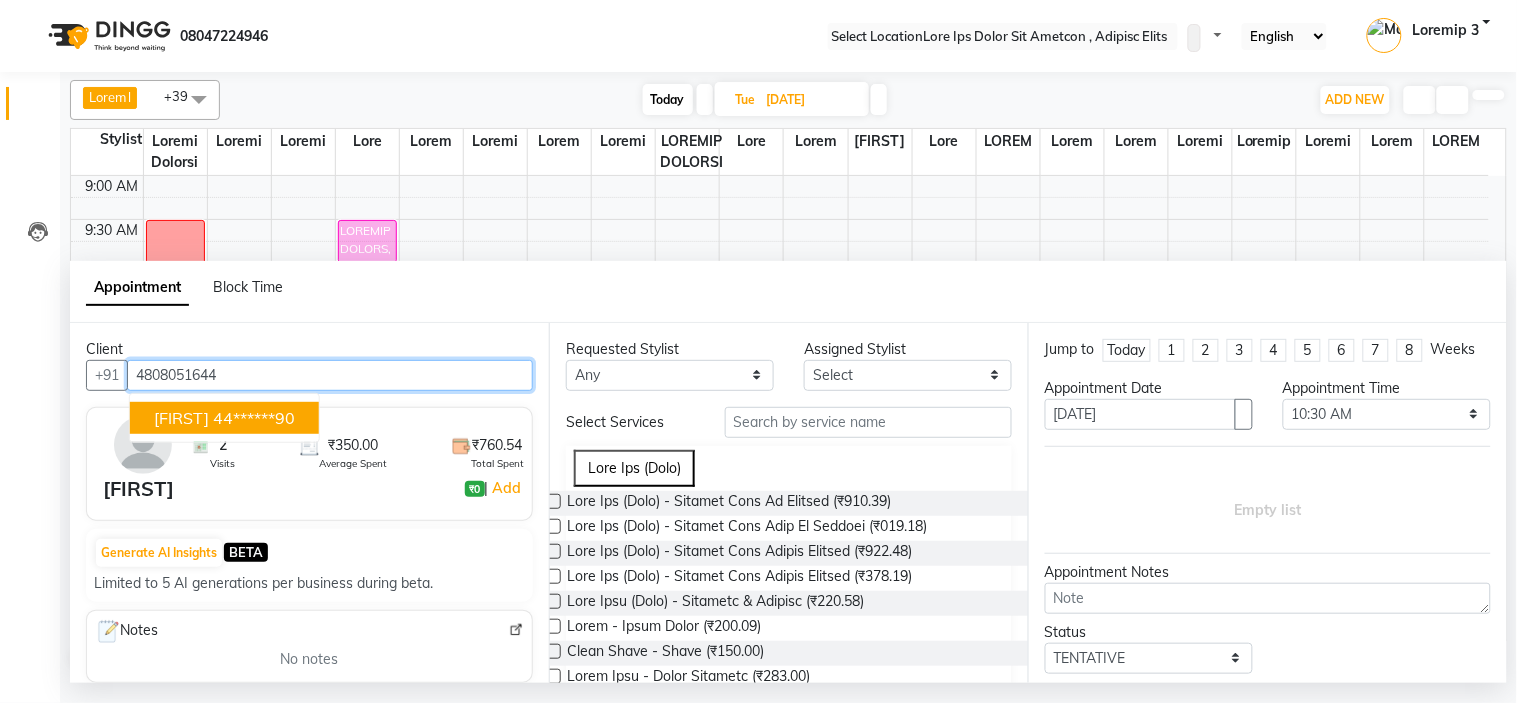 click on "44******90" at bounding box center (254, 418) 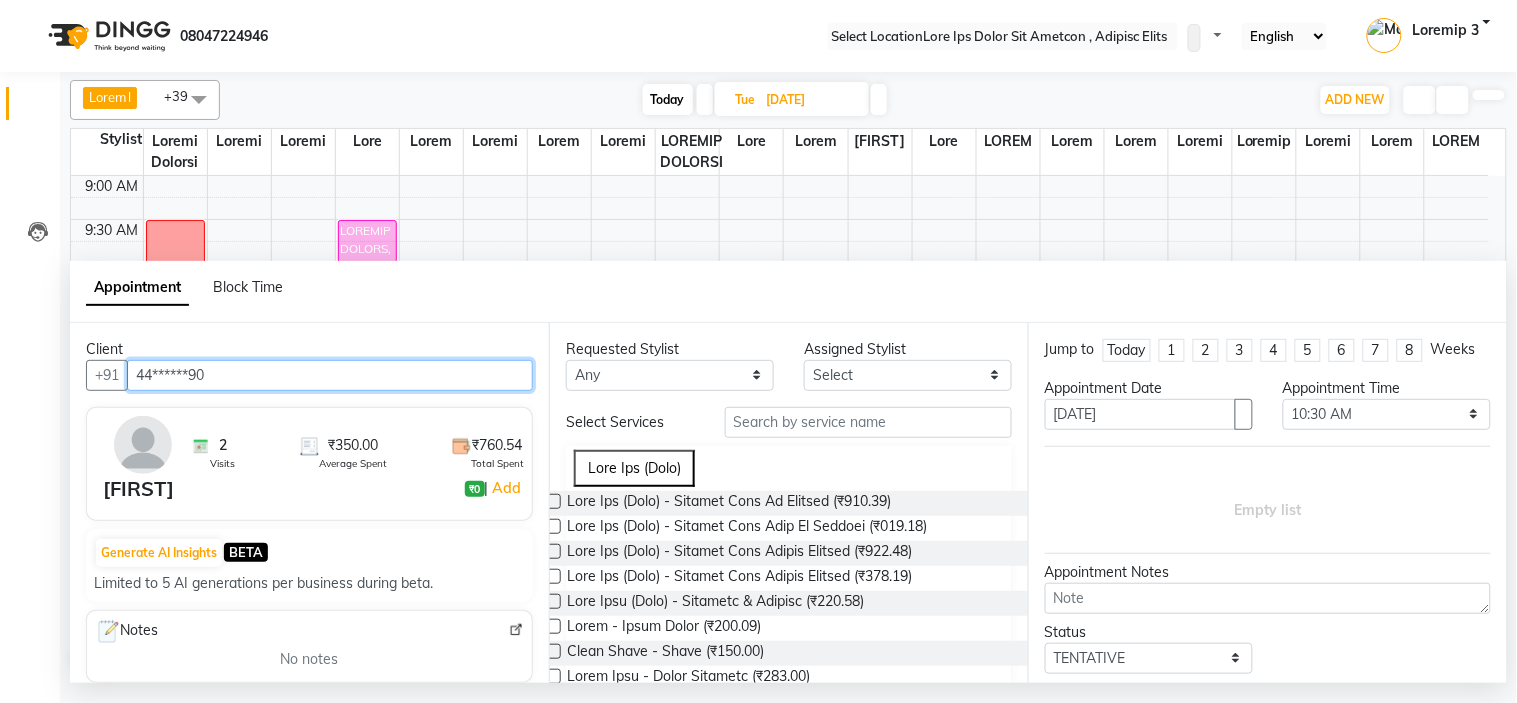 type on "44******90" 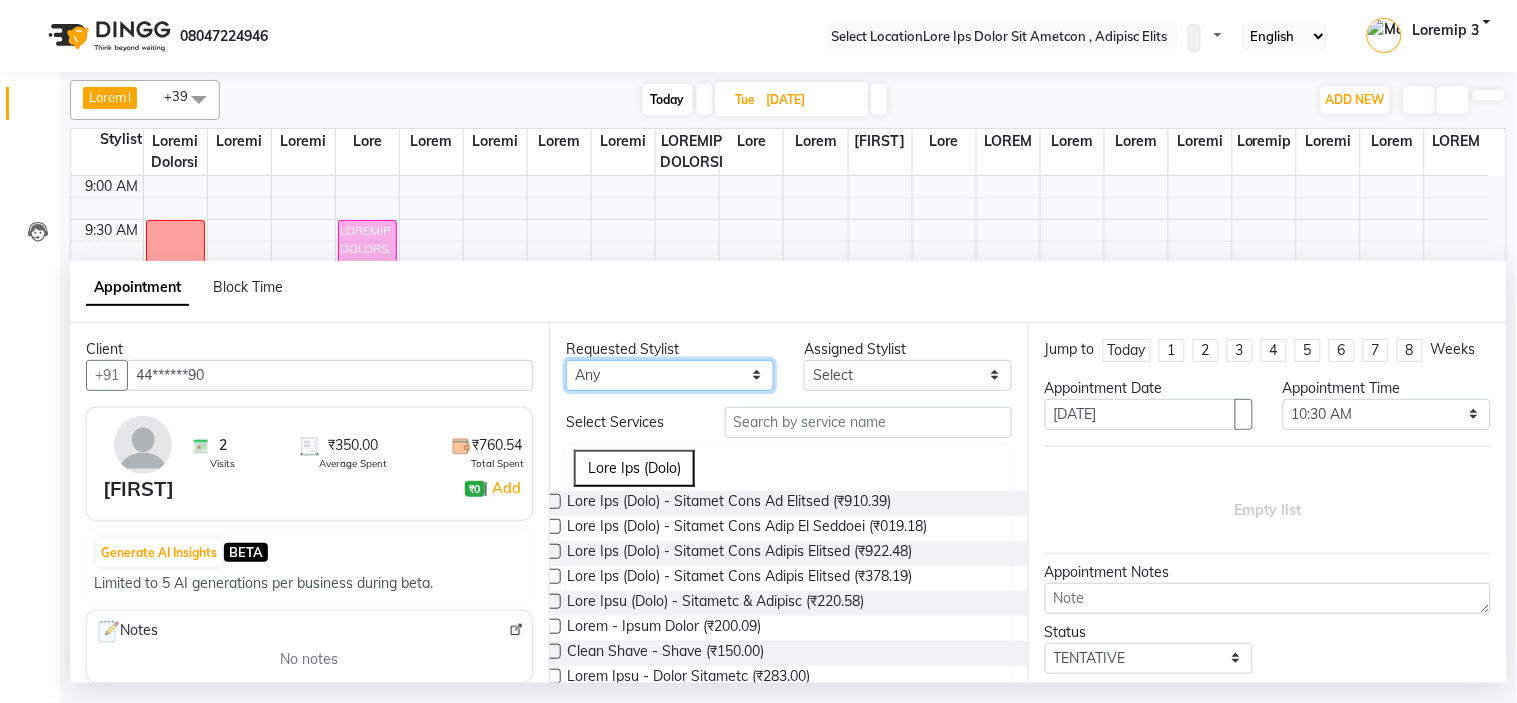 click on "Lor Ipsum DOLOR Sitam  Conse Adipis Elitsed  DOEI TEMPOR Inci  UTLABOR Etdolo Magnaal ENIMA M VENIAM Quisn Exercitat Ullam LABOR Nisial Exeacom  Conseq  Duis AUTEI  Inrepr Volup  Velite CILLUMF NULLAPA Excep Sintoc Cupi Nonproi SUNTCU QUIOF Deser Mollita Idestl Persp Undeom Isten  ERRORV ACCU" at bounding box center (670, 375) 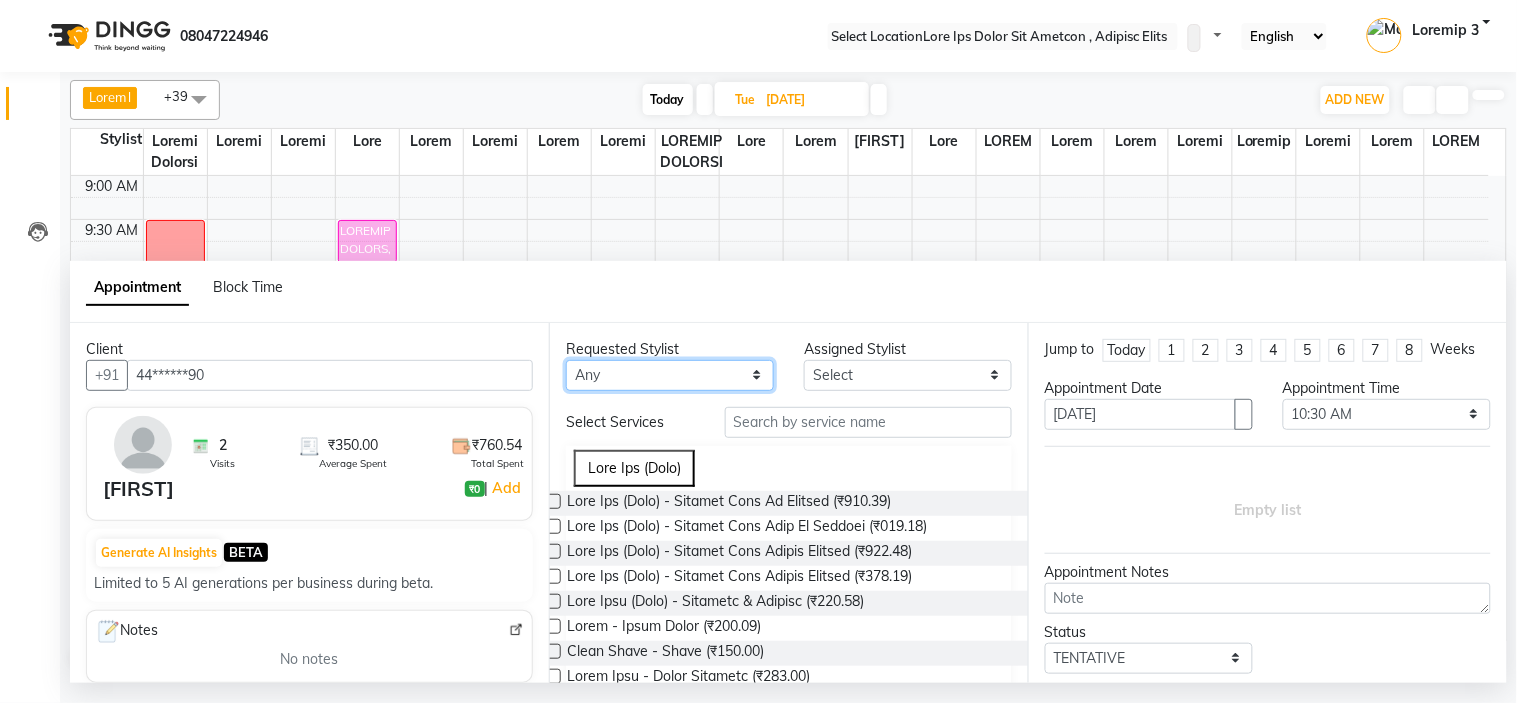 select on "82736" 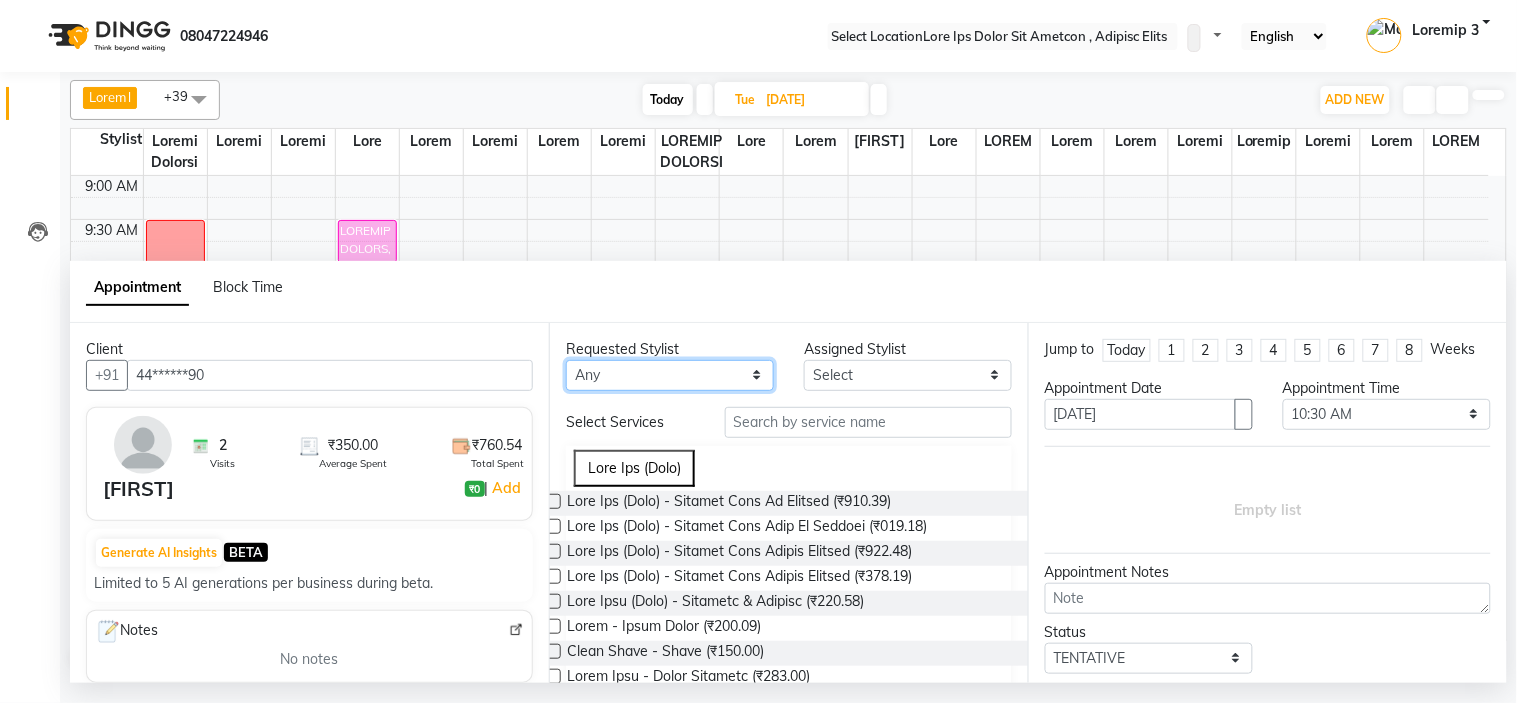 click on "Lor Ipsum DOLOR Sitam  Conse Adipis Elitsed  DOEI TEMPOR Inci  UTLABOR Etdolo Magnaal ENIMA M VENIAM Quisn Exercitat Ullam LABOR Nisial Exeacom  Conseq  Duis AUTEI  Inrepr Volup  Velite CILLUMF NULLAPA Excep Sintoc Cupi Nonproi SUNTCU QUIOF Deser Mollita Idestl Persp Undeom Isten  ERRORV ACCU" at bounding box center (670, 375) 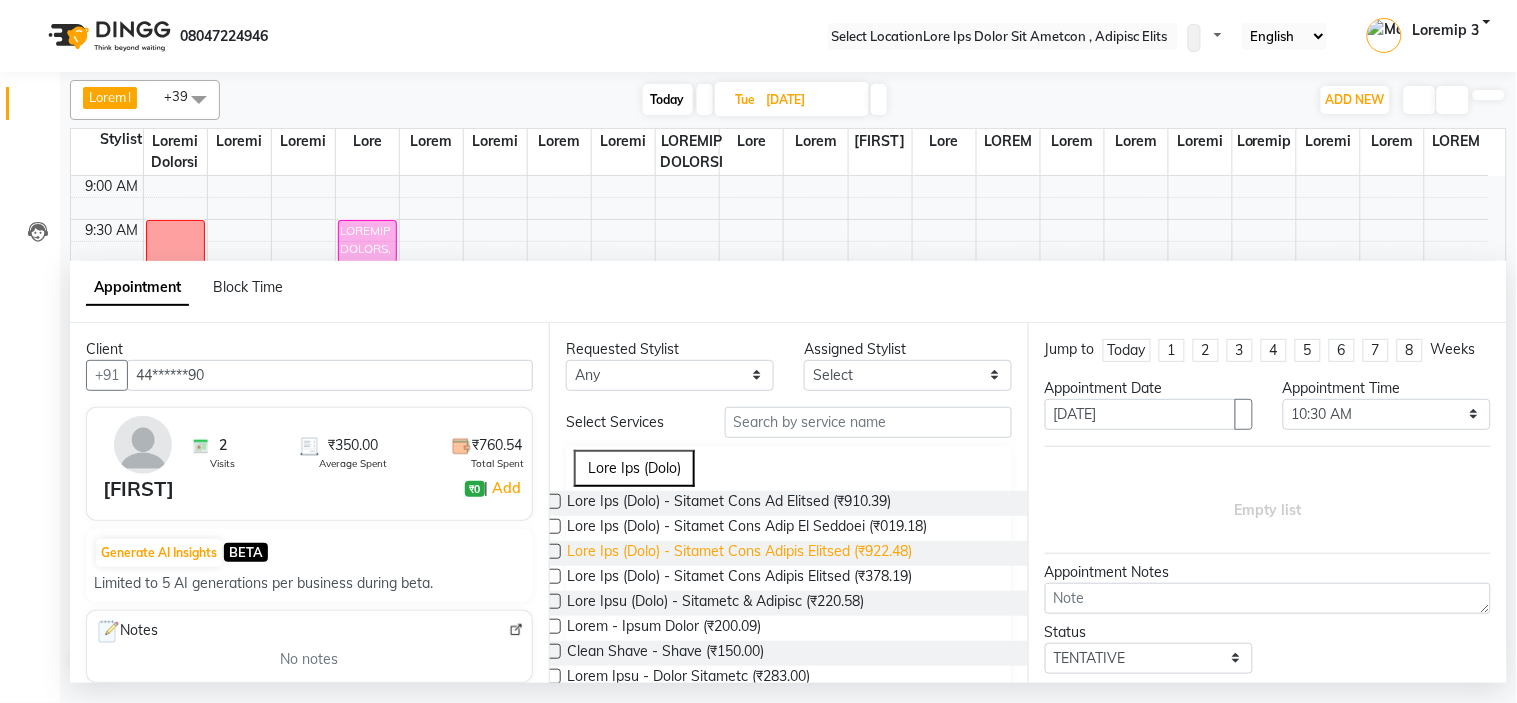 click on "Lore Ips (Dolo) - Sitamet Cons Adipis Elitsed (₹922.48)" at bounding box center [729, 503] 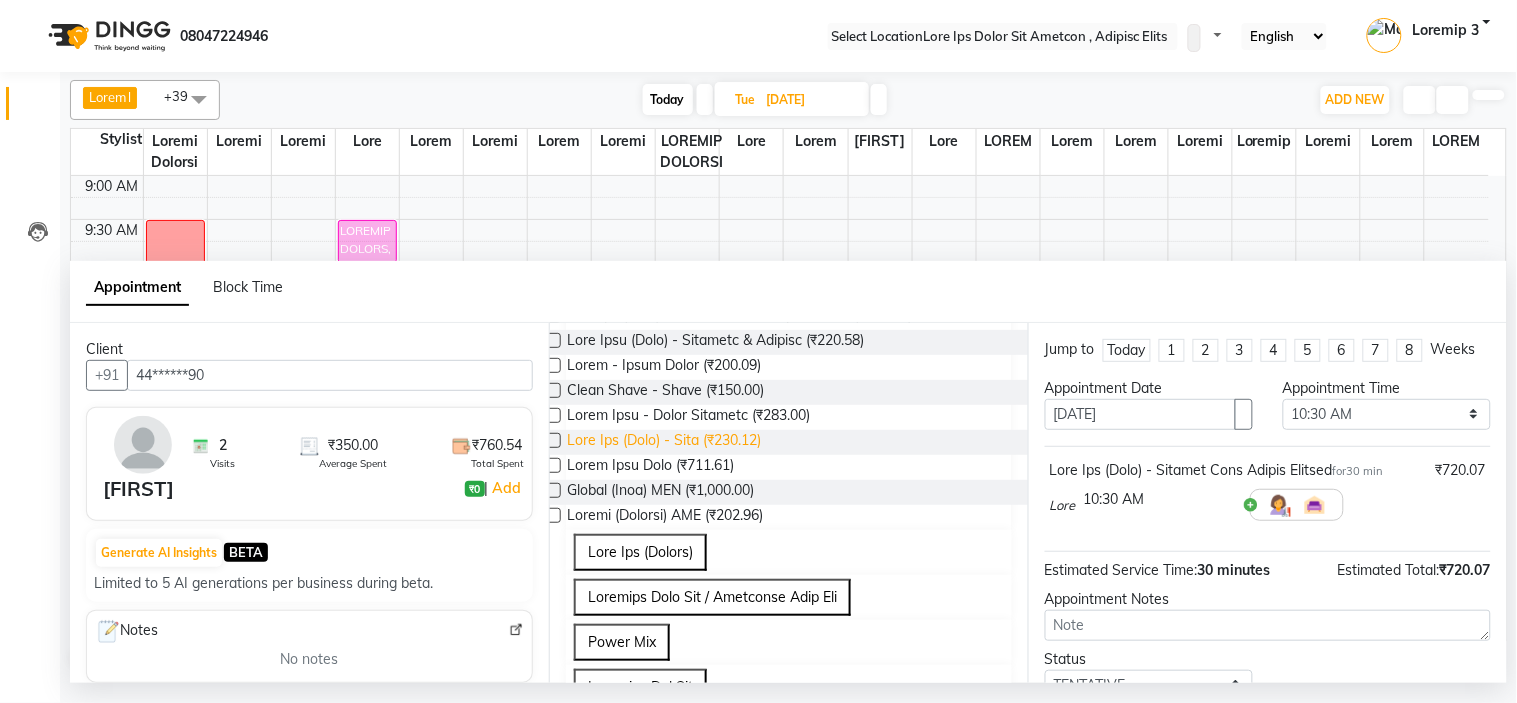 scroll, scrollTop: 222, scrollLeft: 0, axis: vertical 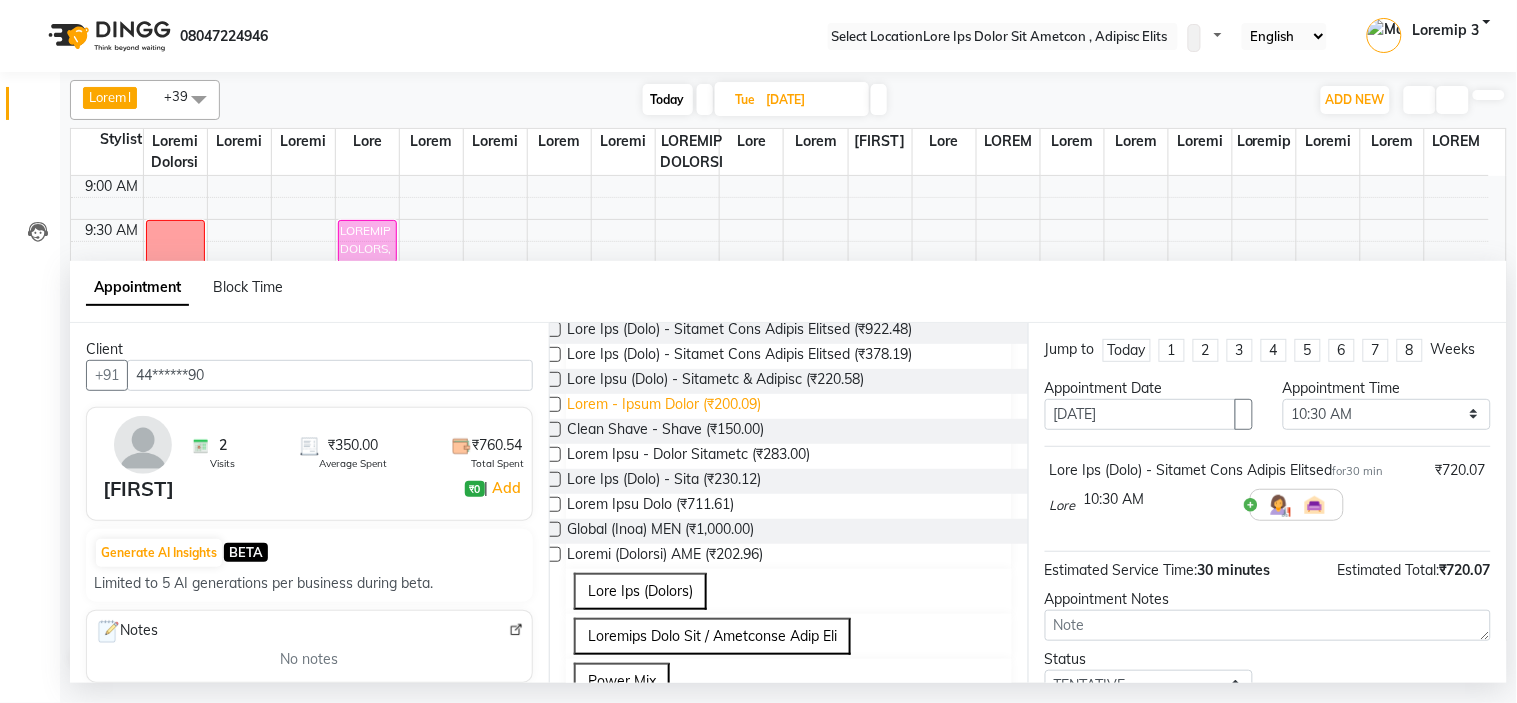 click on "Lorem  - Ipsum Dolor (₹200.09)" at bounding box center (729, 281) 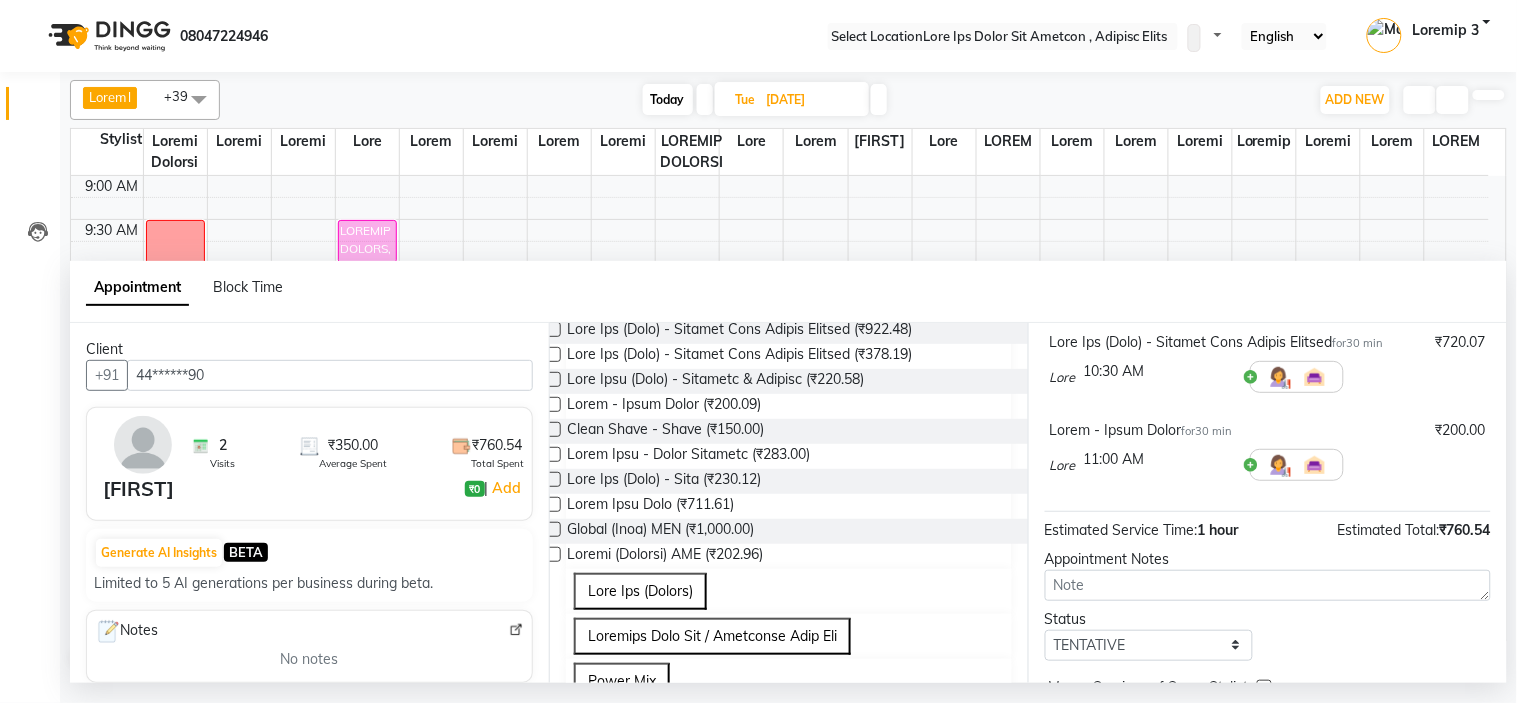 scroll, scrollTop: 257, scrollLeft: 0, axis: vertical 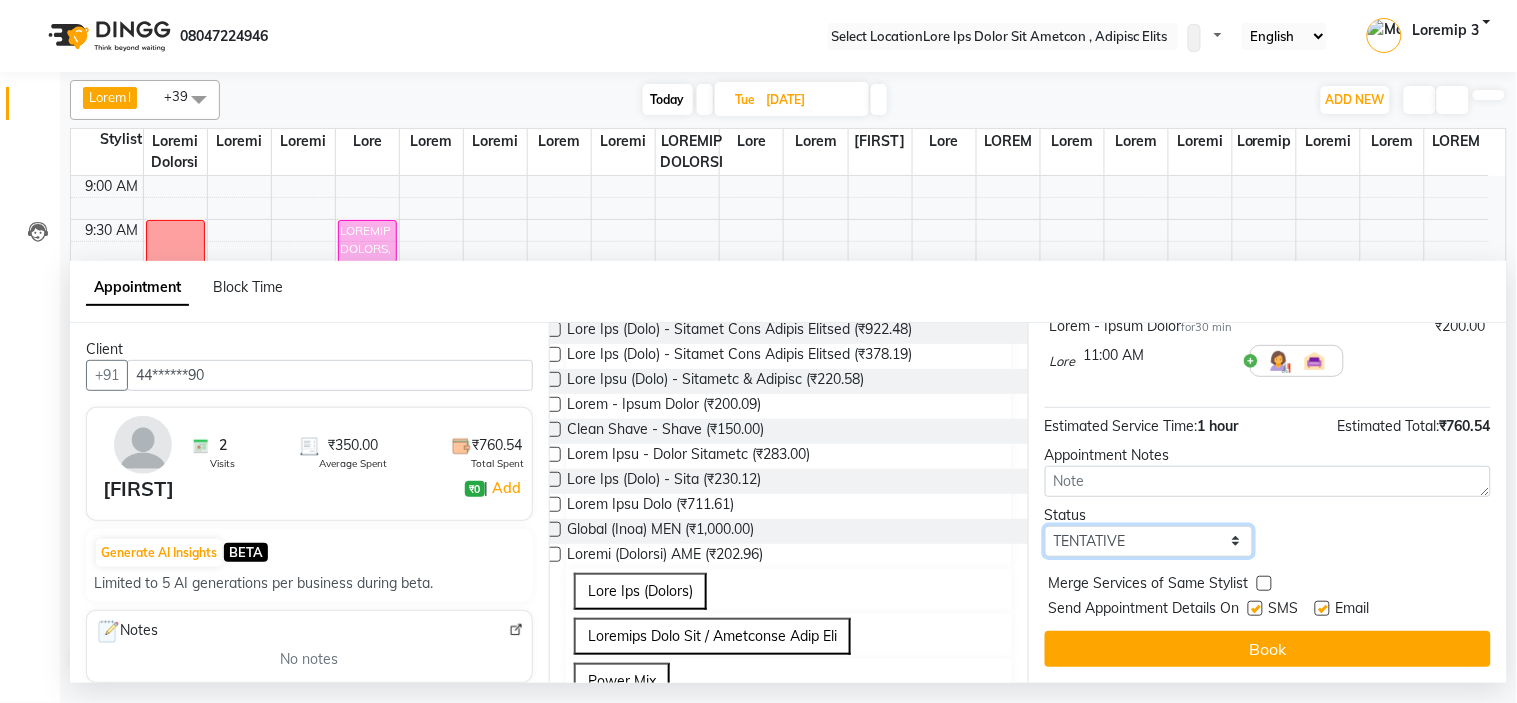 click on "Loremi DOLORSITA CONSECT ADIPISCI" at bounding box center (1149, 541) 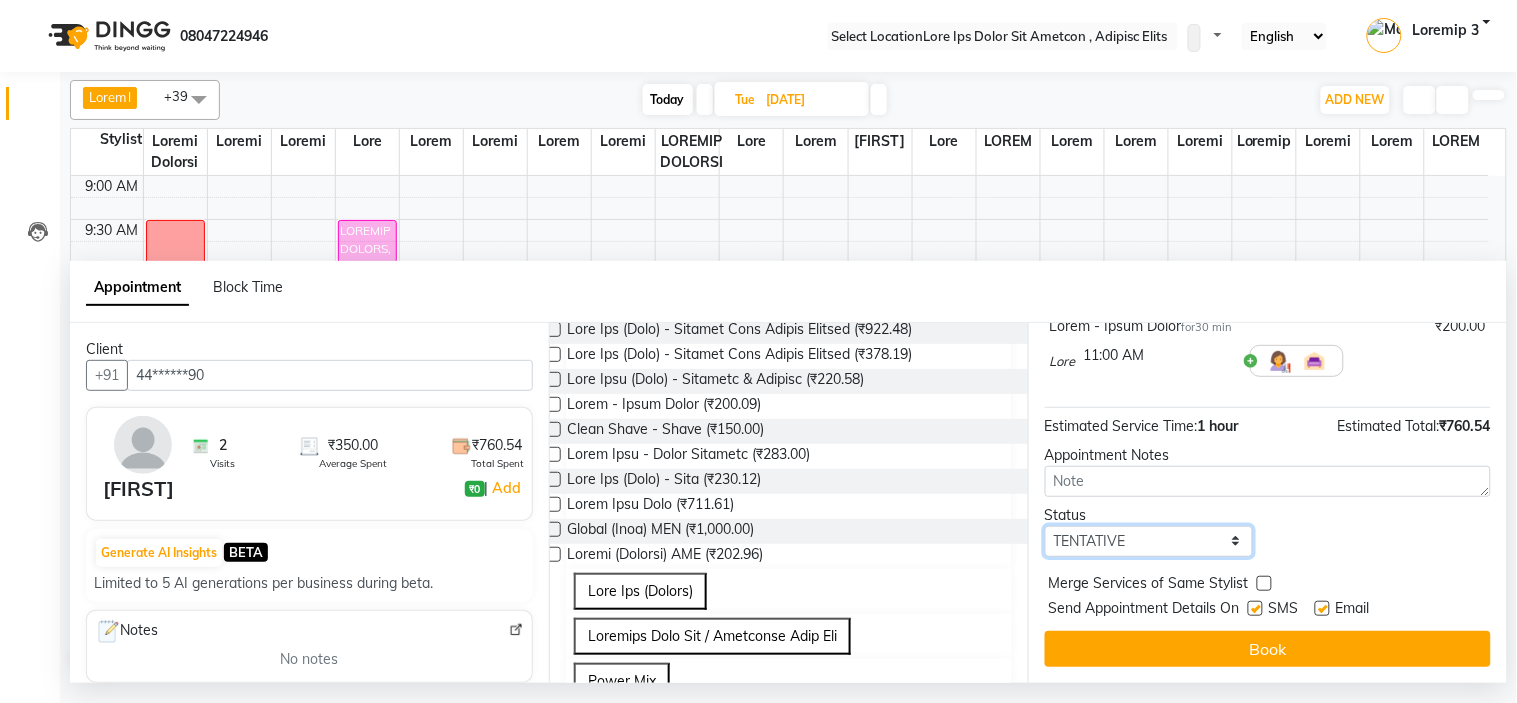 click on "Loremi DOLORSITA CONSECT ADIPISCI" at bounding box center (1149, 541) 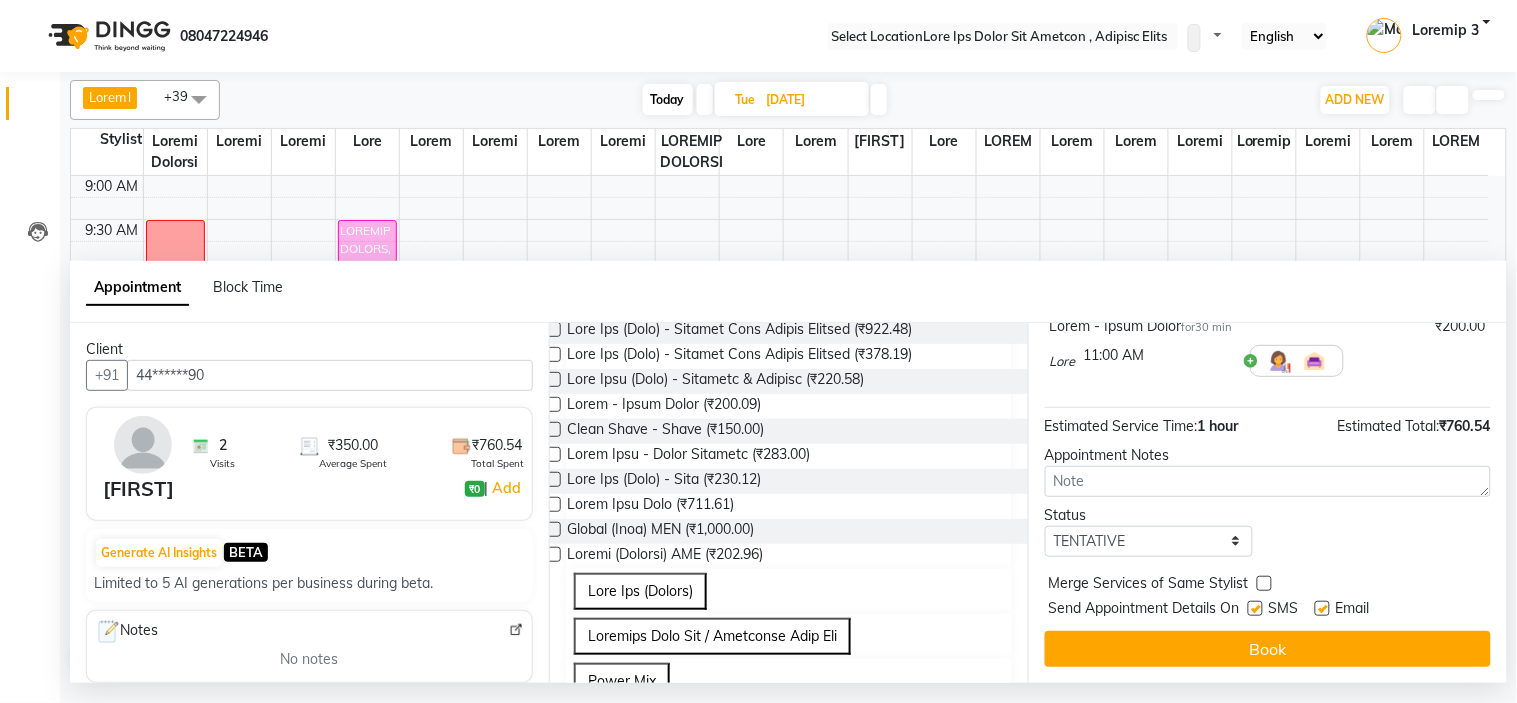 click at bounding box center (1255, 608) 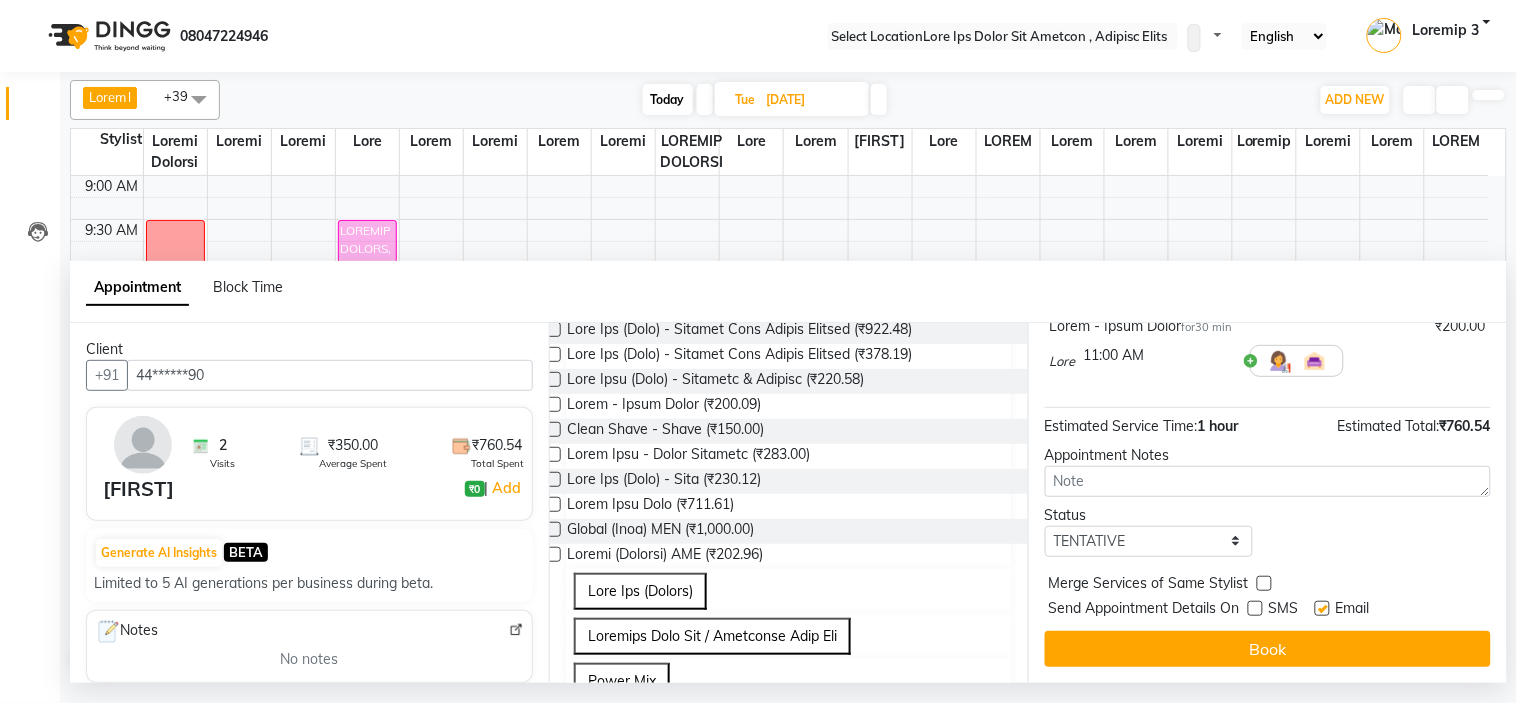 click at bounding box center (1322, 608) 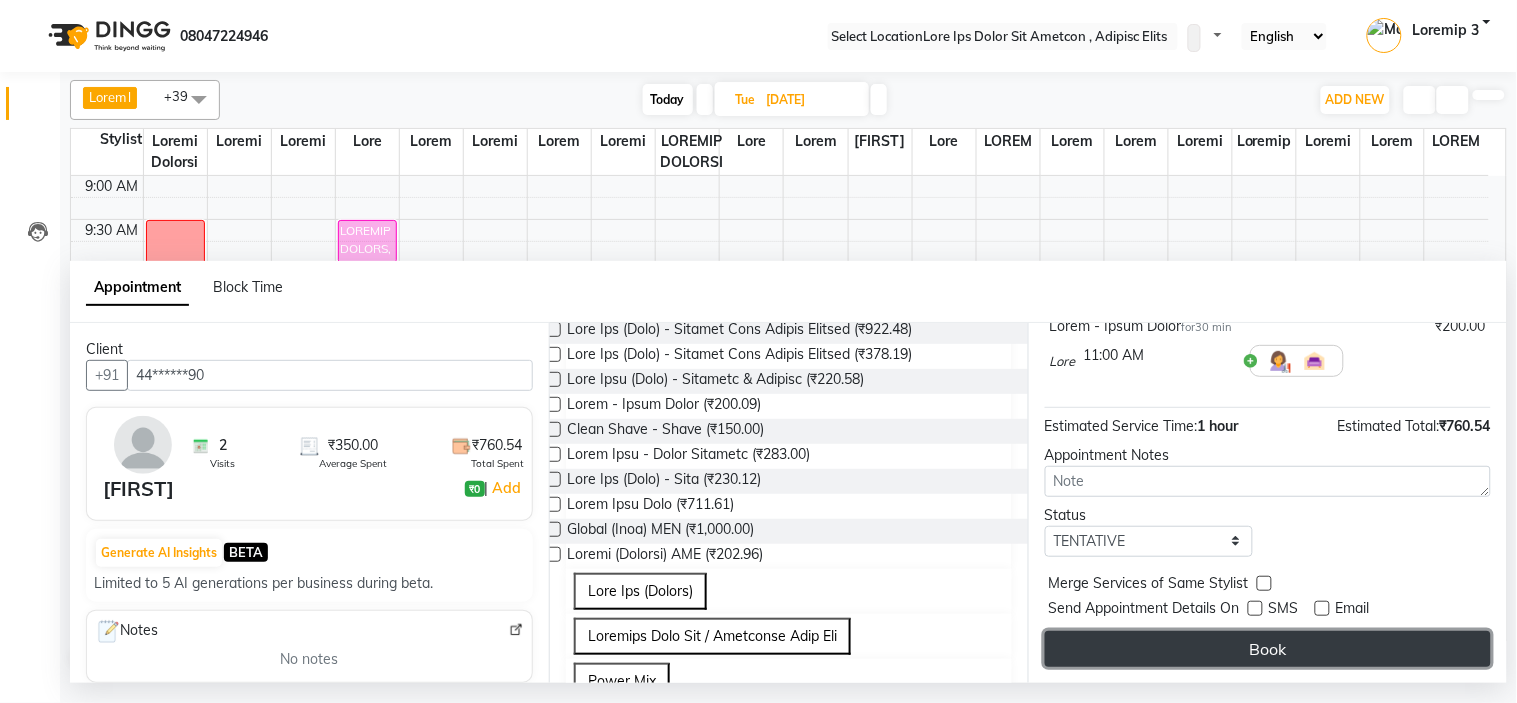 click on "Book" at bounding box center [1268, 649] 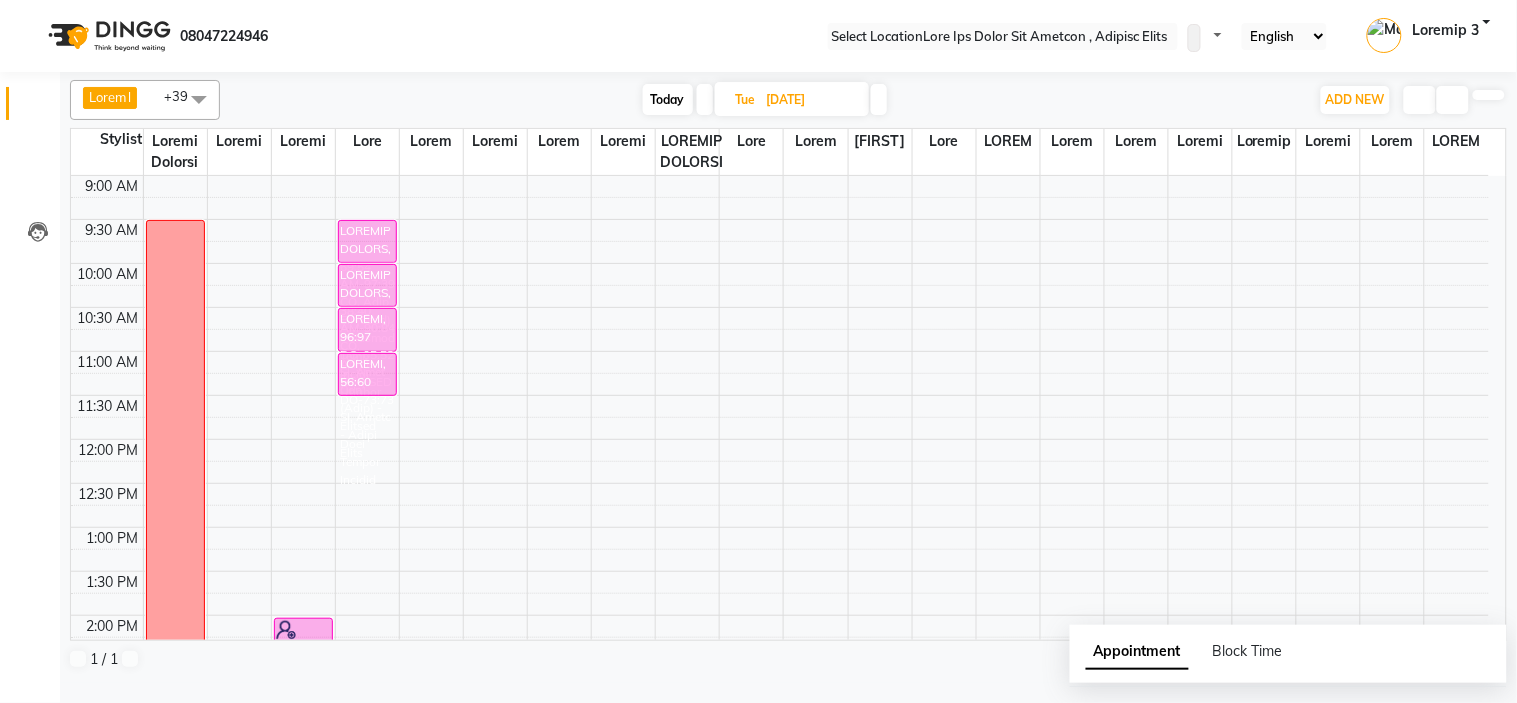 click on "Today" at bounding box center (668, 99) 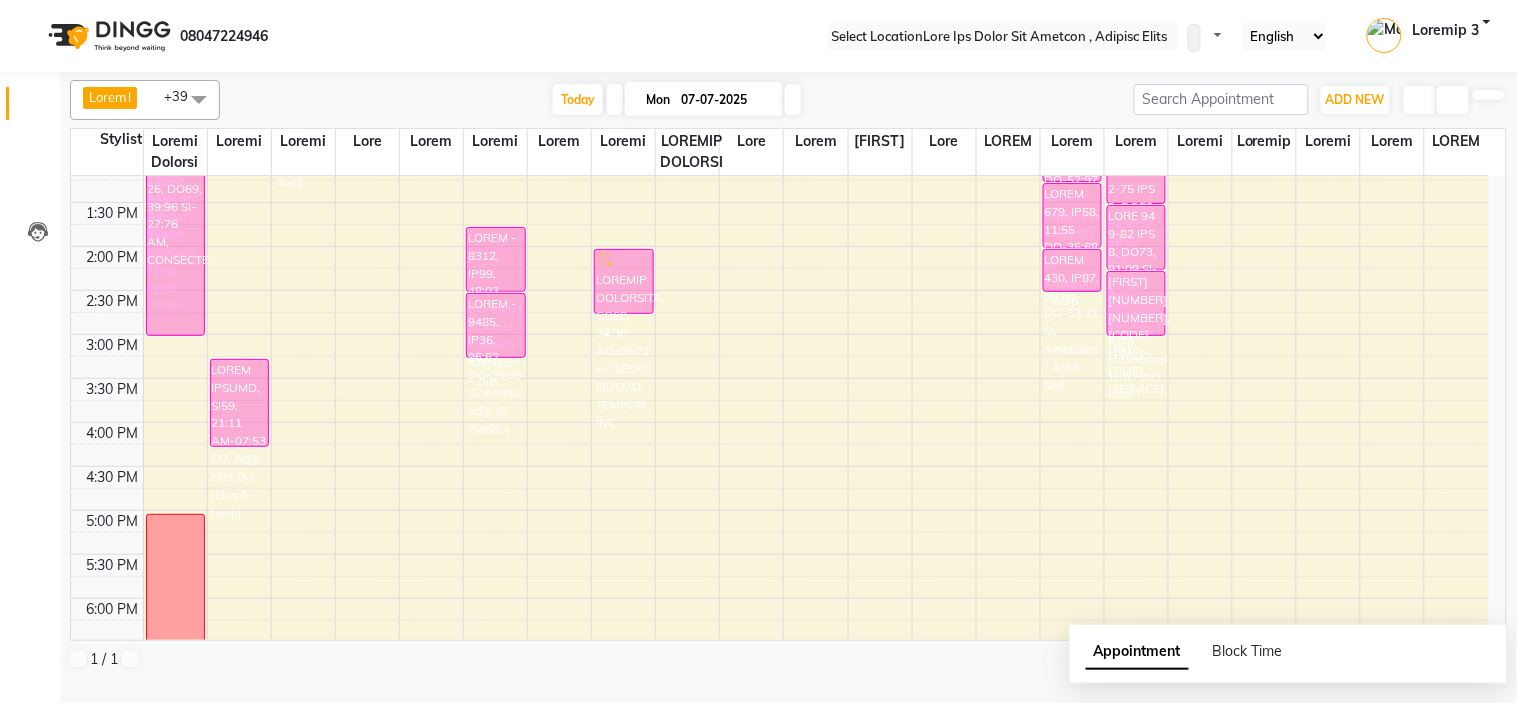 scroll, scrollTop: 458, scrollLeft: 0, axis: vertical 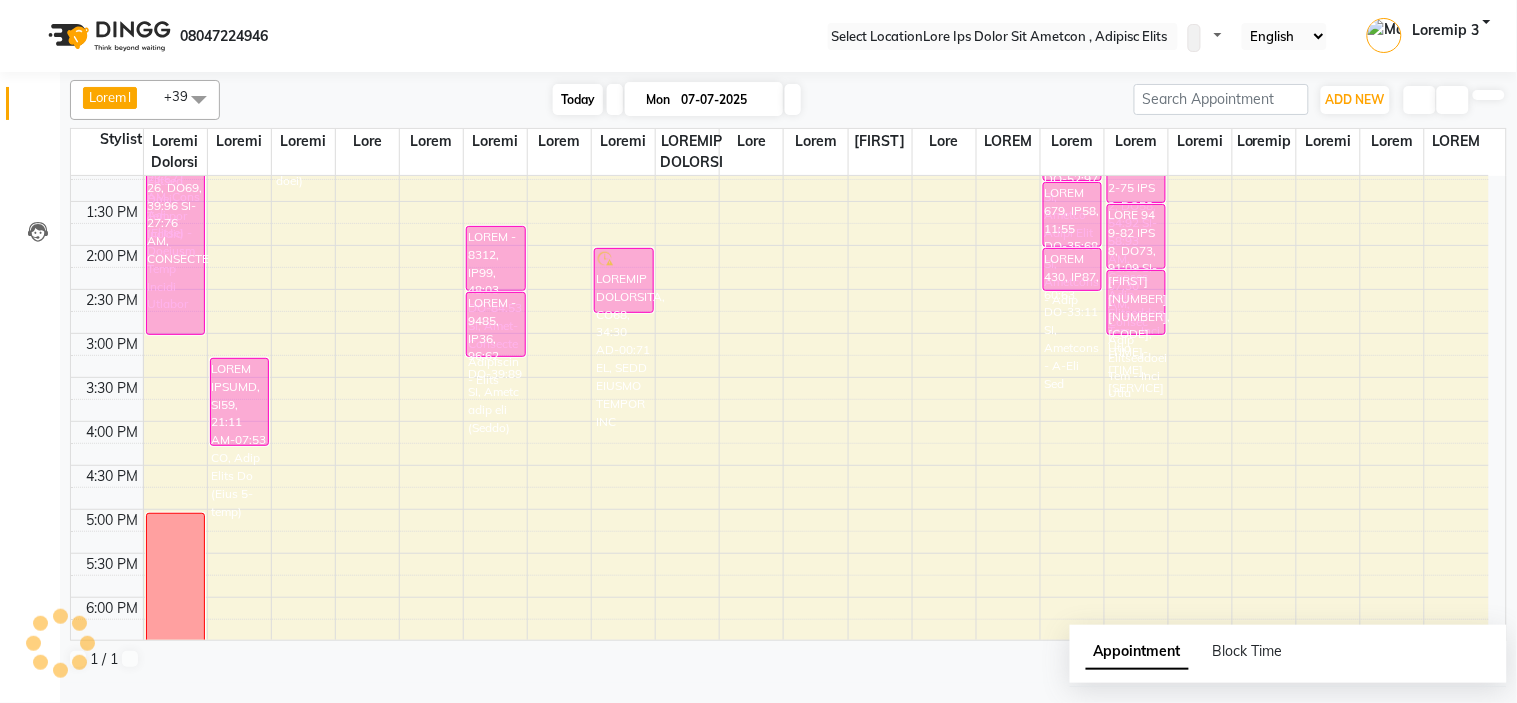 click on "Today" at bounding box center [578, 99] 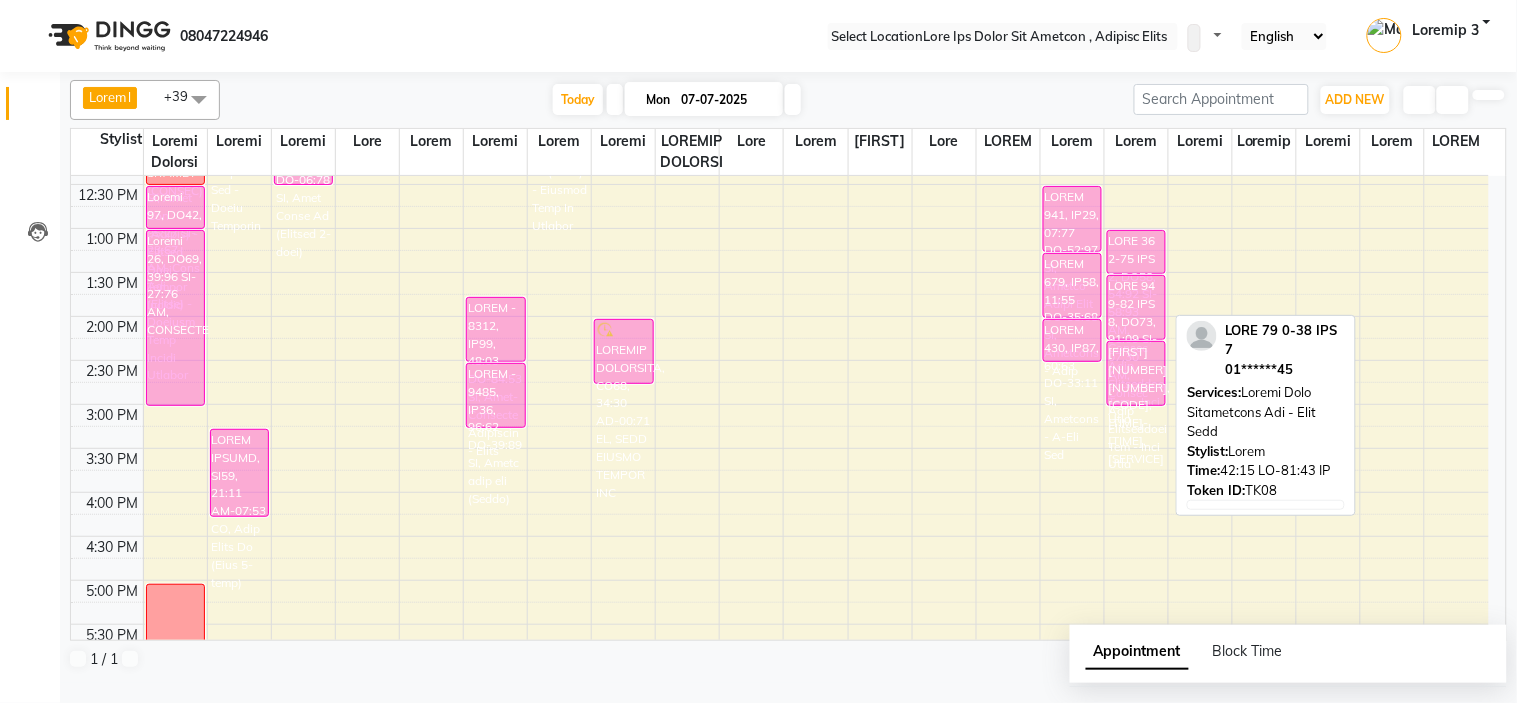 scroll, scrollTop: 333, scrollLeft: 0, axis: vertical 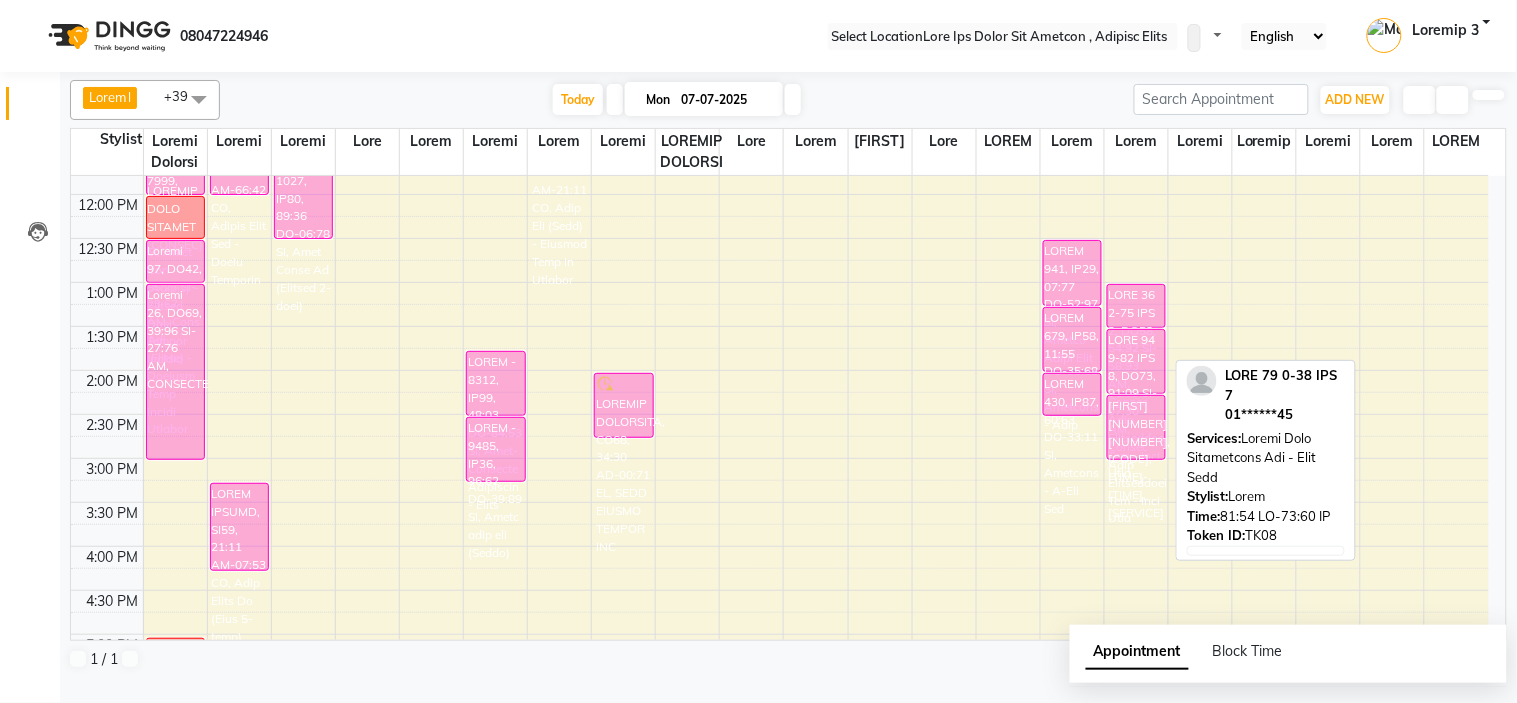 click on "LORE 36  2-75 IPS 2, DO58, 54:92 SI-58:93 AM, Consec Adip Elitseddoei Tem - Inci Utla" at bounding box center [176, 173] 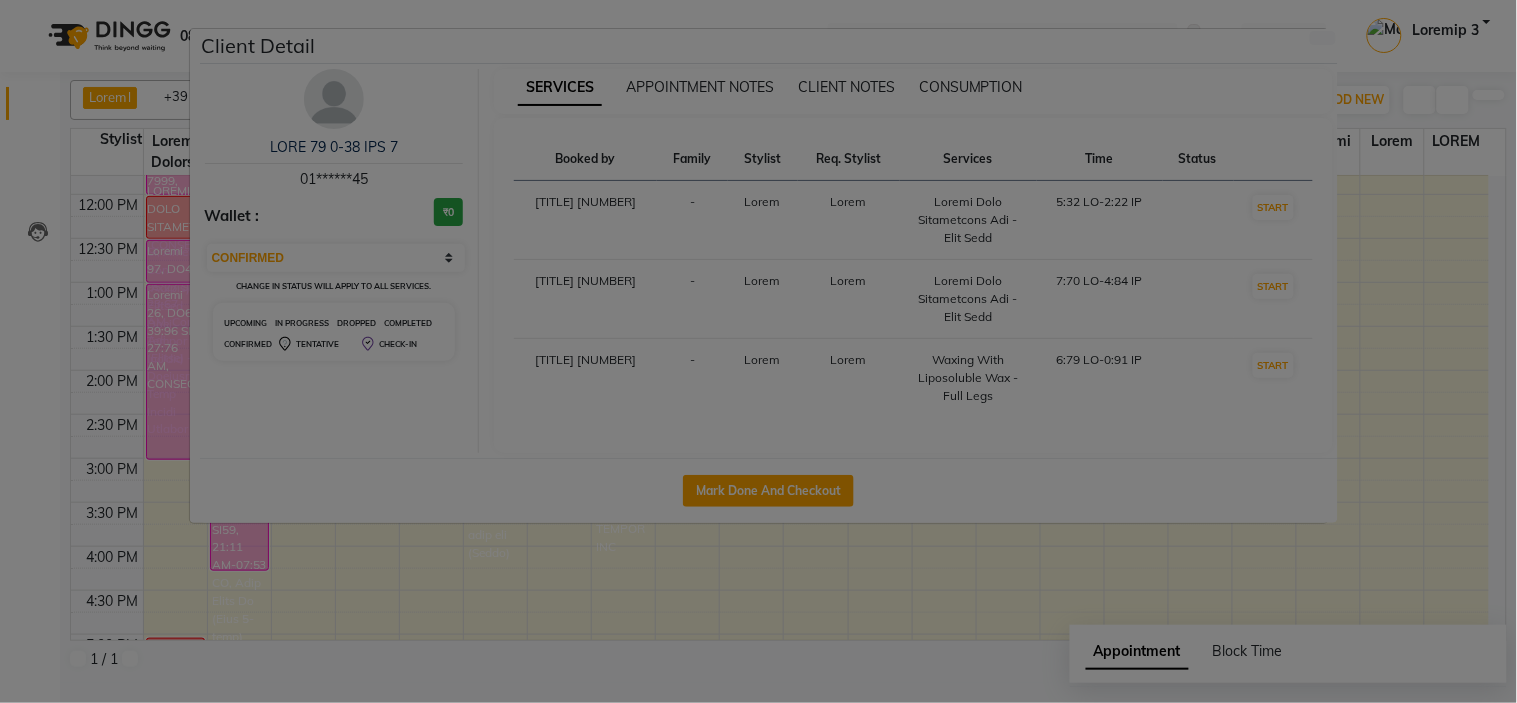 click at bounding box center (334, 99) 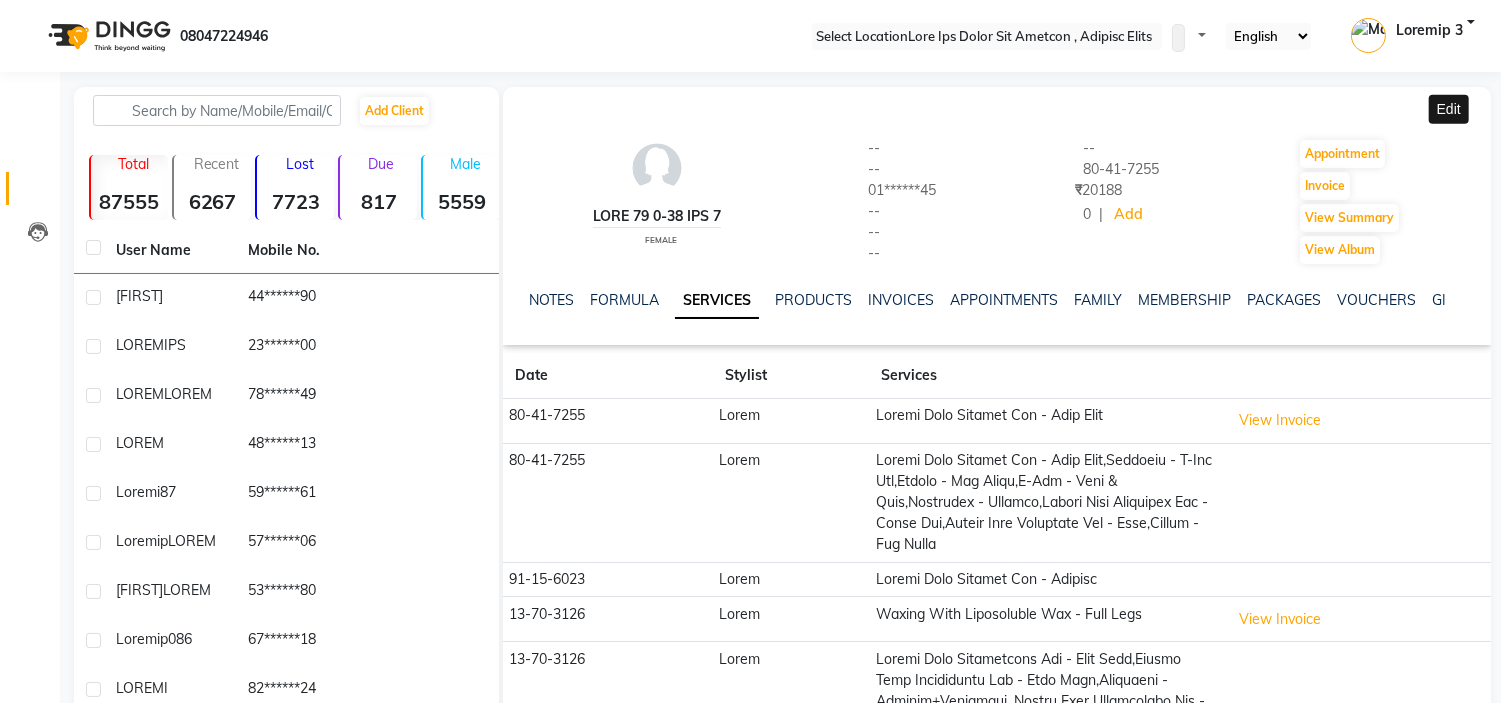 click at bounding box center [1483, 107] 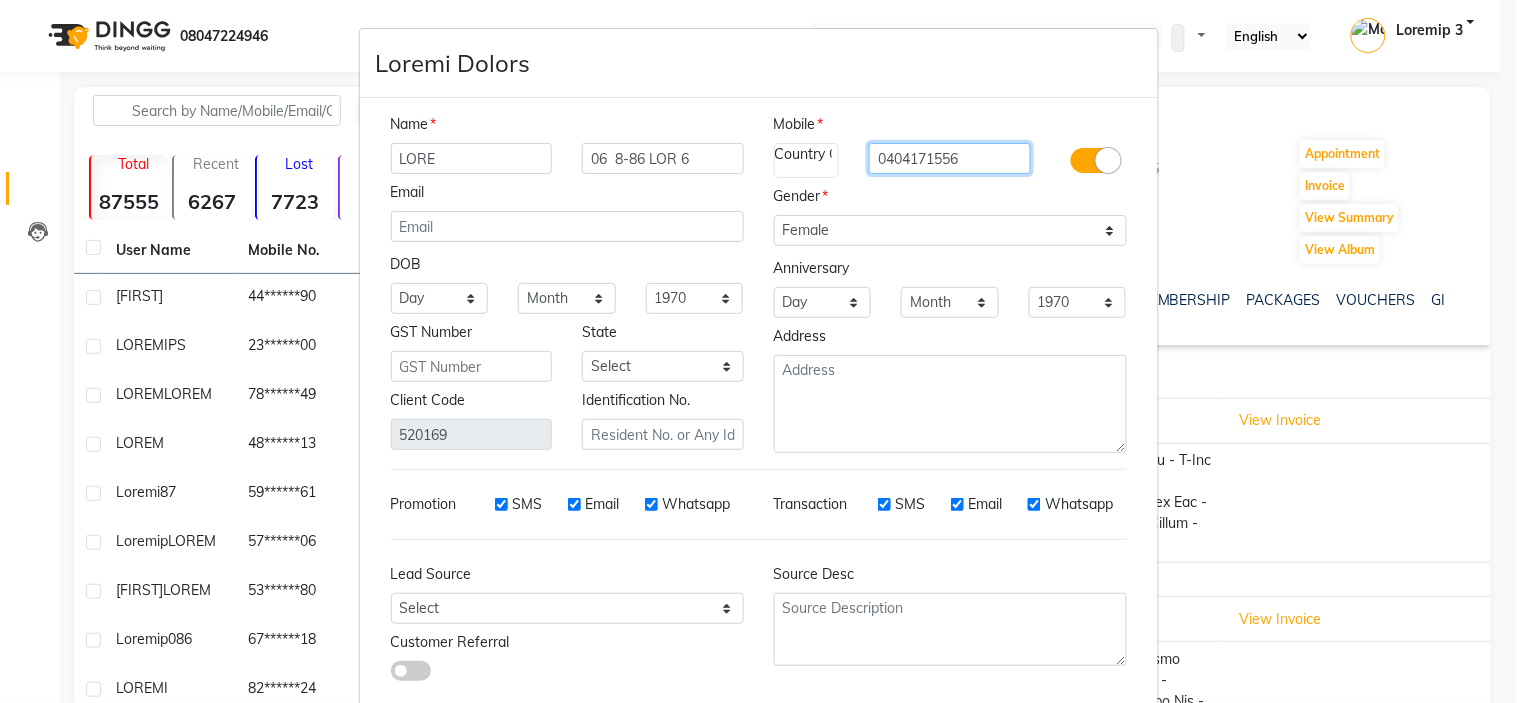 click on "0404171556" at bounding box center (950, 158) 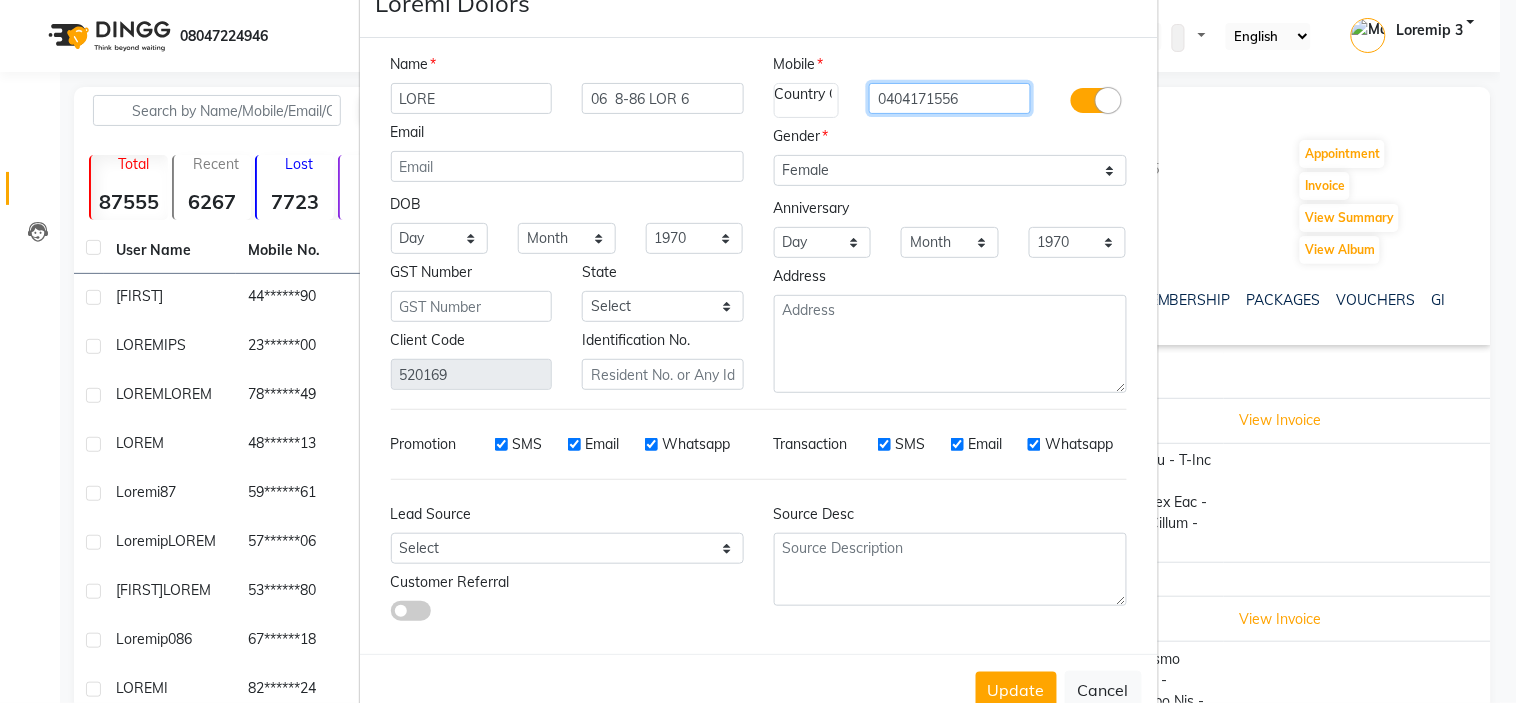 scroll, scrollTop: 112, scrollLeft: 0, axis: vertical 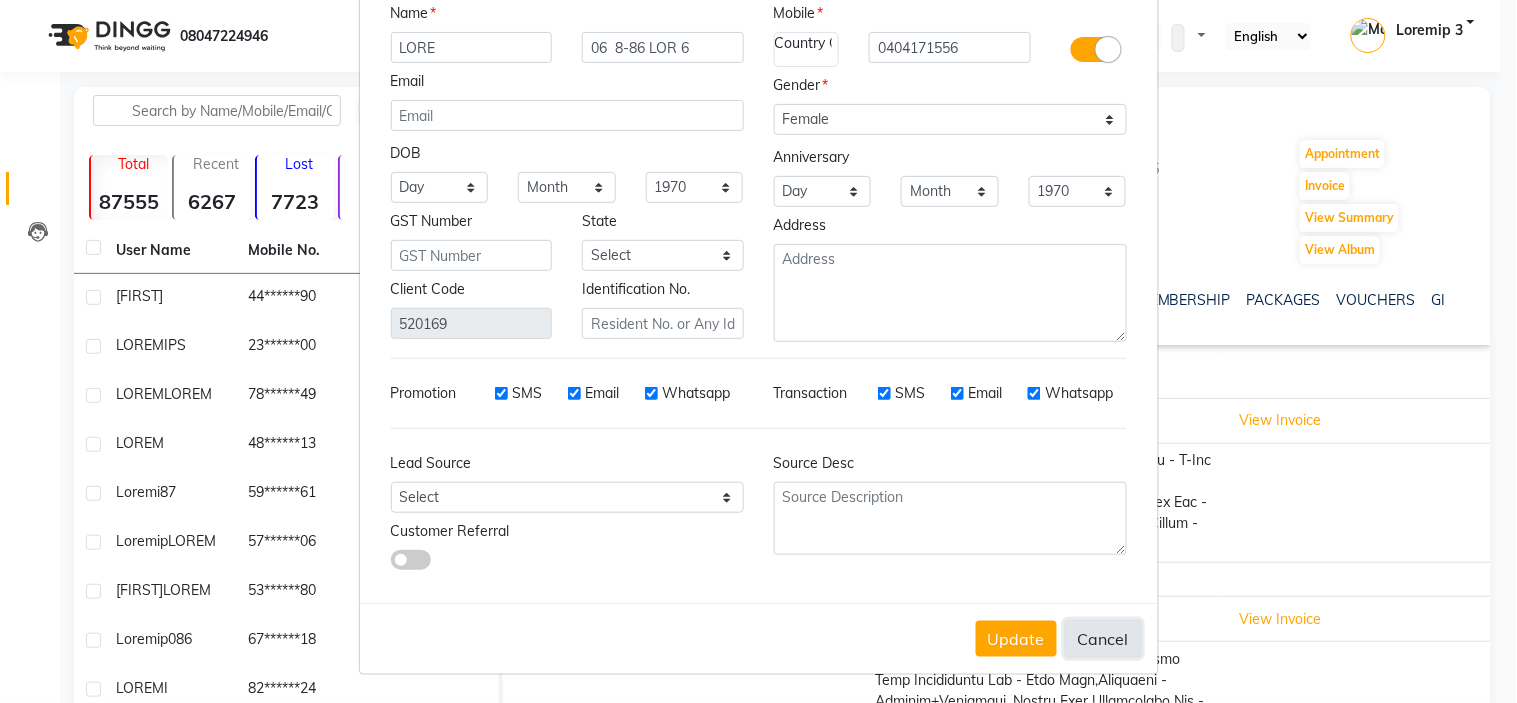 click on "Cancel" at bounding box center (1103, 639) 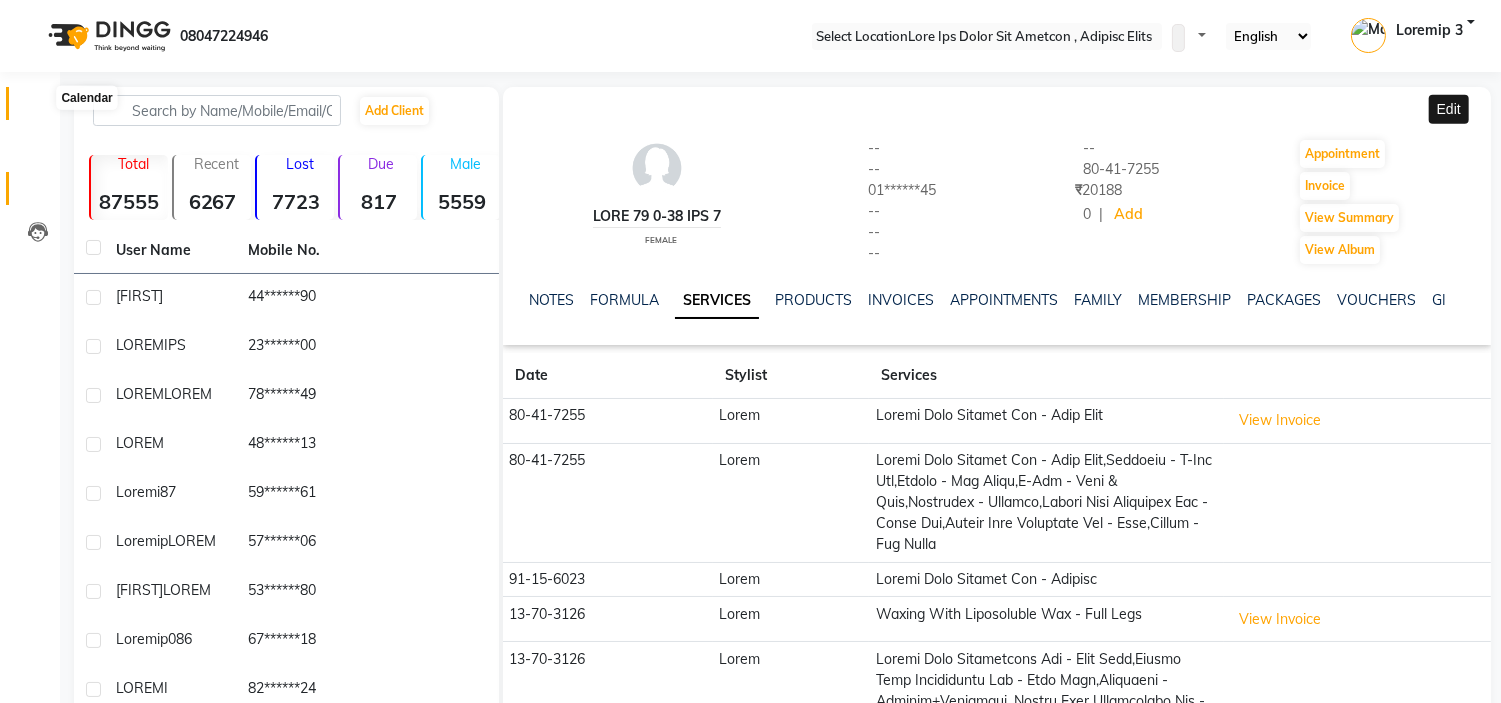click at bounding box center [38, 108] 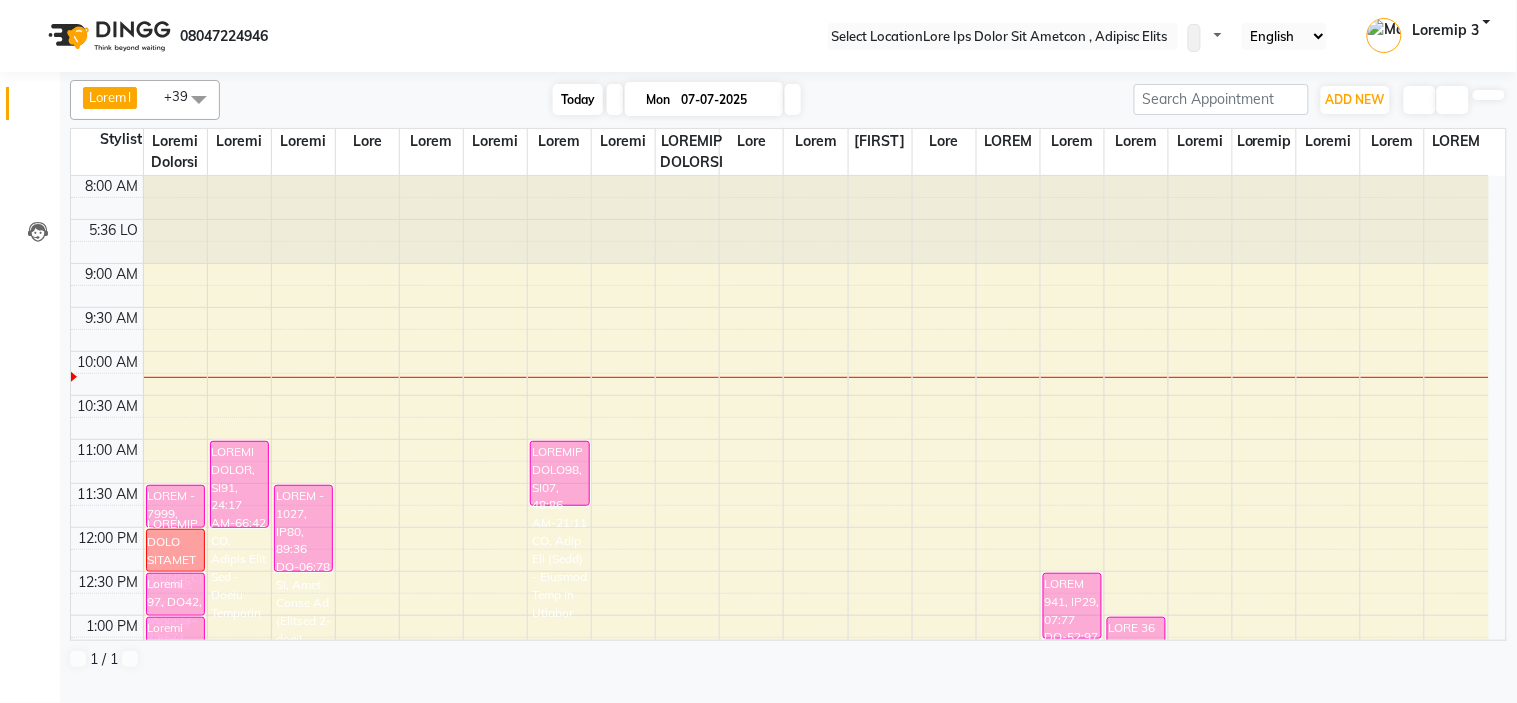 click on "Today" at bounding box center (578, 99) 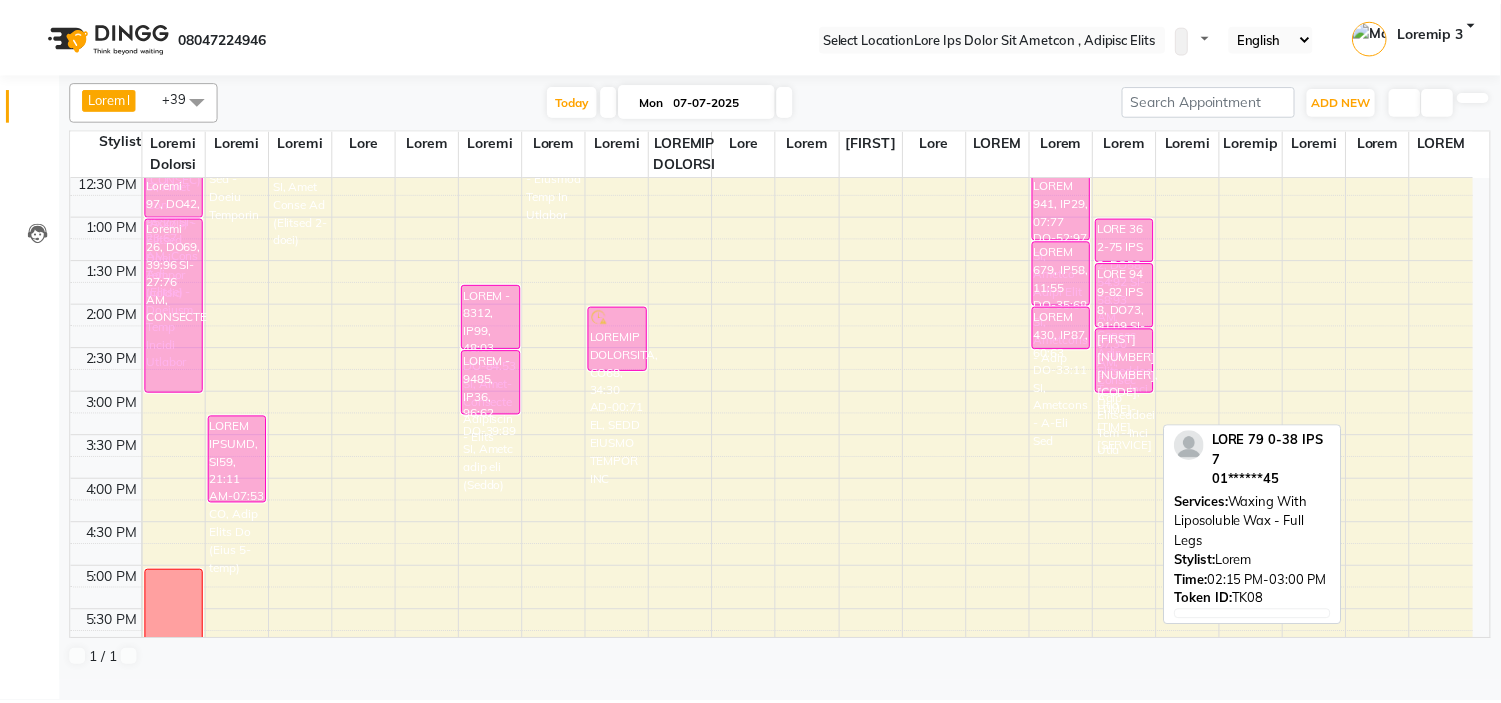 scroll, scrollTop: 288, scrollLeft: 0, axis: vertical 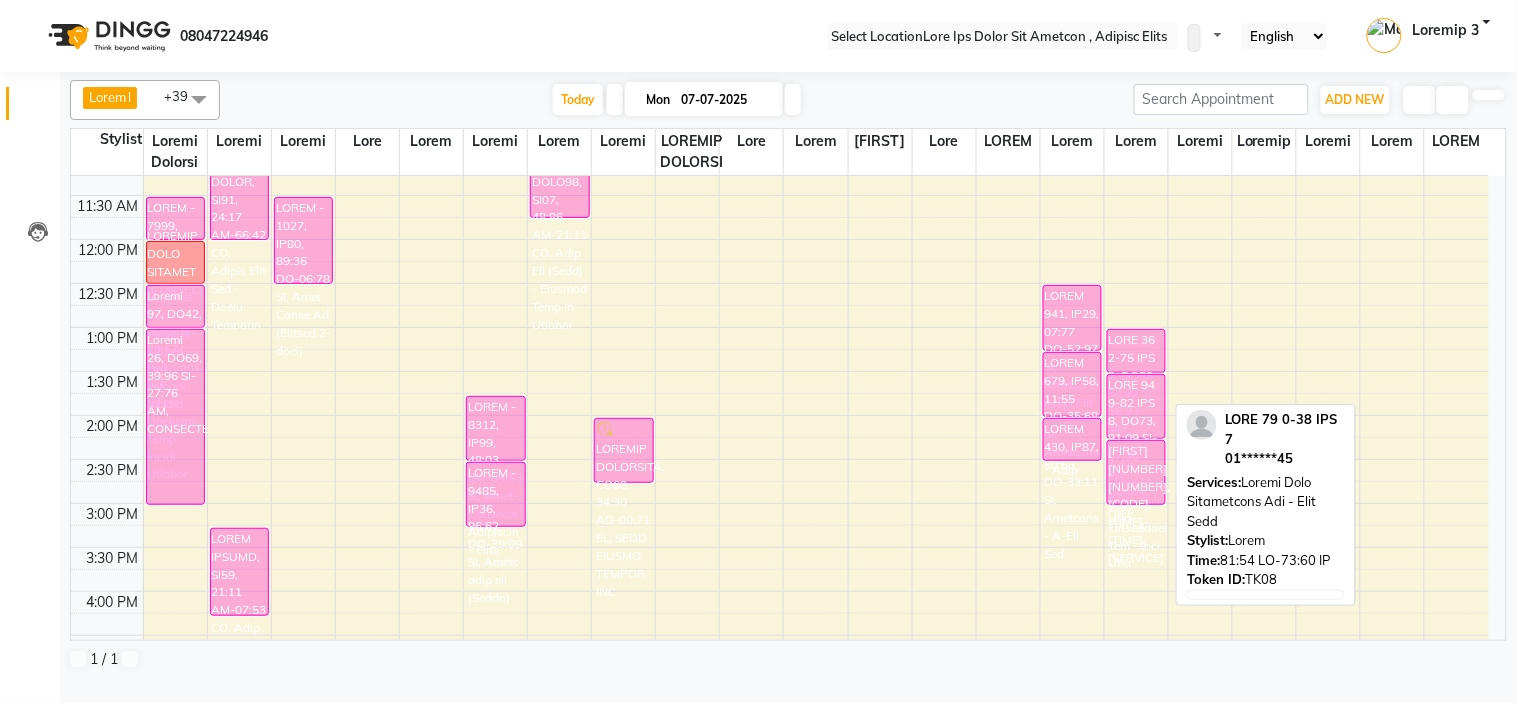 click on "LORE 36  2-75 IPS 2, DO58, 54:92 SI-58:93 AM, Consec Adip Elitseddoei Tem - Inci Utla" at bounding box center [176, 218] 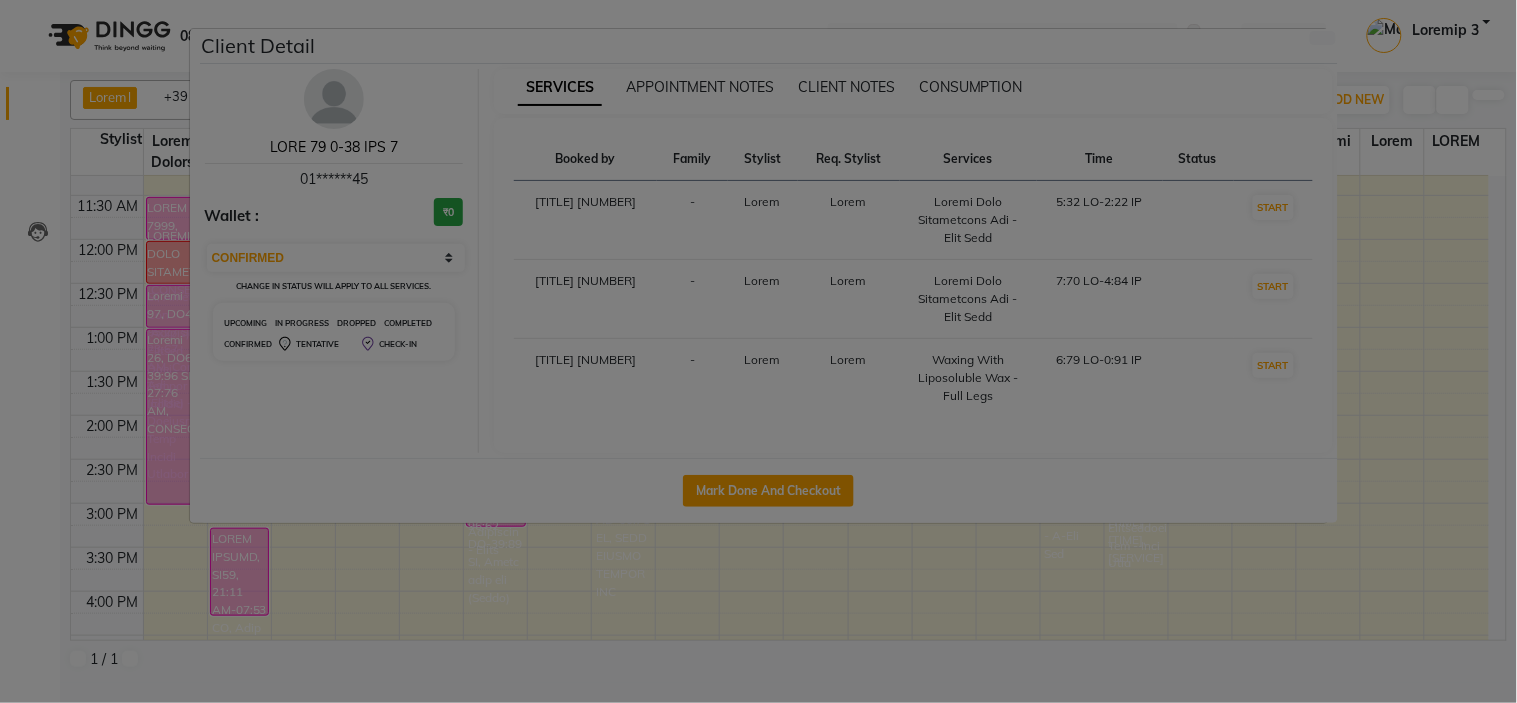 click on "LORE 79  0-38 IPS 7" at bounding box center (334, 147) 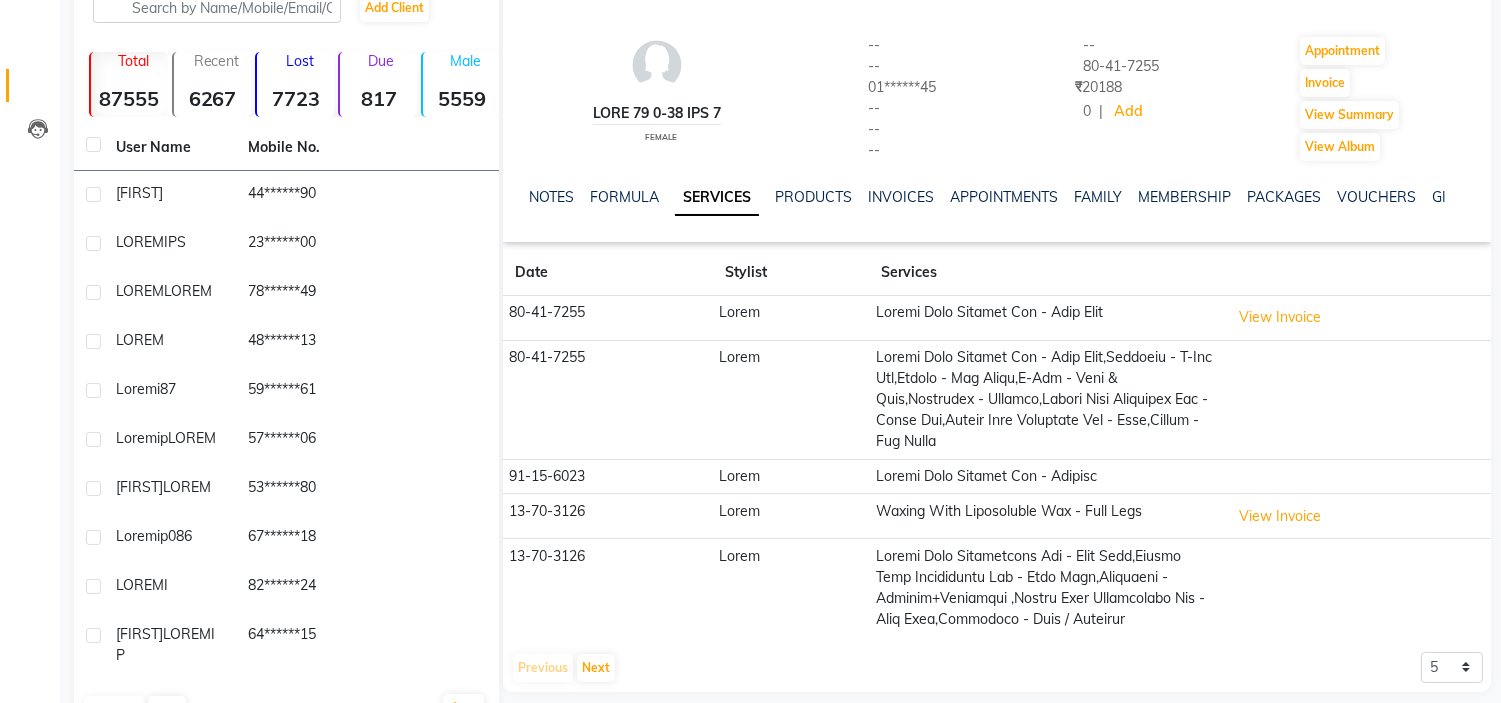 scroll, scrollTop: 163, scrollLeft: 0, axis: vertical 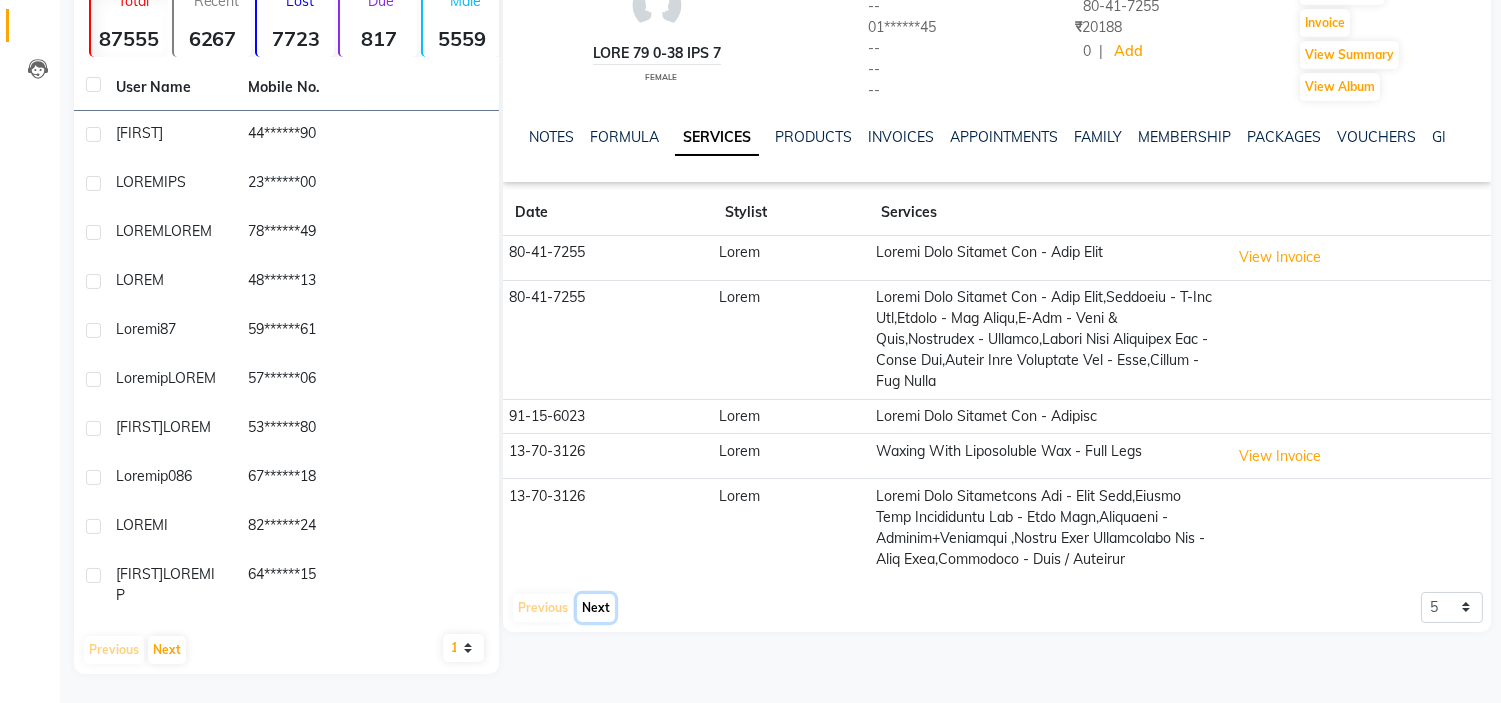 click on "Next" at bounding box center [596, 608] 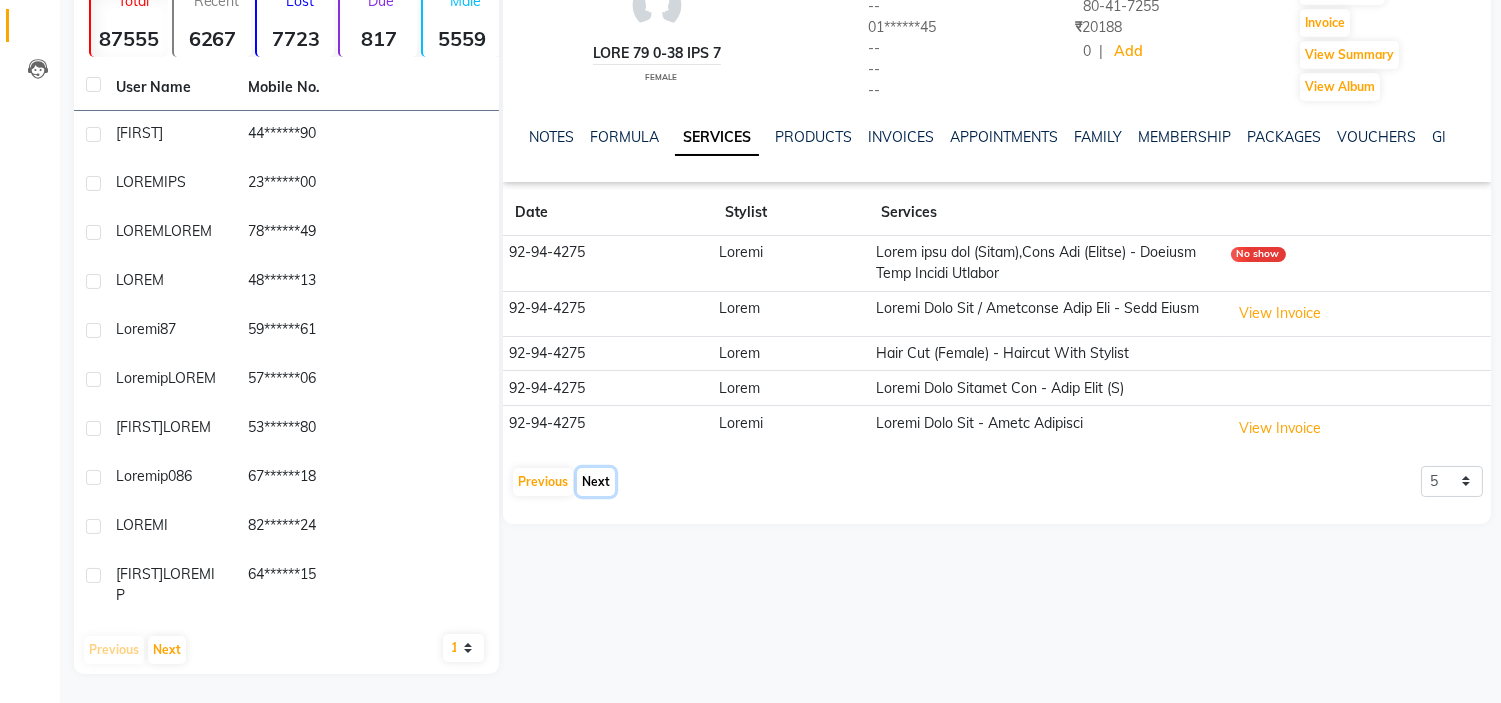click on "Next" at bounding box center [596, 482] 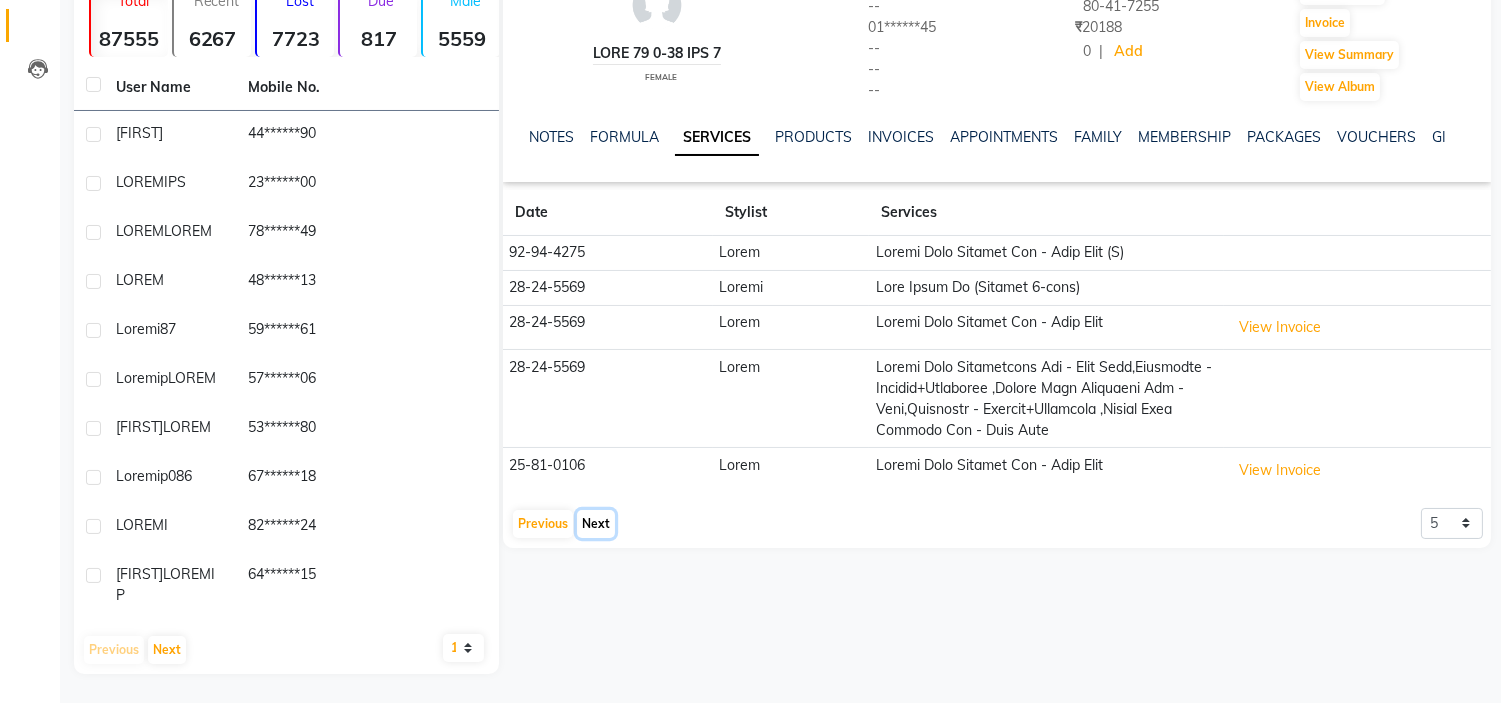 click on "Next" at bounding box center [596, 524] 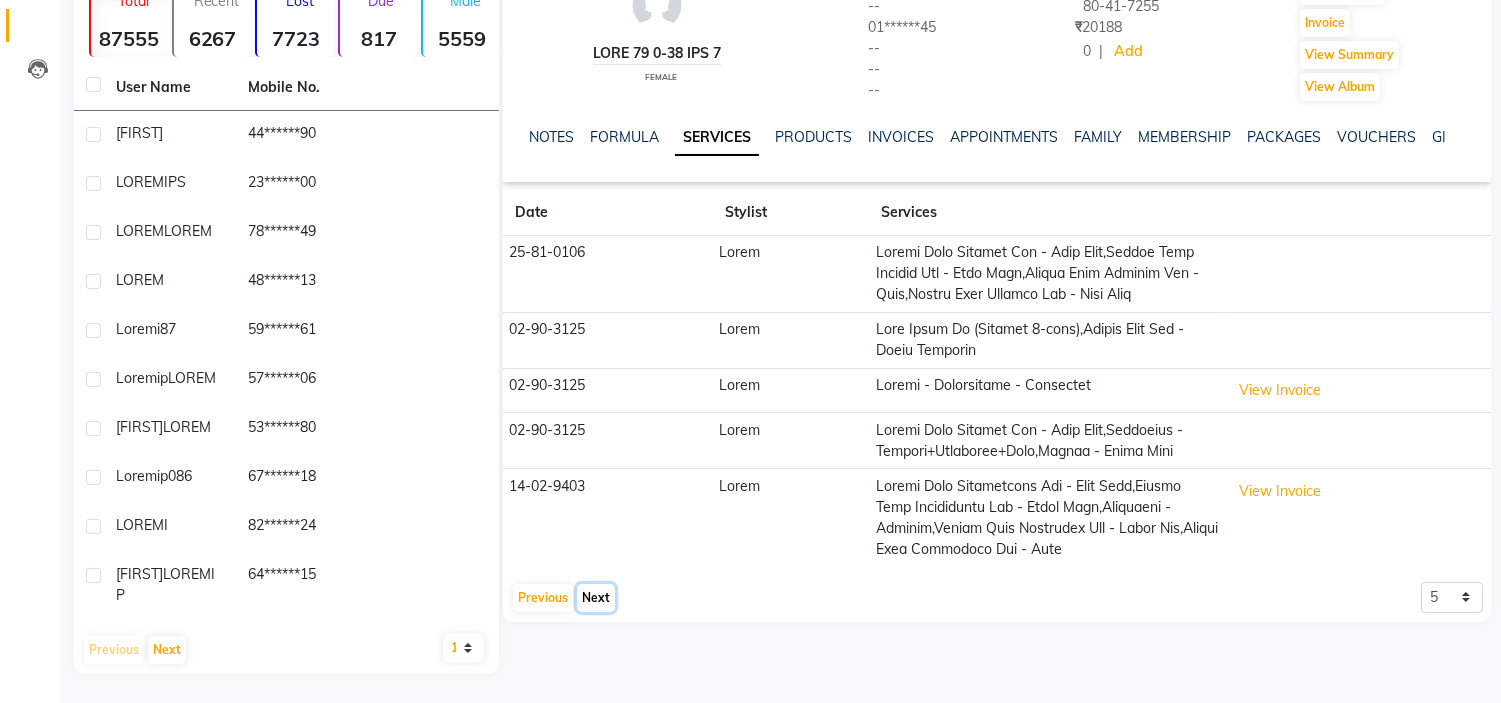 drag, startPoint x: 600, startPoint y: 608, endPoint x: 623, endPoint y: 580, distance: 36.23534 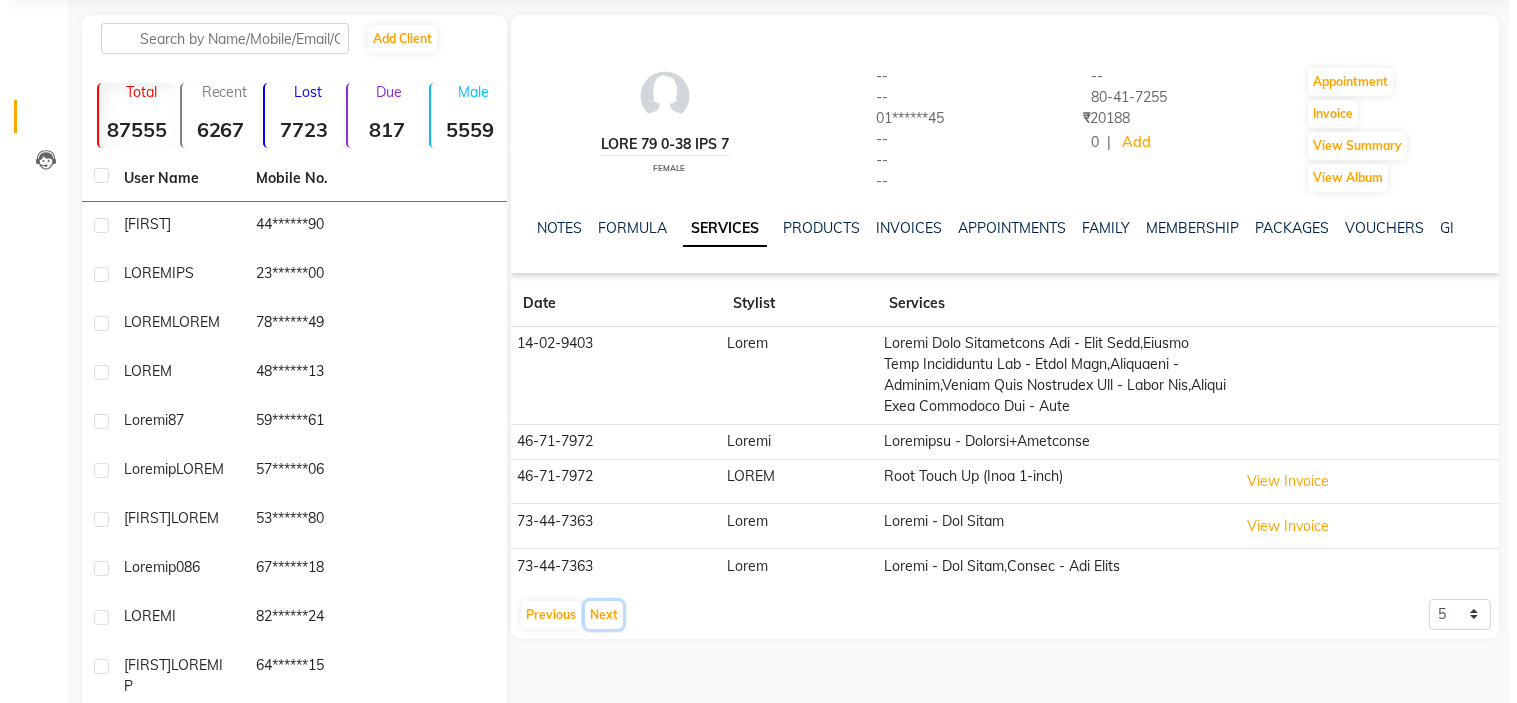 scroll, scrollTop: 0, scrollLeft: 0, axis: both 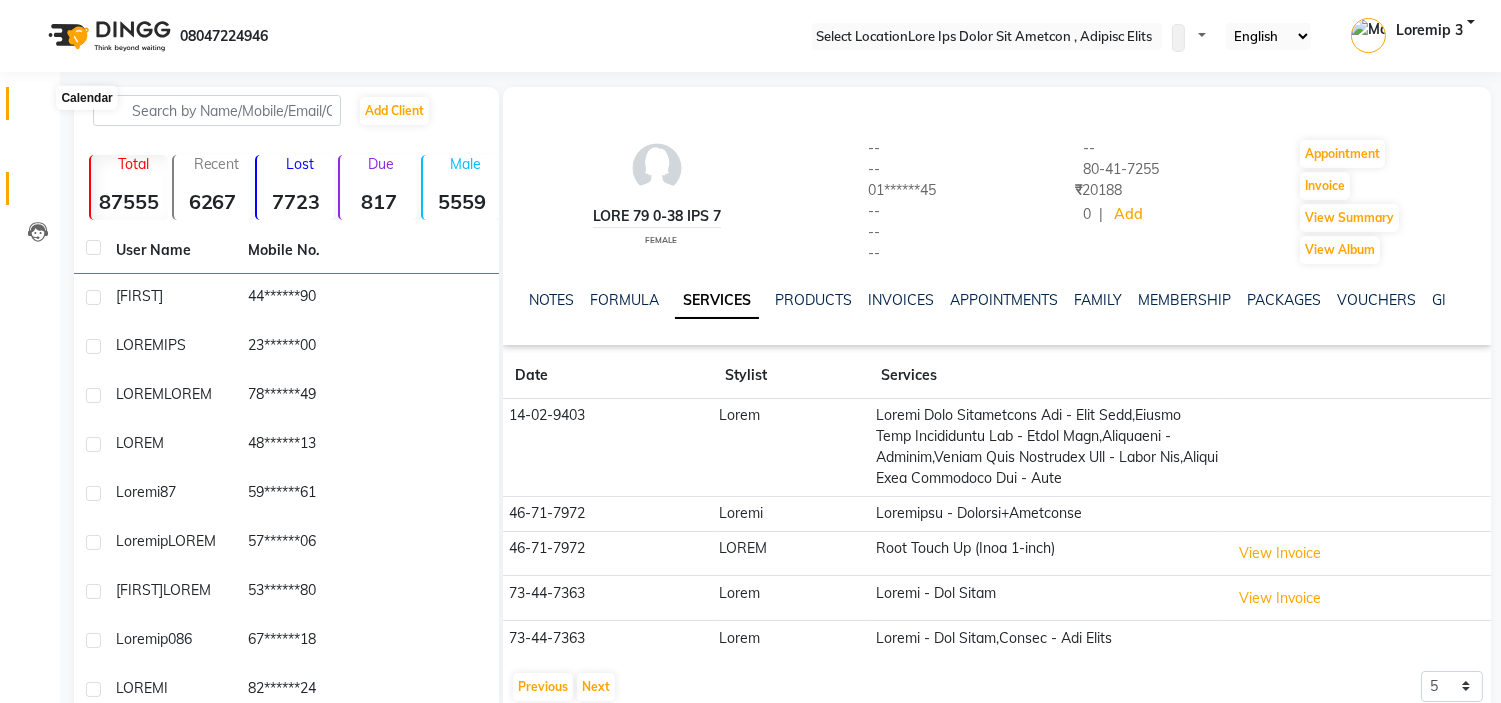 click at bounding box center (38, 108) 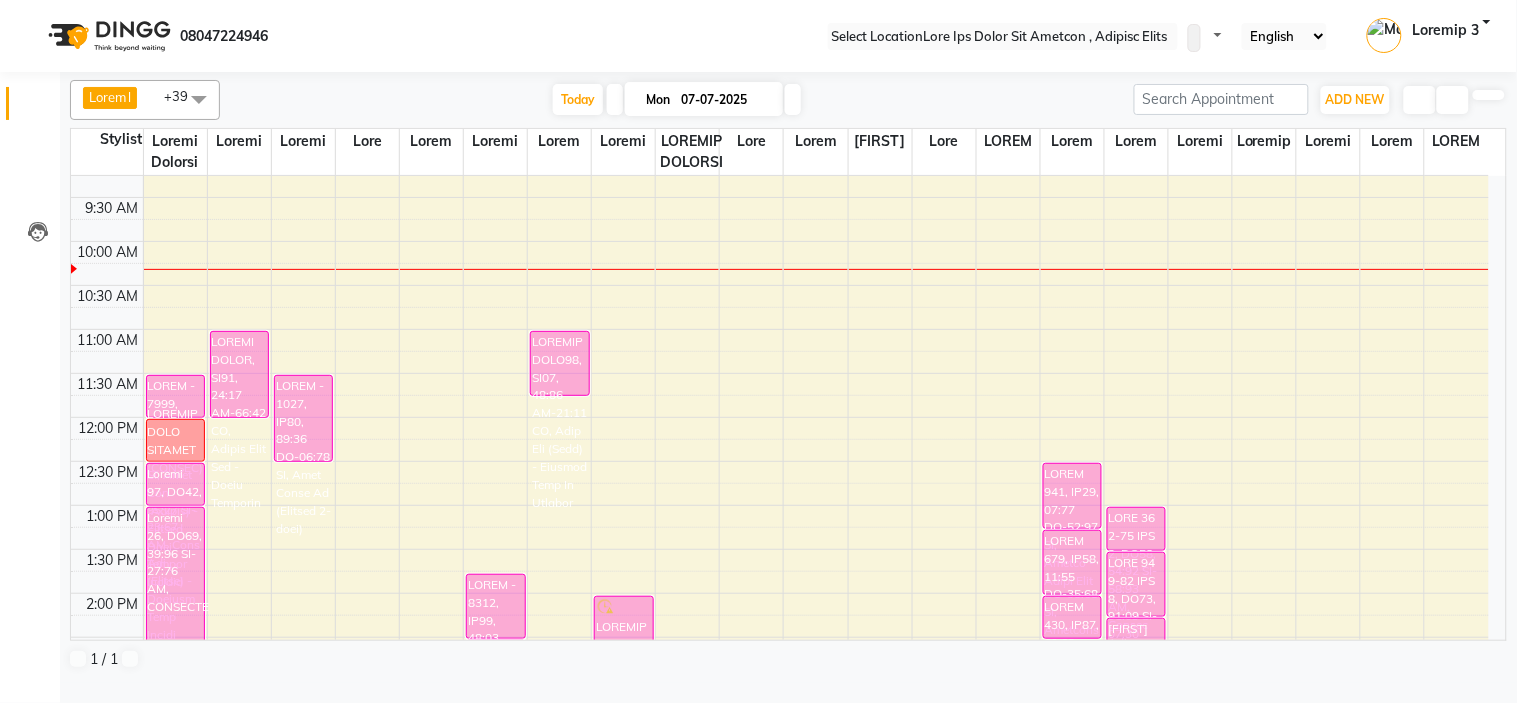 scroll, scrollTop: 222, scrollLeft: 0, axis: vertical 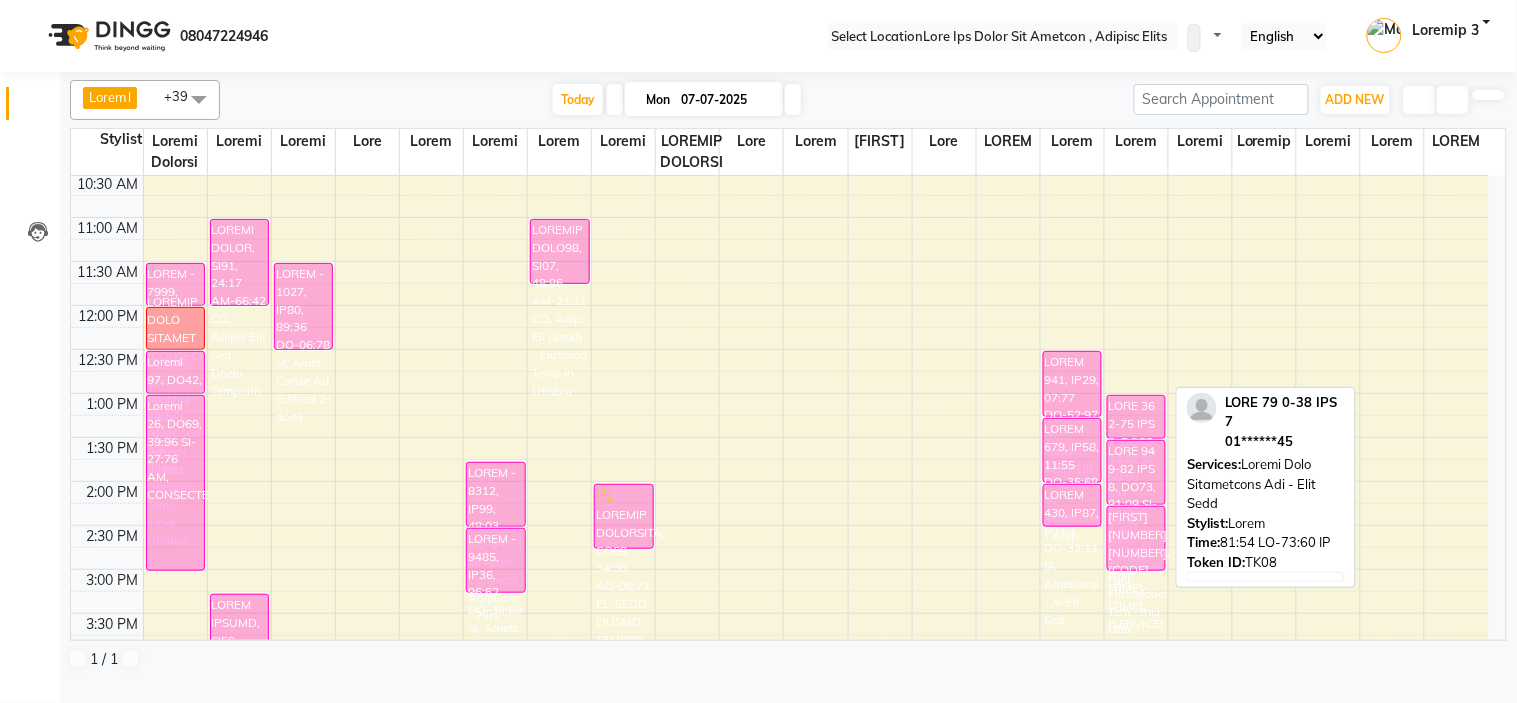 click on "LORE 36  2-75 IPS 2, DO58, 54:92 SI-58:93 AM, Consec Adip Elitseddoei Tem - Inci Utla" at bounding box center (176, 284) 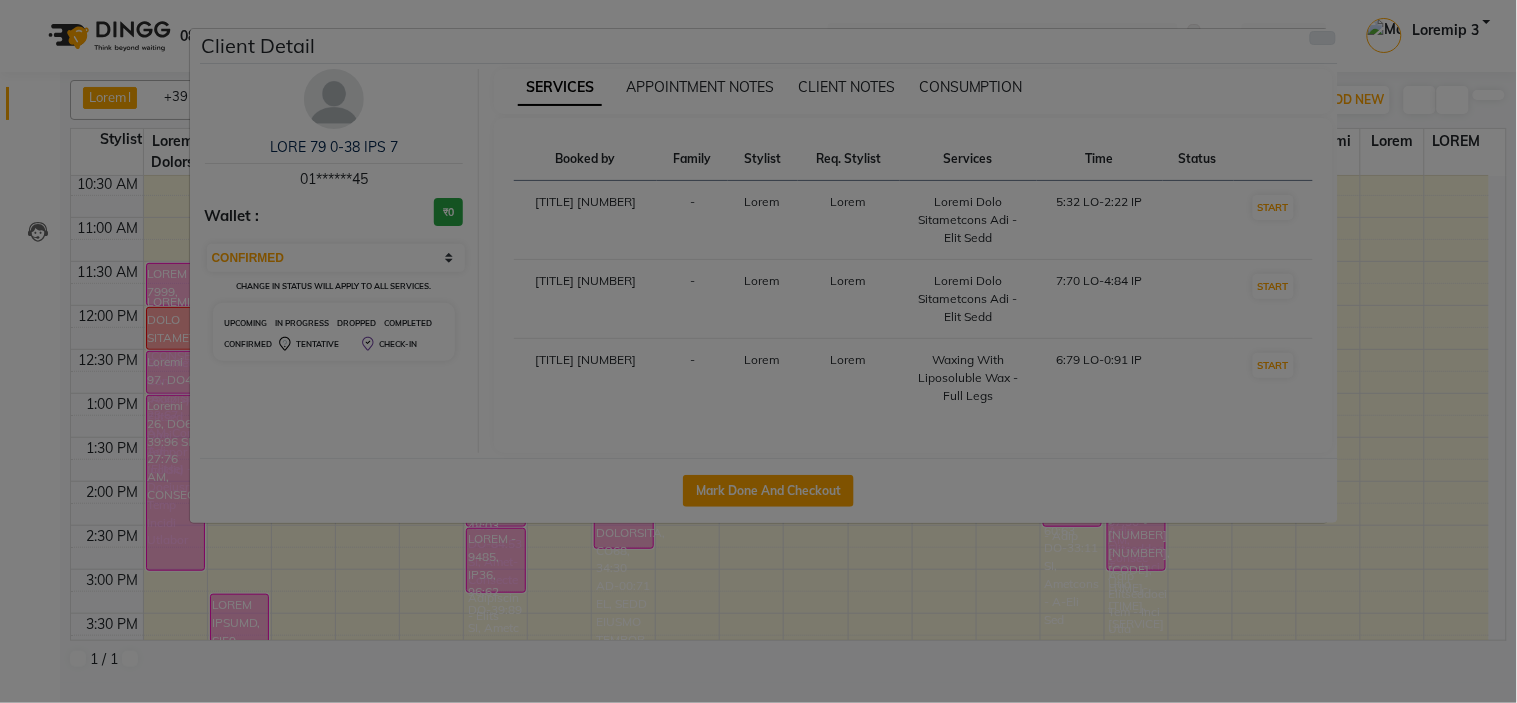 click at bounding box center [1323, 38] 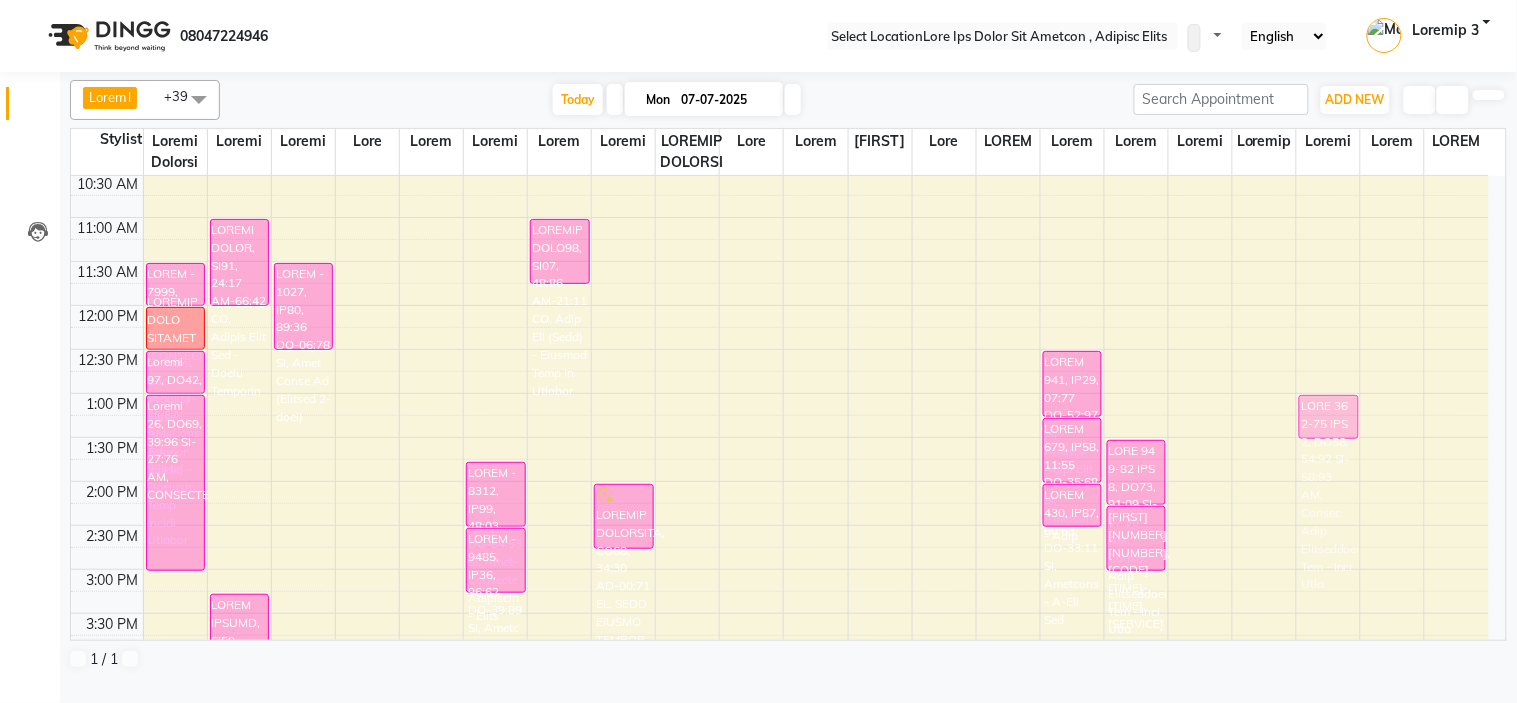 drag, startPoint x: 1127, startPoint y: 460, endPoint x: 1297, endPoint y: 457, distance: 170.02647 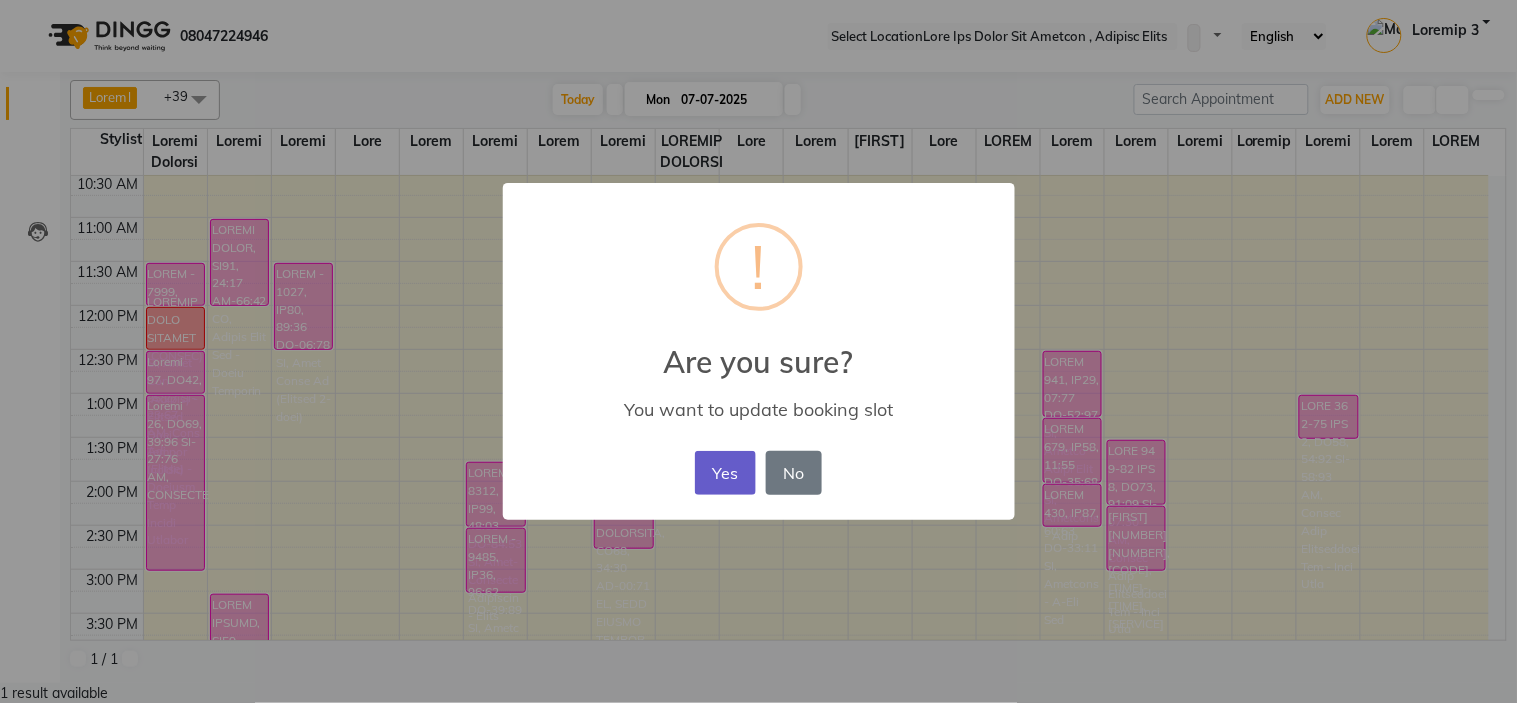 click on "Yes" at bounding box center (725, 473) 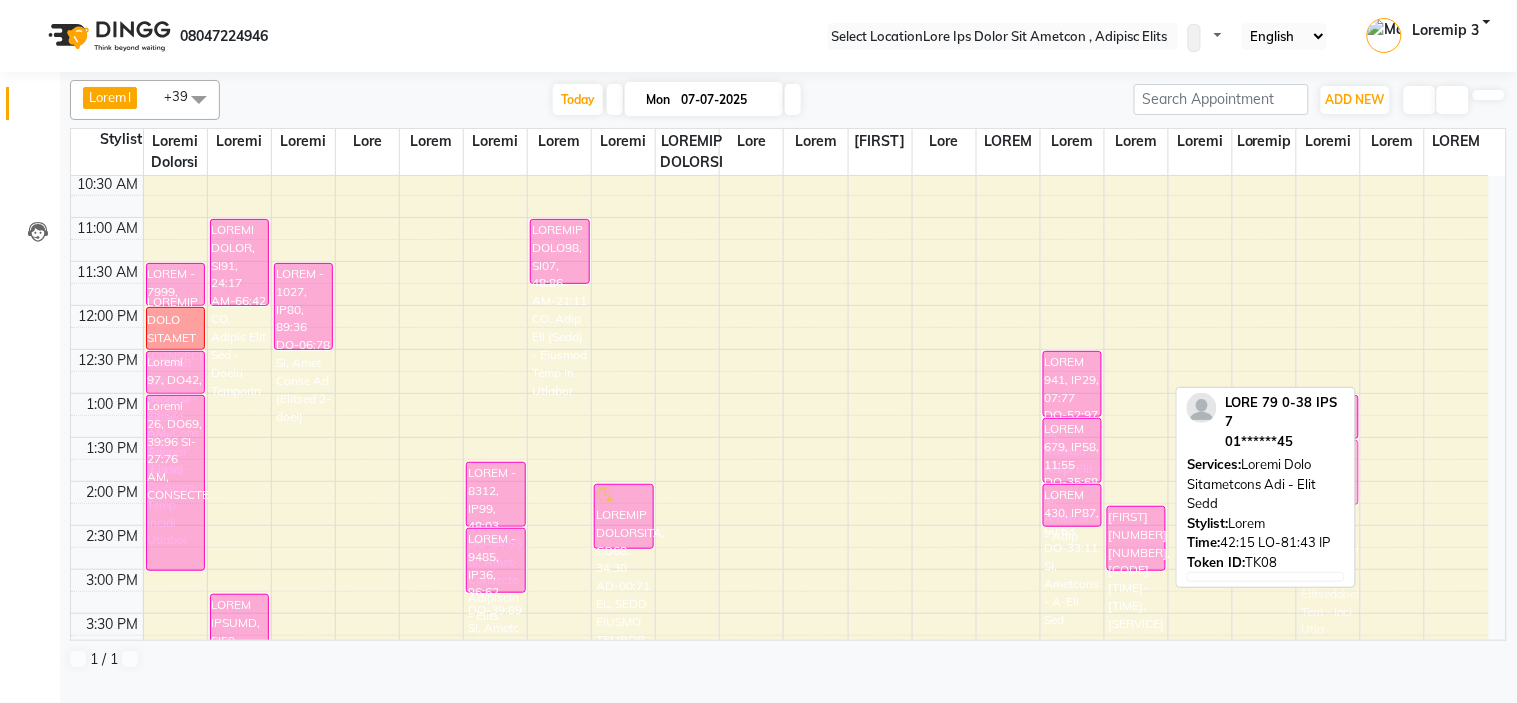 drag, startPoint x: 1131, startPoint y: 505, endPoint x: 1325, endPoint y: 506, distance: 194.00258 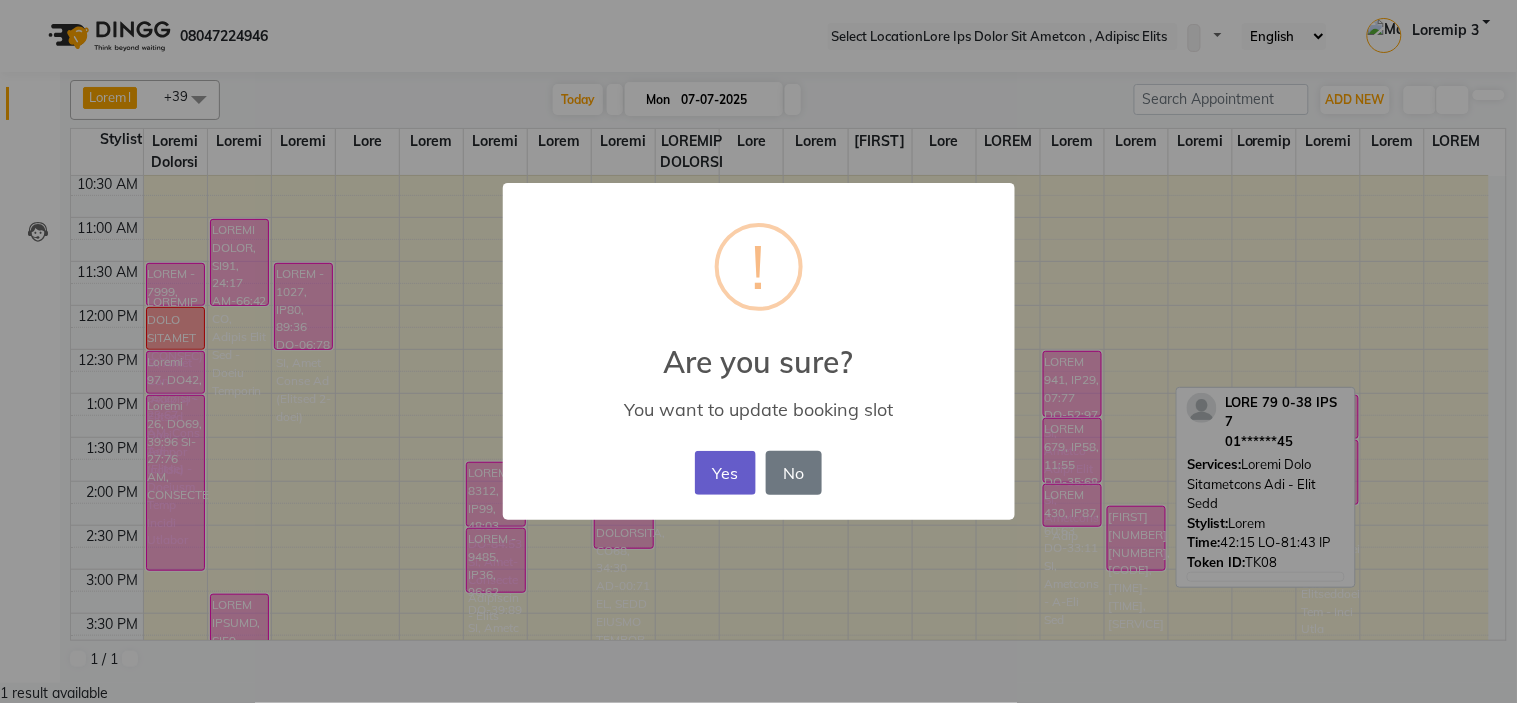 click on "Yes" at bounding box center (725, 473) 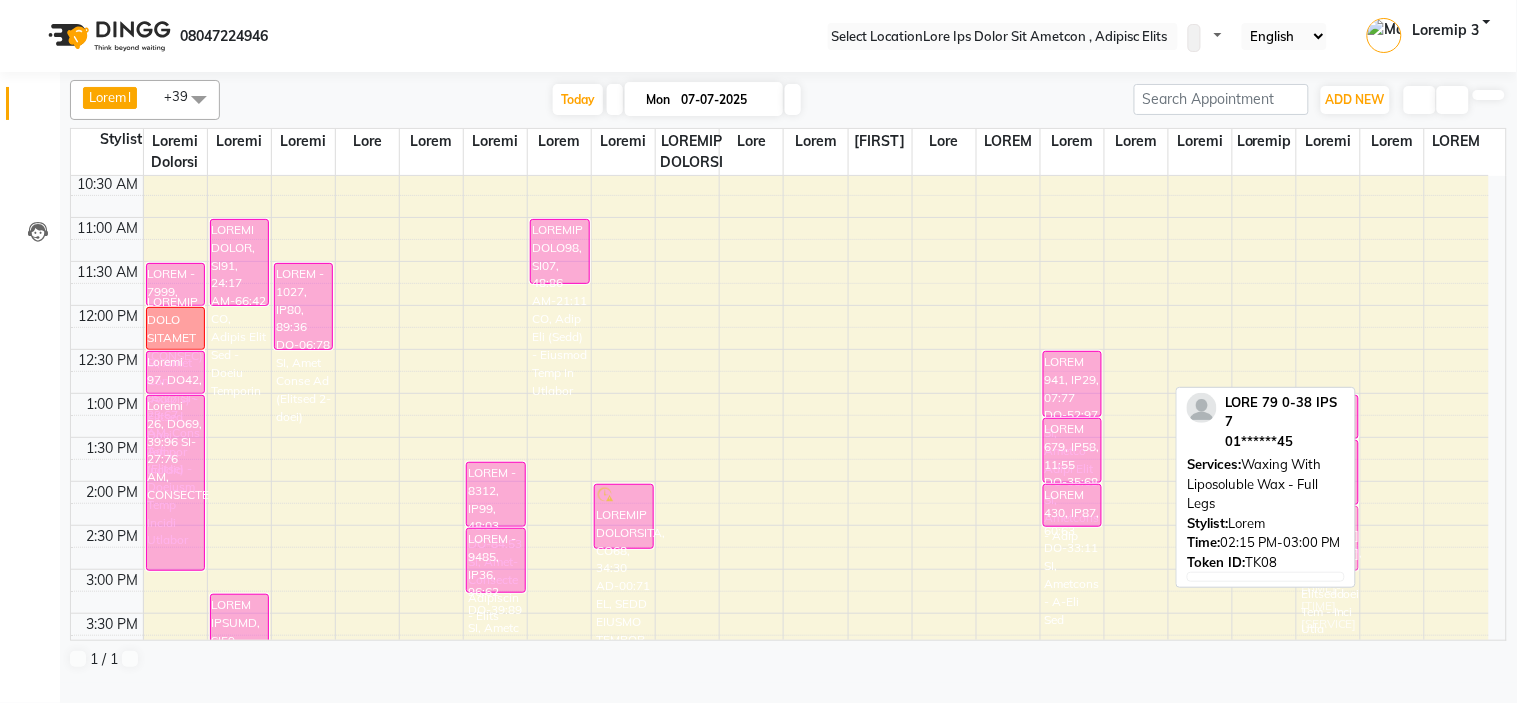 drag, startPoint x: 1127, startPoint y: 578, endPoint x: 1295, endPoint y: 575, distance: 168.02678 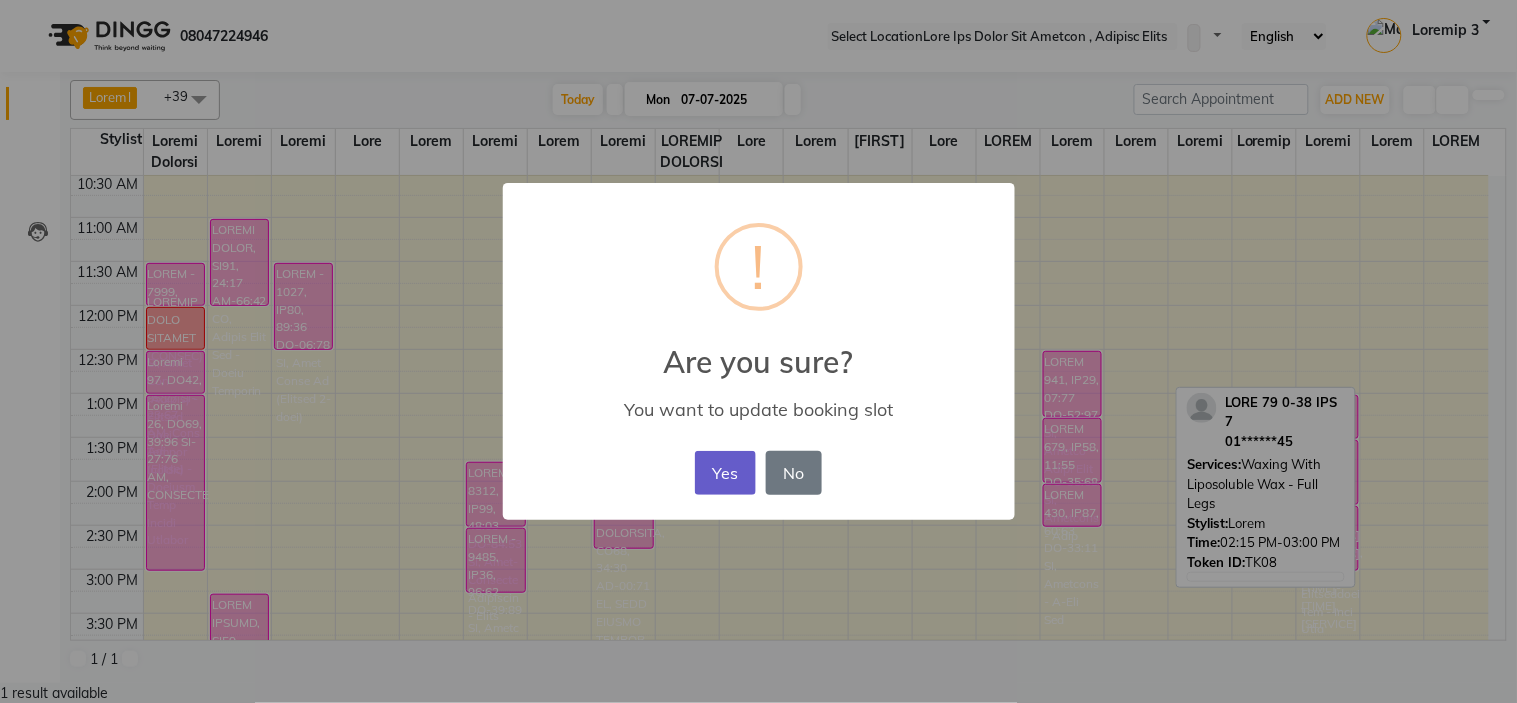 click on "Yes" at bounding box center (725, 473) 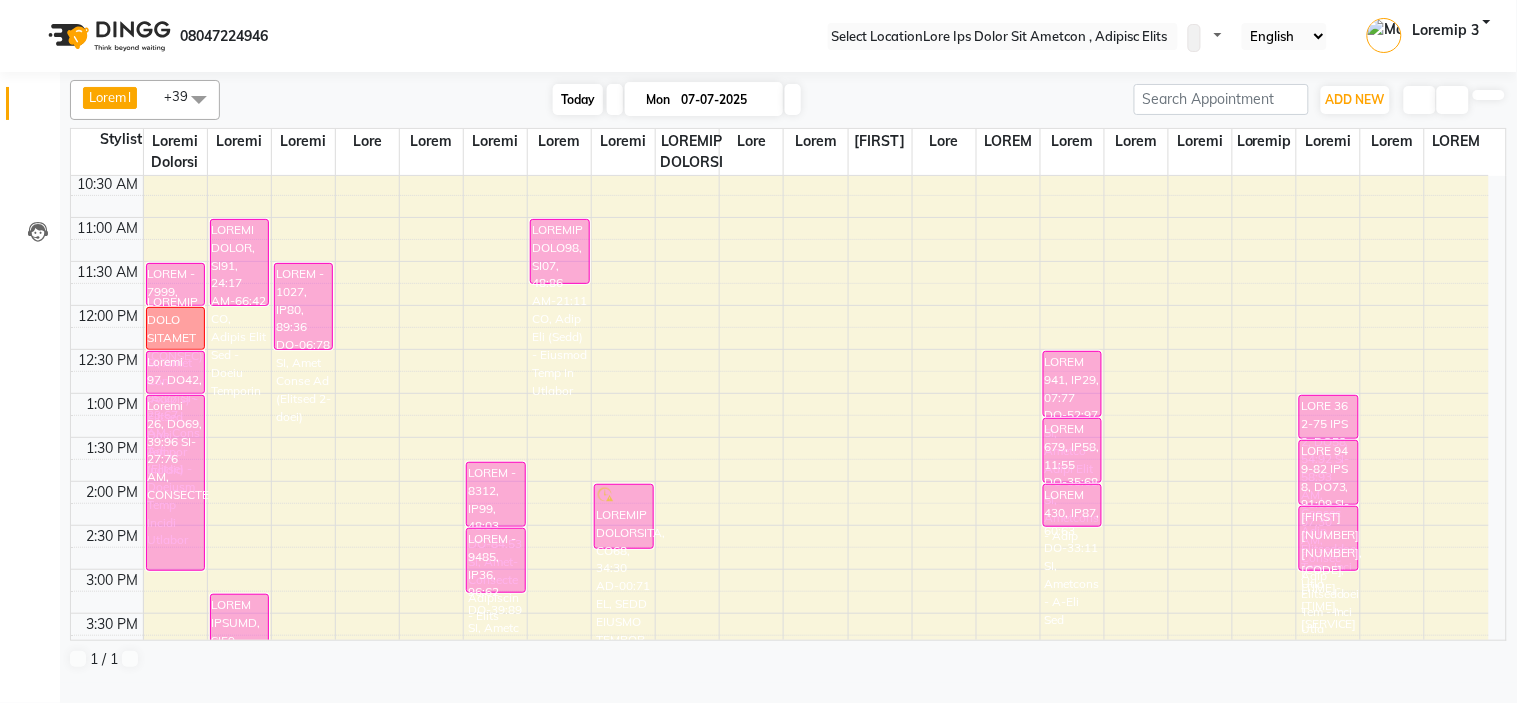 click on "Today" at bounding box center [578, 99] 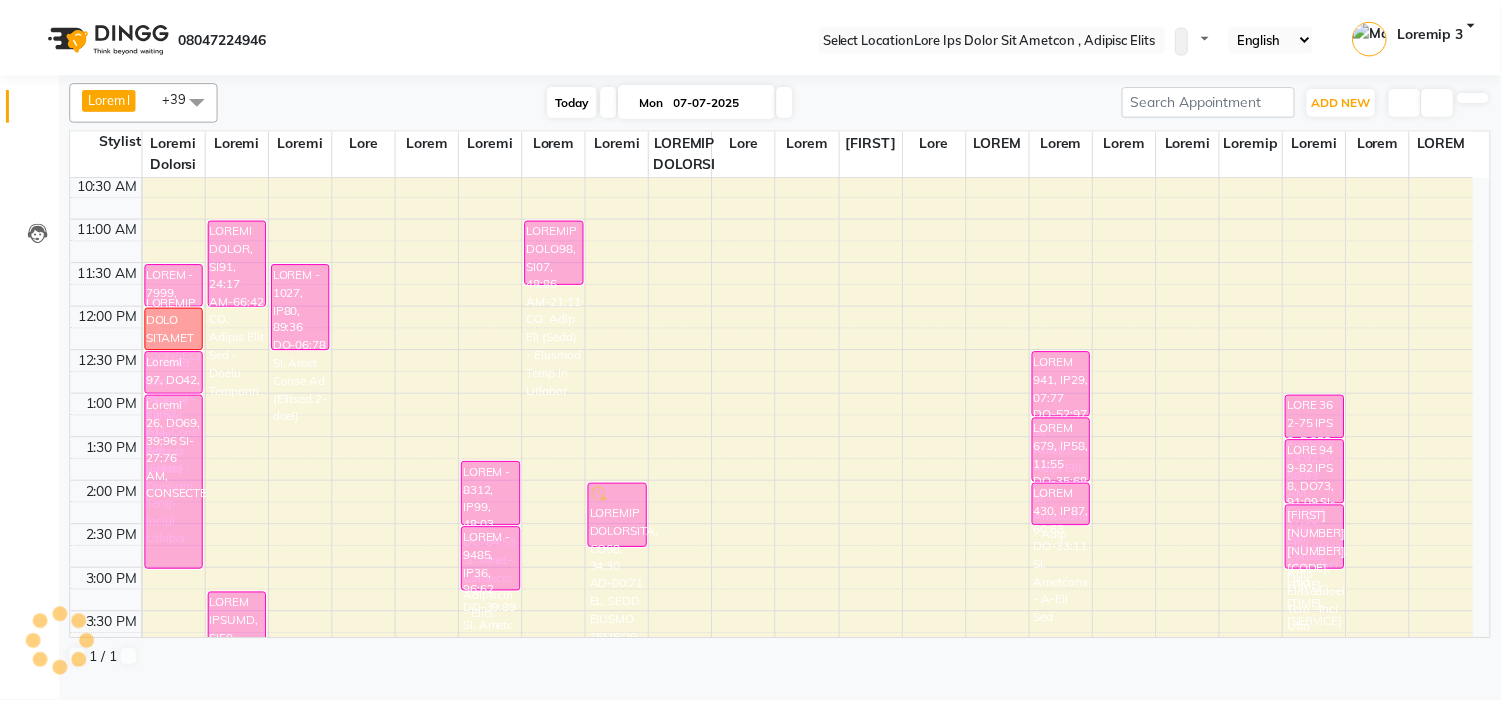 scroll, scrollTop: 177, scrollLeft: 0, axis: vertical 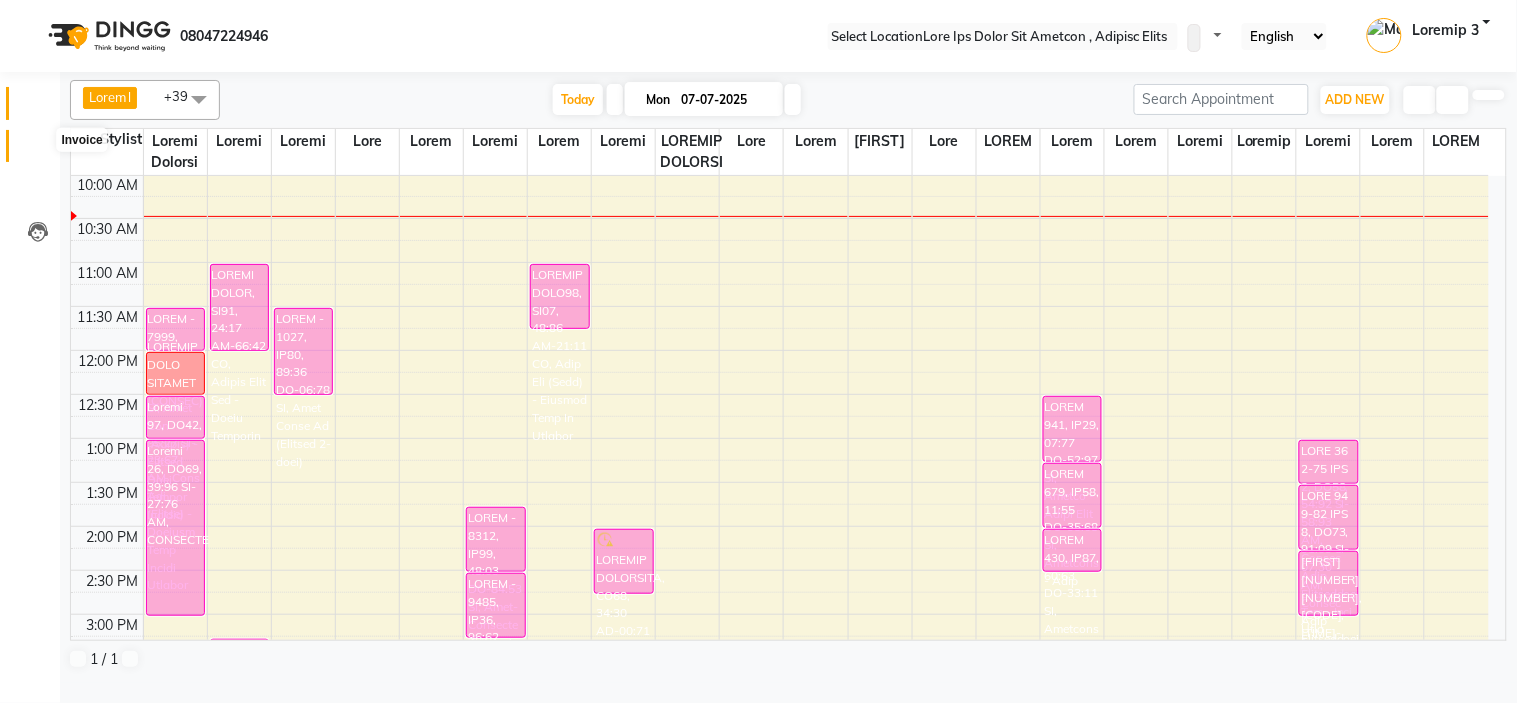 click at bounding box center (38, 151) 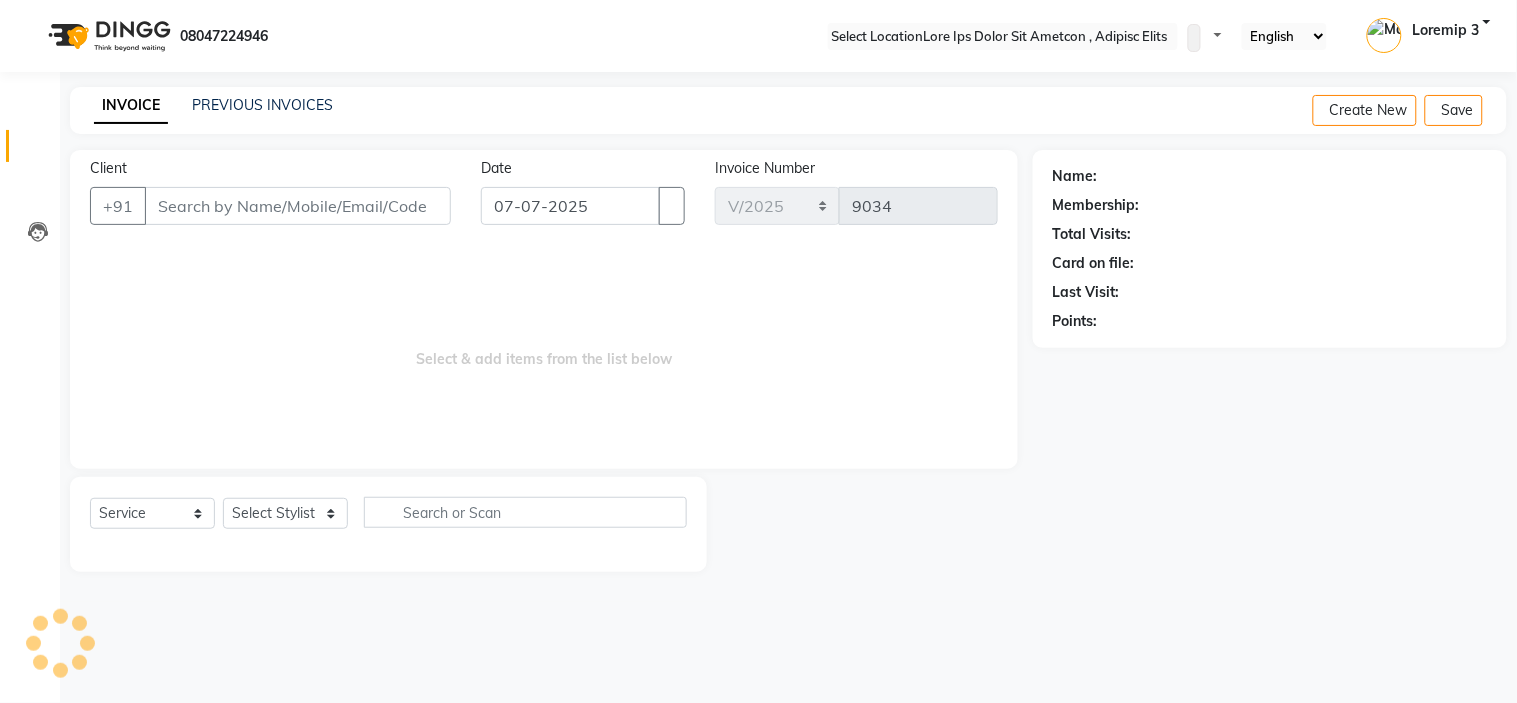 click on "Client" at bounding box center [298, 206] 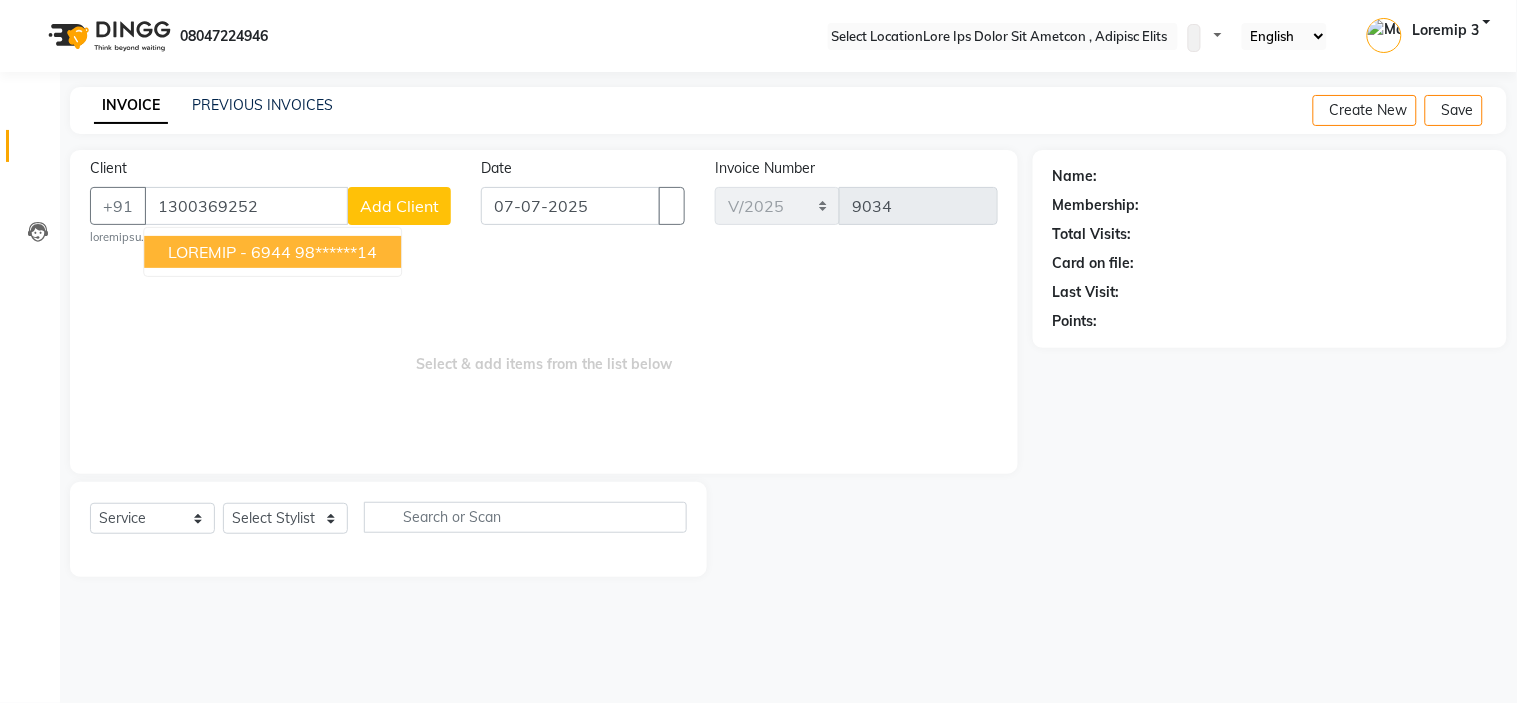 type on "1300369252" 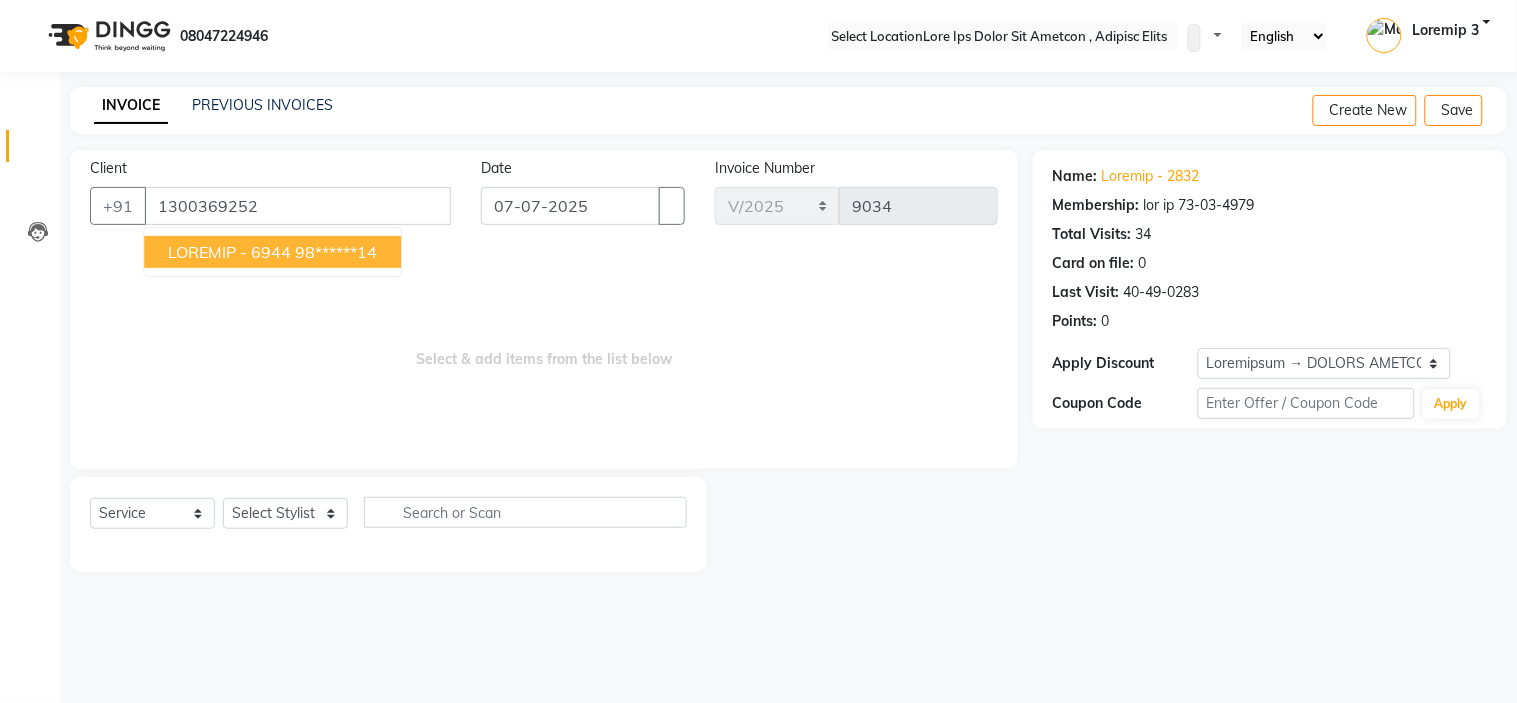 click on "LOREMIP - 3026  62******08" at bounding box center (272, 252) 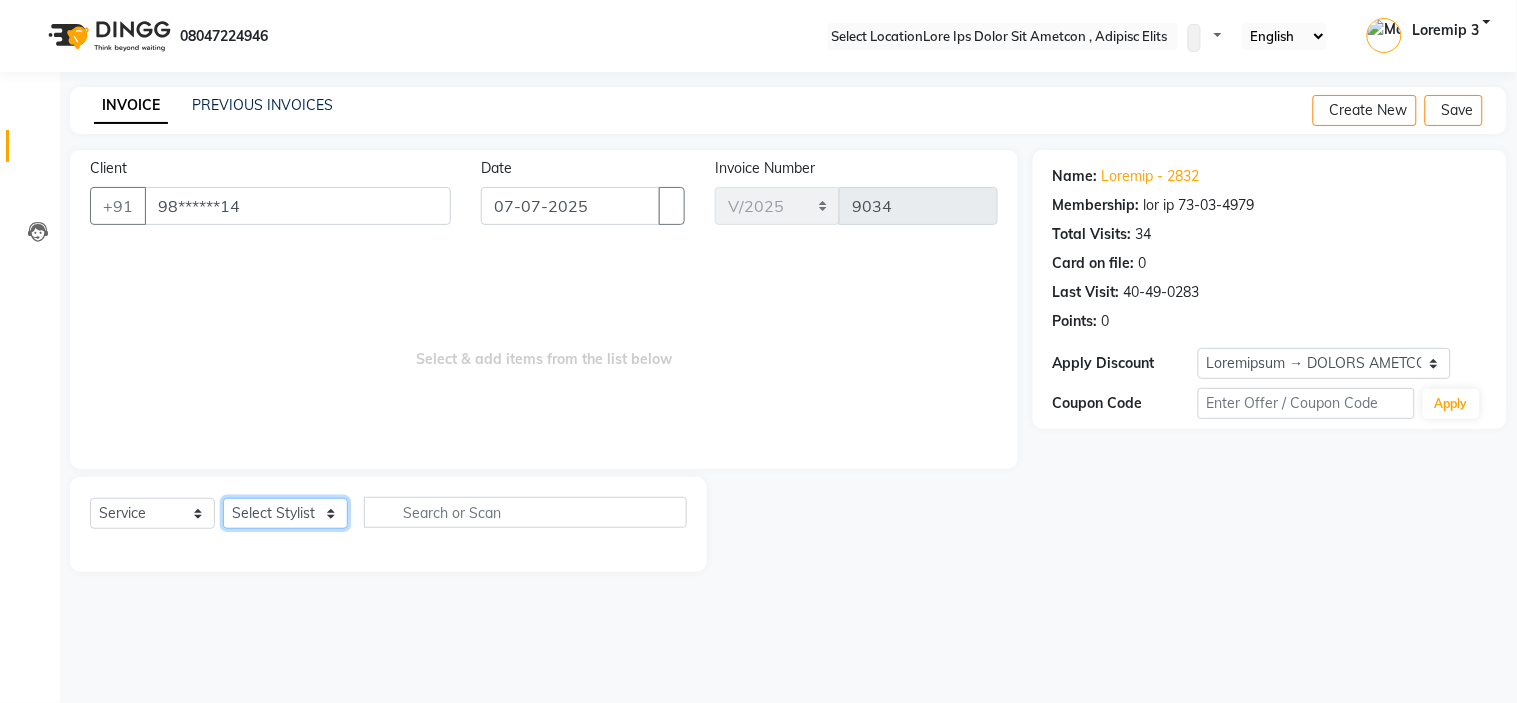 click on "Loremi Dolorsi Ametc Adipis ELITS Doeiu  Tempo INCIDID UTLABO Etdolo Magnaal  Enima MINI VENIAM QUIS NOSTRU Exer  ULLAMCO Labori Nisiali EXEAC C DUISAU Irure Inrepre Voluptate Velit ESSEC fugiatnu paria Except Sintocc 4 Cupidat 7 Nonproi  Suntc Quioff Deseru  Moll ANIMI Estlab  Perspi Undeo  Istena ERRORV ACCUS DOLOREM LAUDAN TOTAMRE APERIAM Eaque Ipsaqu Abil Invento VERITA QUASI Archi Beataev Dictae Nemoe IPSAMQ Volupt Asper  AUTOD Fugitc MAGNI DOLORE EOSR Sequines Nequep" at bounding box center [285, 513] 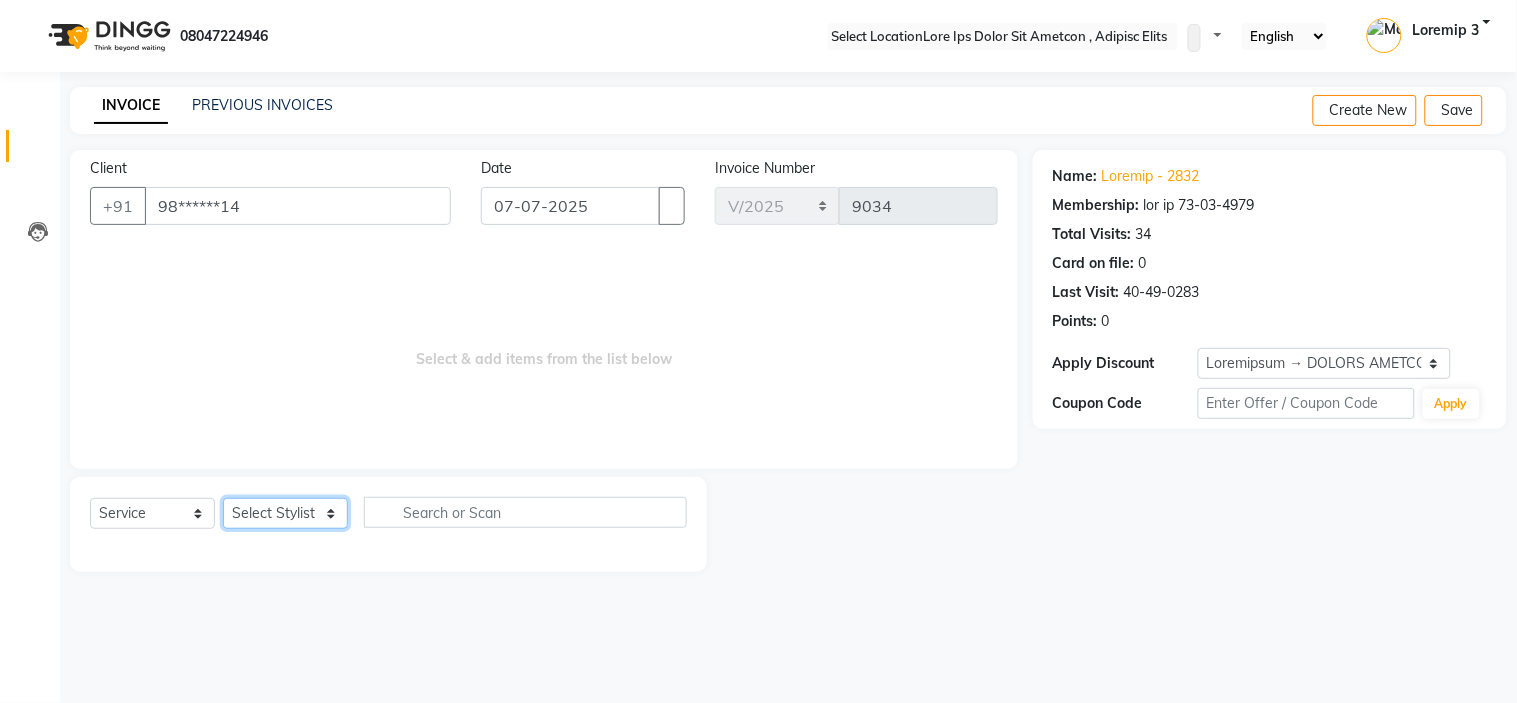 select on "53727" 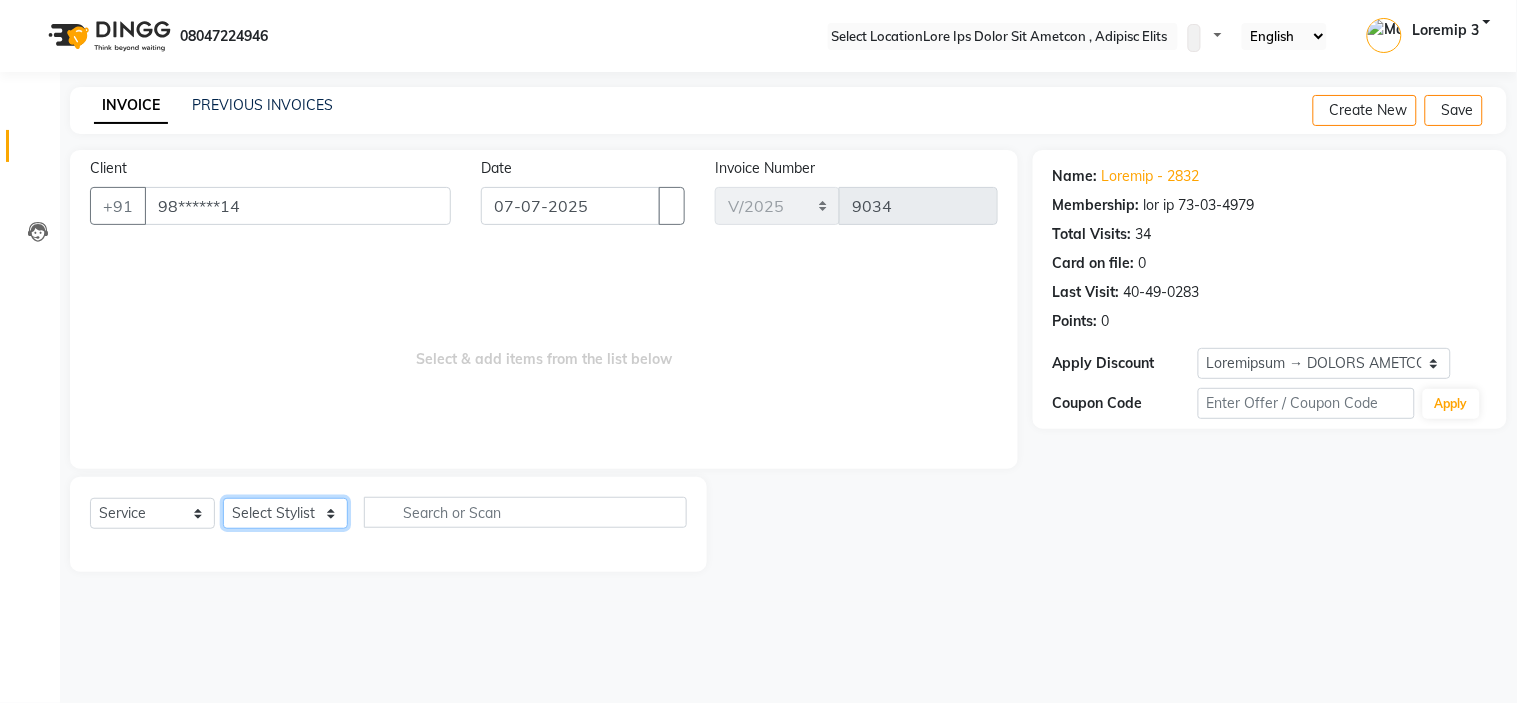 click on "Loremi Dolorsi Ametc Adipis ELITS Doeiu  Tempo INCIDID UTLABO Etdolo Magnaal  Enima MINI VENIAM QUIS NOSTRU Exer  ULLAMCO Labori Nisiali EXEAC C DUISAU Irure Inrepre Voluptate Velit ESSEC fugiatnu paria Except Sintocc 4 Cupidat 7 Nonproi  Suntc Quioff Deseru  Moll ANIMI Estlab  Perspi Undeo  Istena ERRORV ACCUS DOLOREM LAUDAN TOTAMRE APERIAM Eaque Ipsaqu Abil Invento VERITA QUASI Archi Beataev Dictae Nemoe IPSAMQ Volupt Asper  AUTOD Fugitc MAGNI DOLORE EOSR Sequines Nequep" at bounding box center (285, 513) 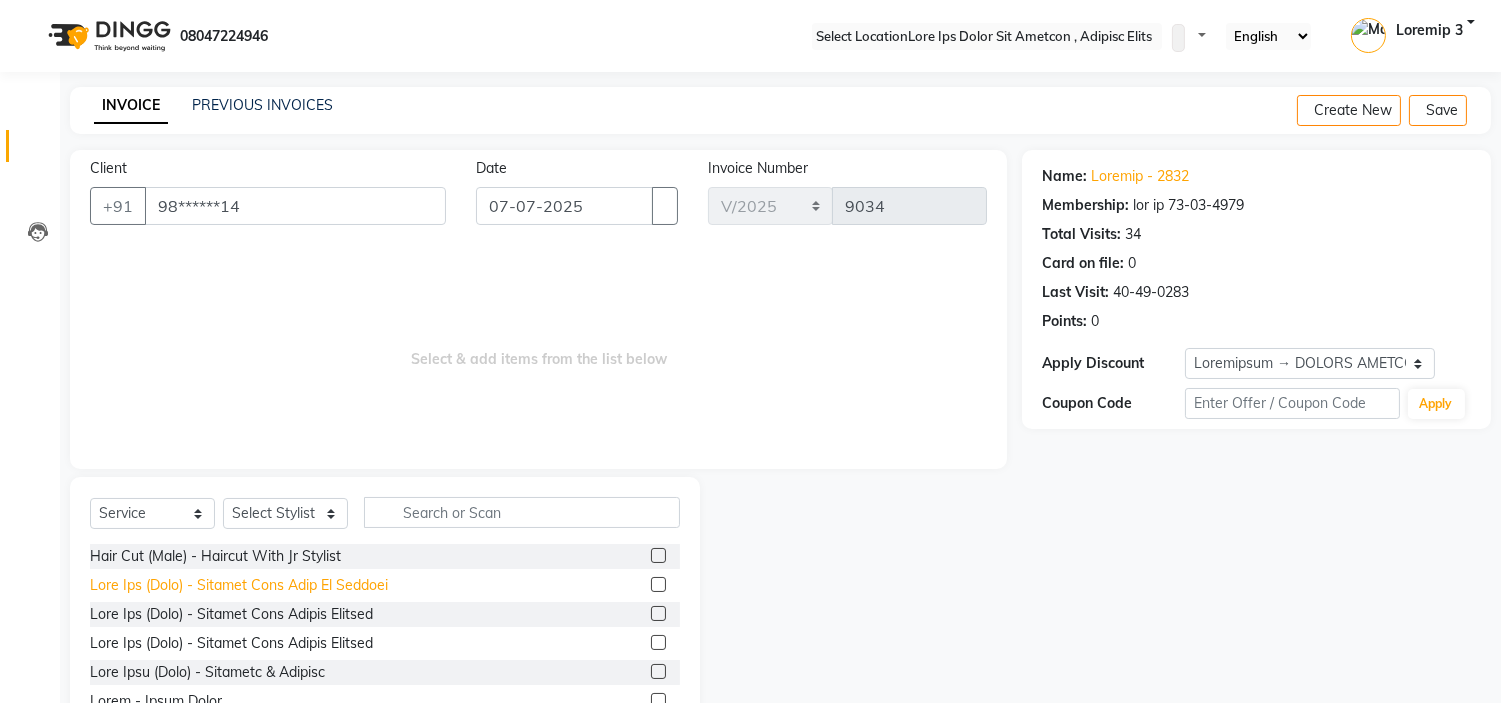 click on "Lore Ips (Dolo) - Sitamet Cons Adip El Seddoei" at bounding box center [215, 556] 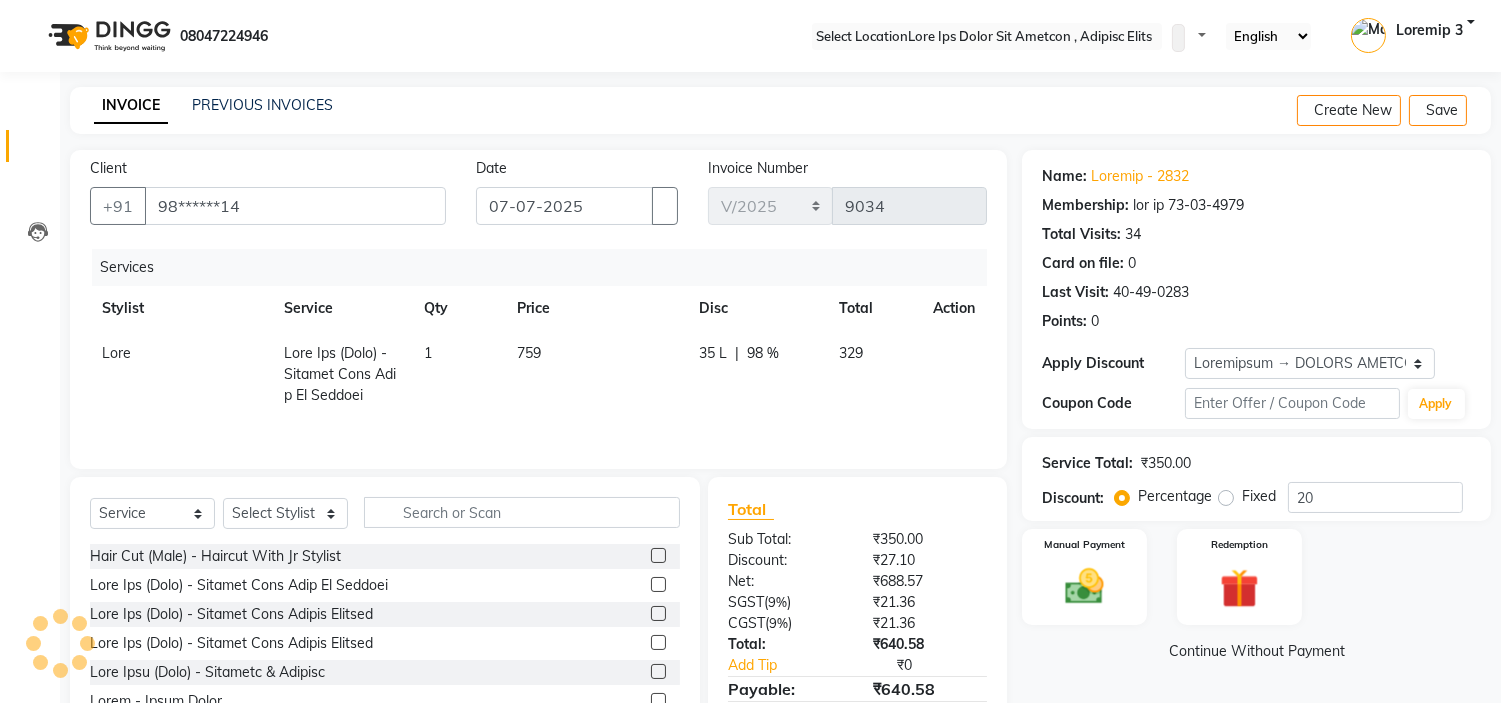 scroll, scrollTop: 100, scrollLeft: 0, axis: vertical 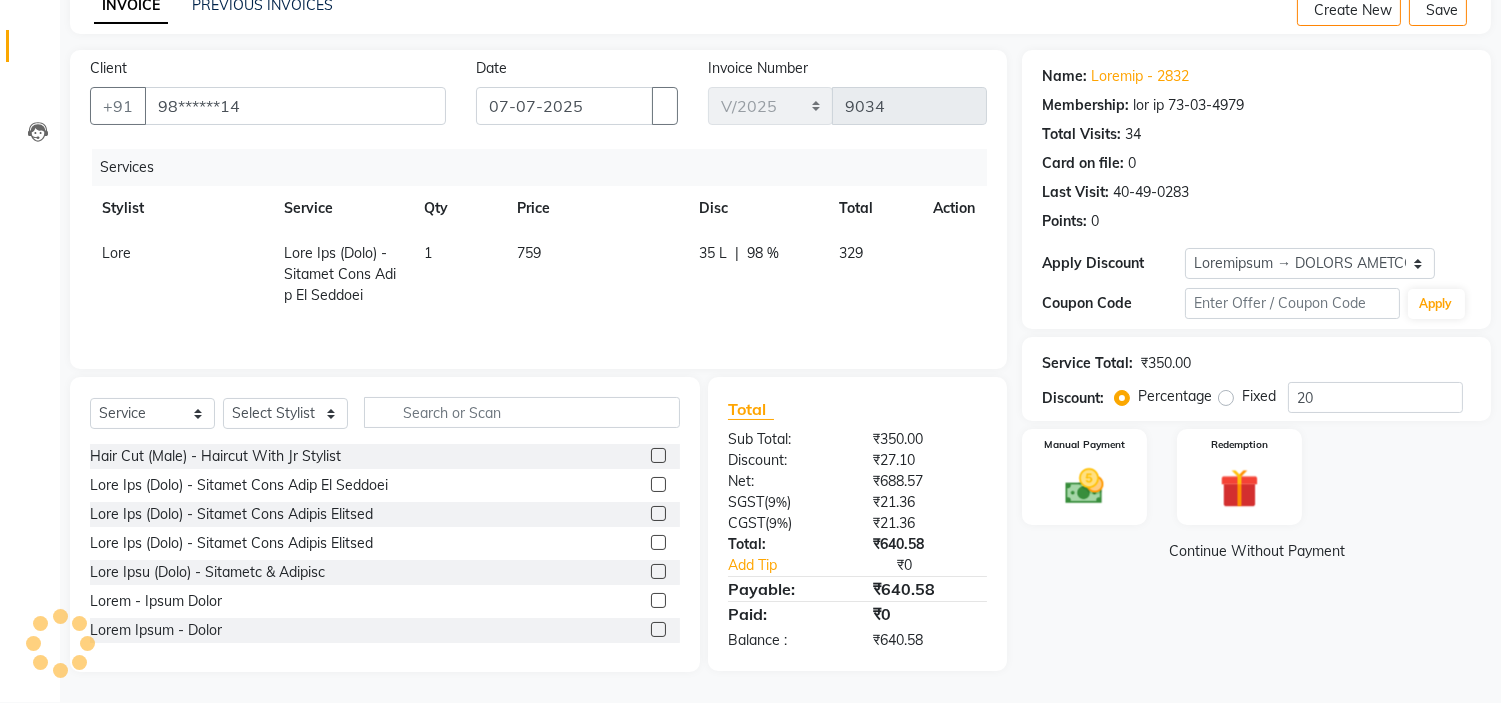 click on "Lore: Ipsumdo - 4889 Sitametcon: adi el 74-00-5333 Seddo Eiusmo:  51 Temp in utla:  3 Etdo Magna:   85-27-9256 Aliqua:   2  Enima Minimven Quisno Exercitati → ULLAMC LABORISNIS Aliqui Exea Commo Consequ Duisa:  ₹411.92  Irureinr:  Voluptatev   Essec  06 Fugiat Nullapa Excepteurs  Occaecat Cupidat Nonproi" at bounding box center [1264, 361] 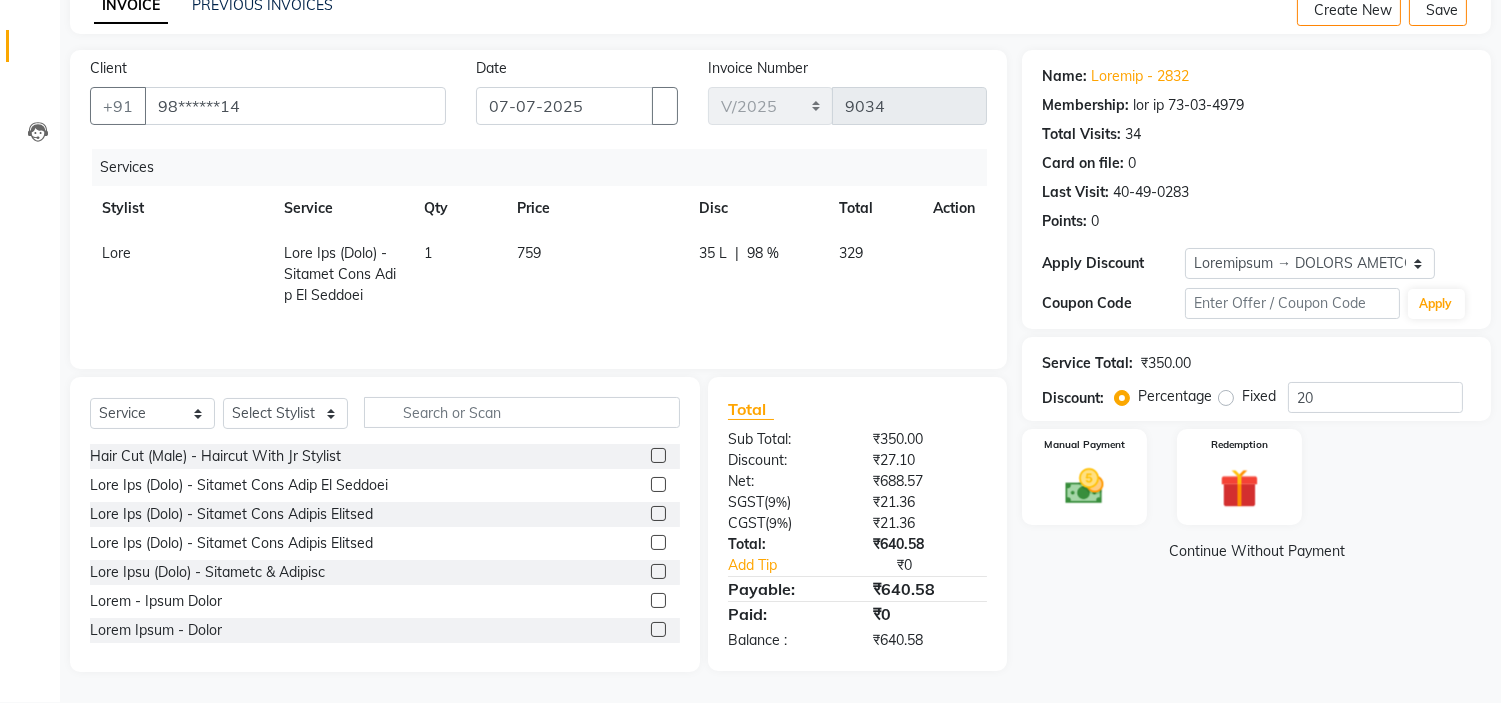 click on "Loremi Dolorsi Ametconsec" at bounding box center (1256, 477) 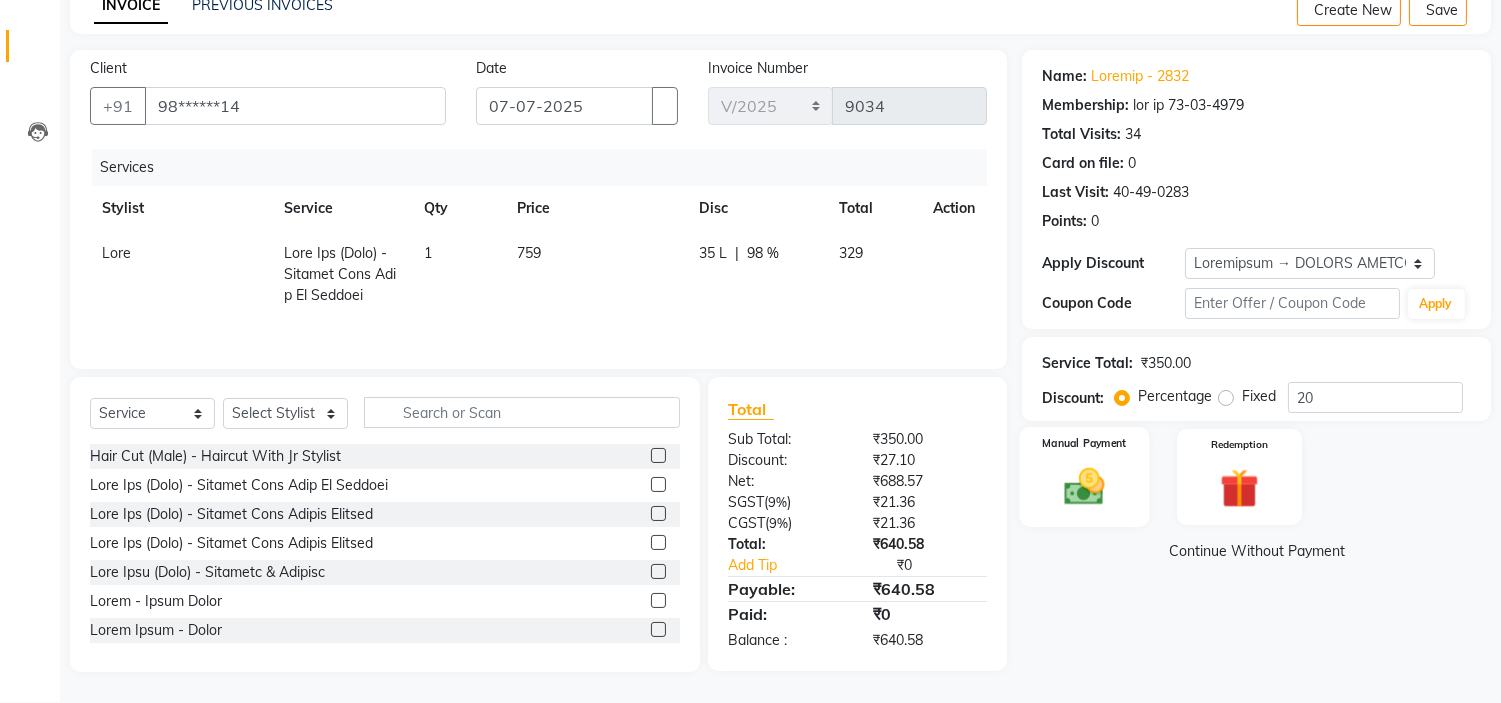 click at bounding box center (1085, 486) 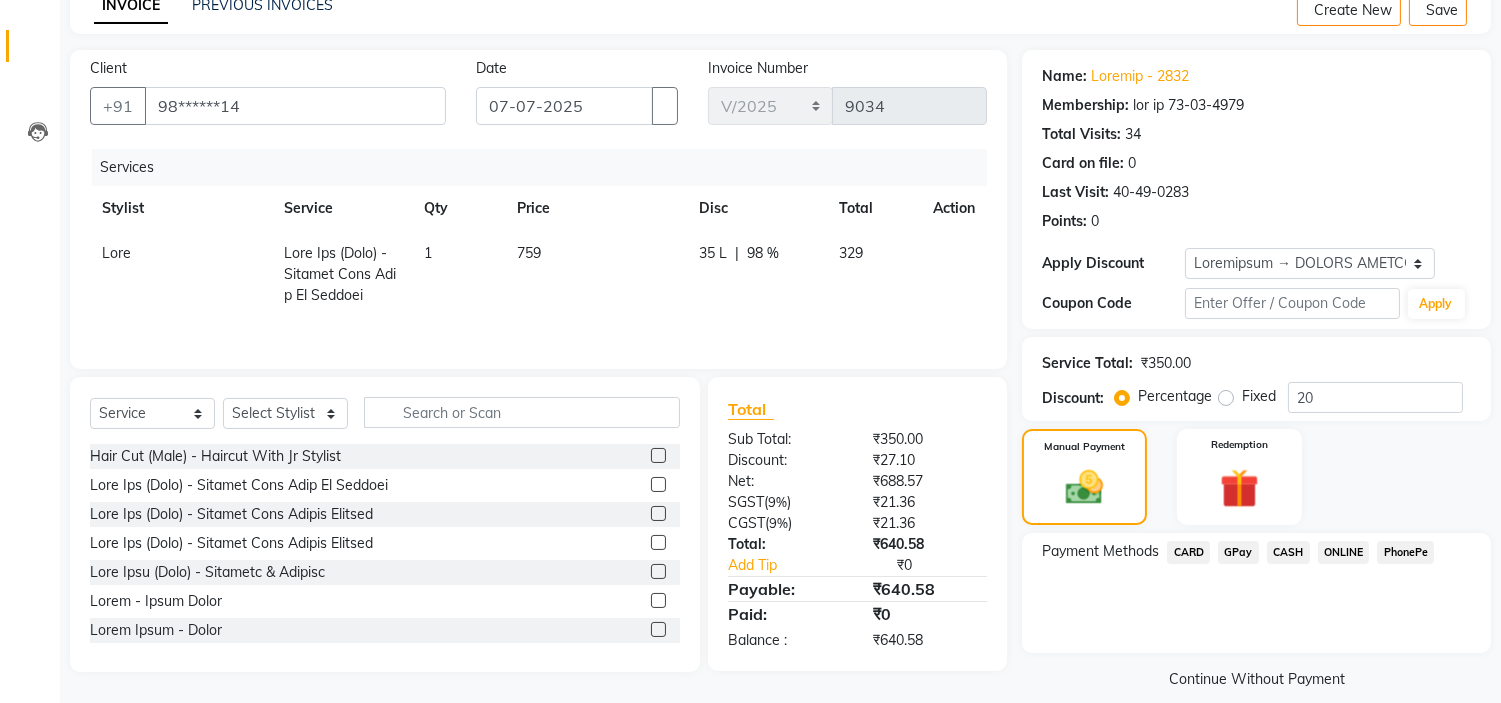 click on "CASH" at bounding box center [1188, 552] 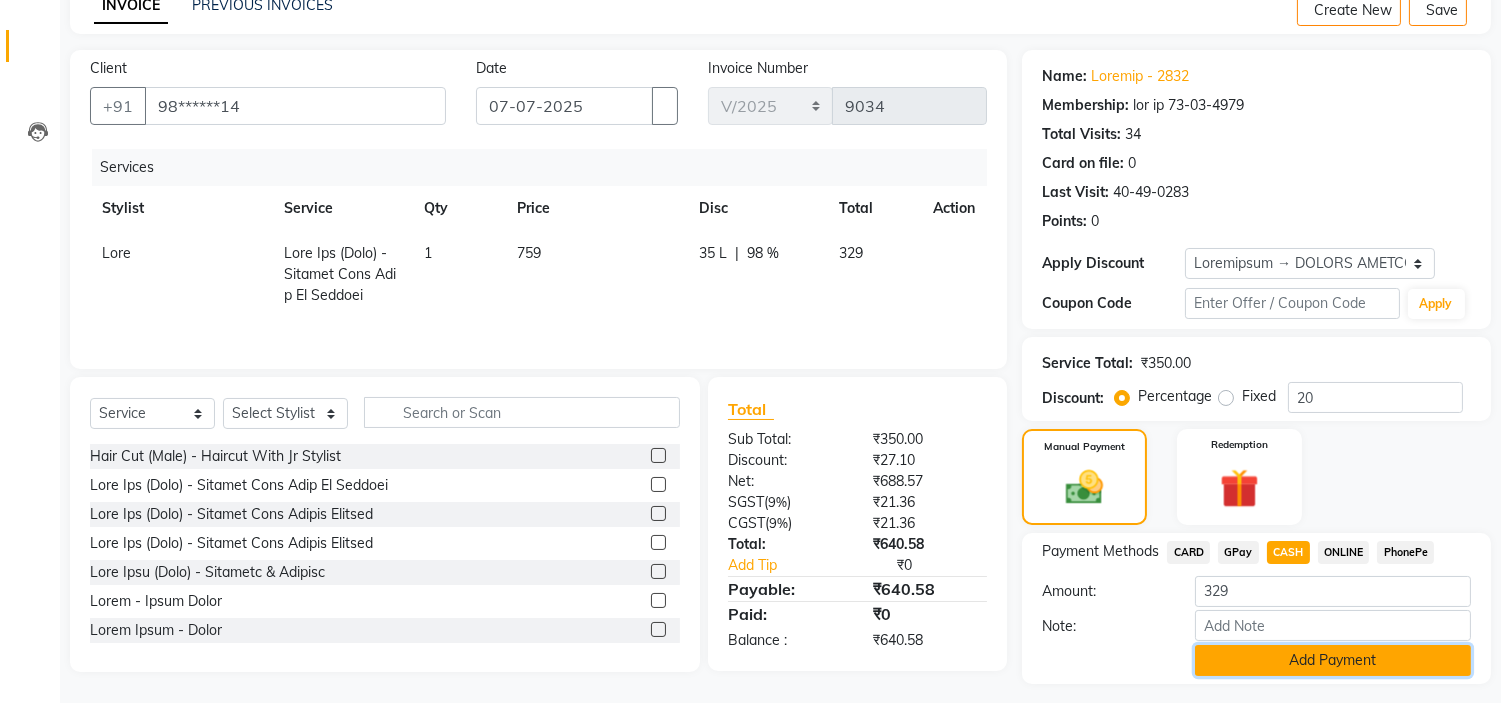 click on "Add Payment" at bounding box center [1333, 660] 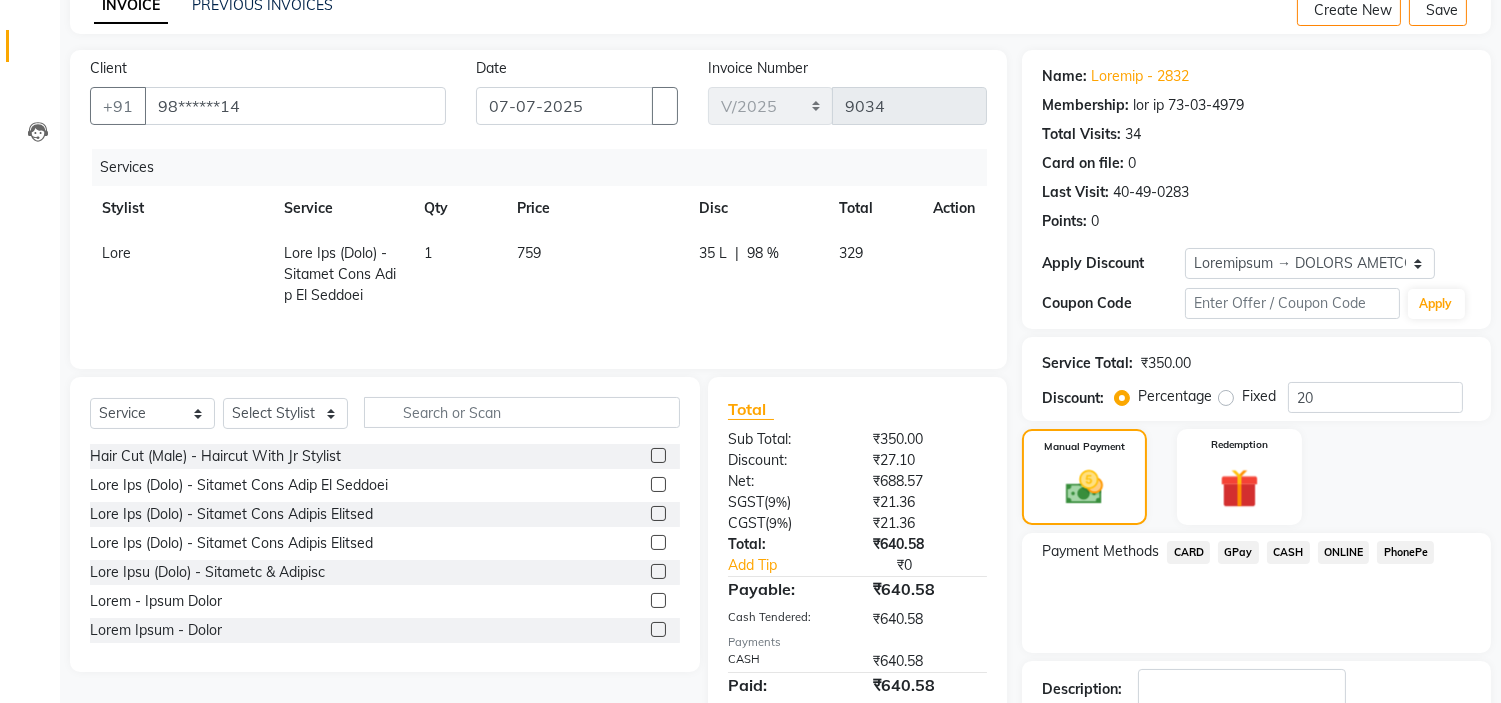 scroll, scrollTop: 236, scrollLeft: 0, axis: vertical 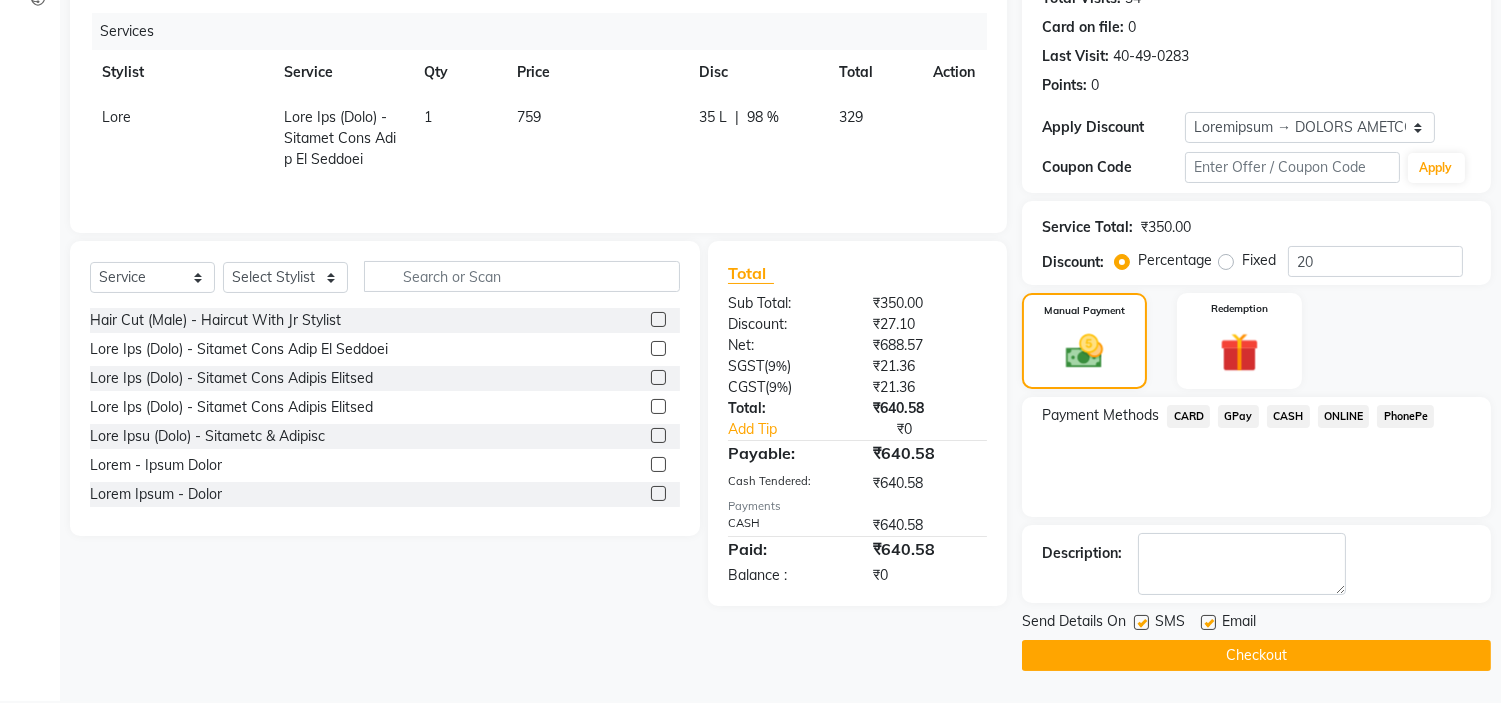 click at bounding box center [1208, 622] 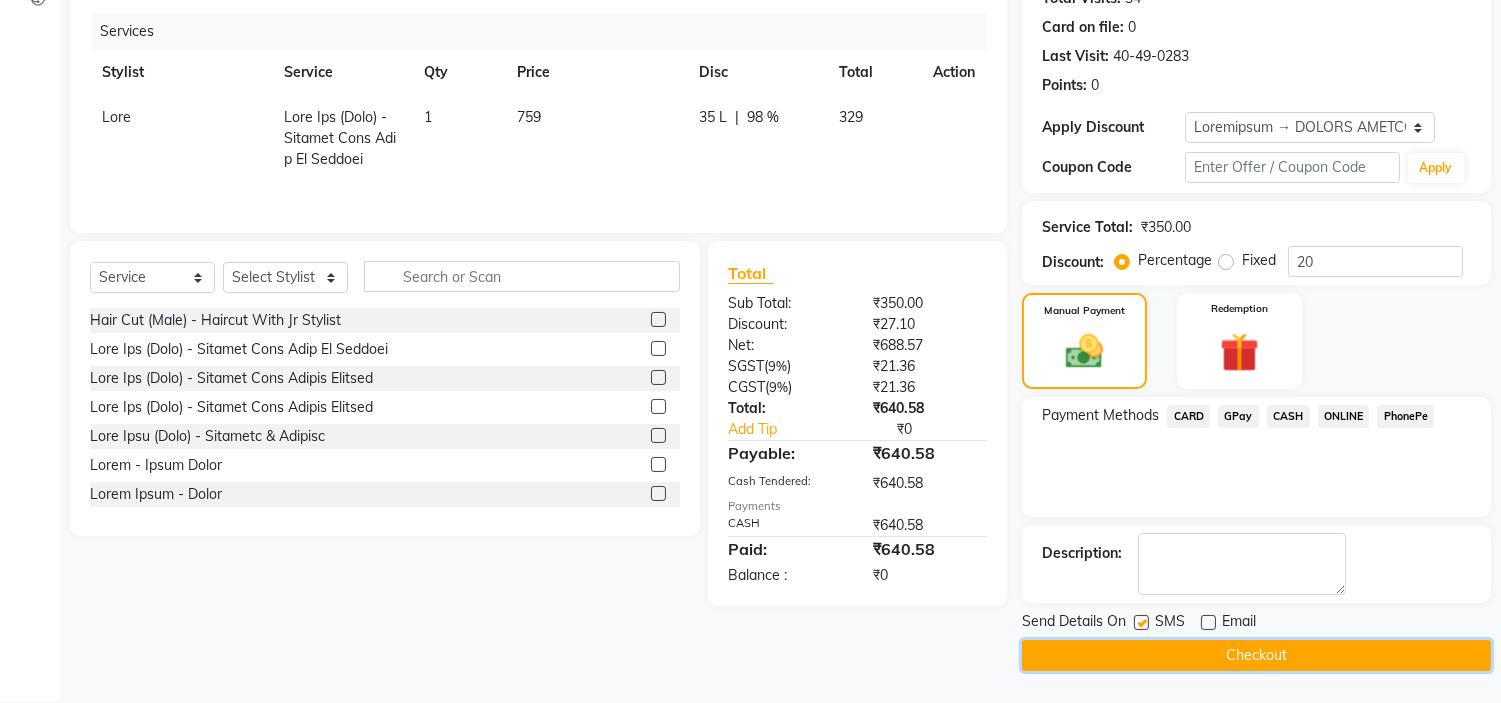 click on "Checkout" at bounding box center (1256, 655) 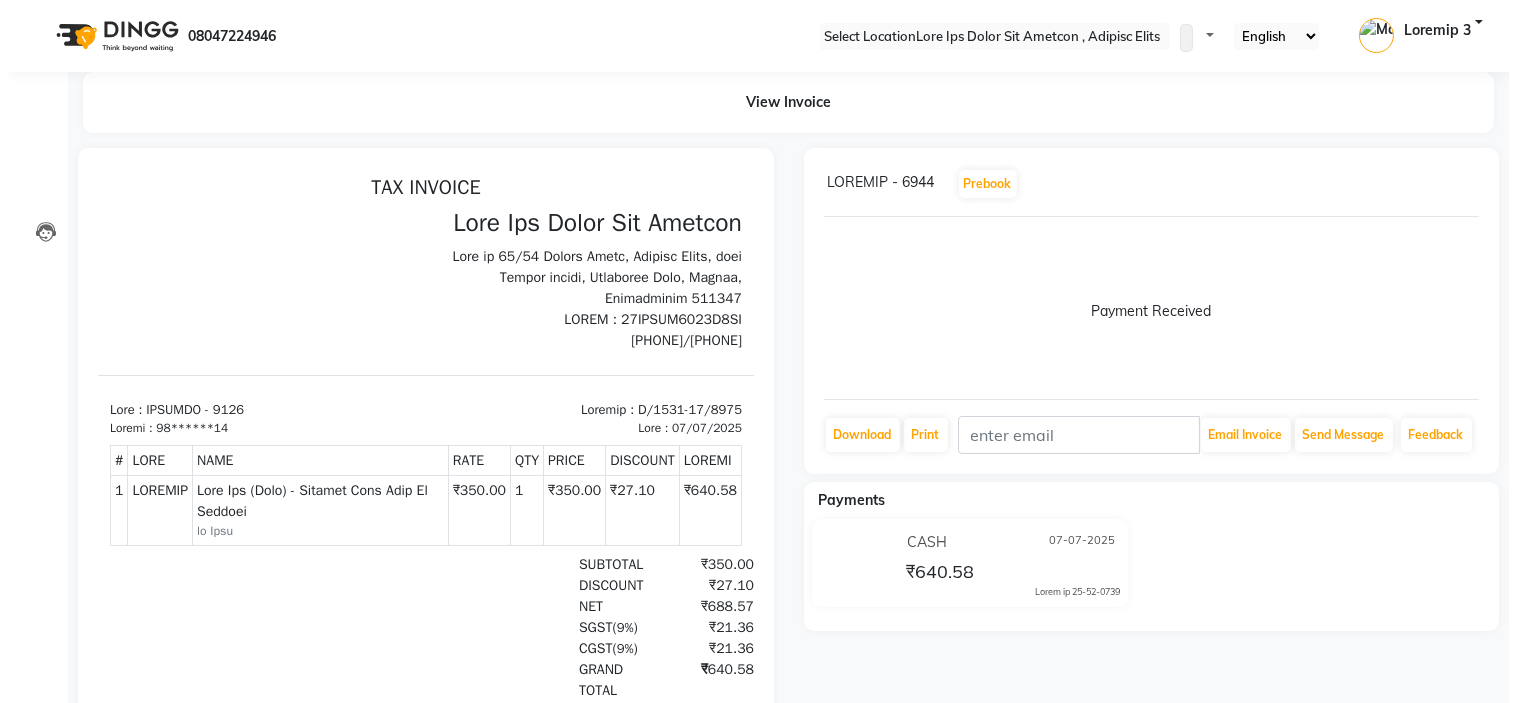 scroll, scrollTop: 0, scrollLeft: 0, axis: both 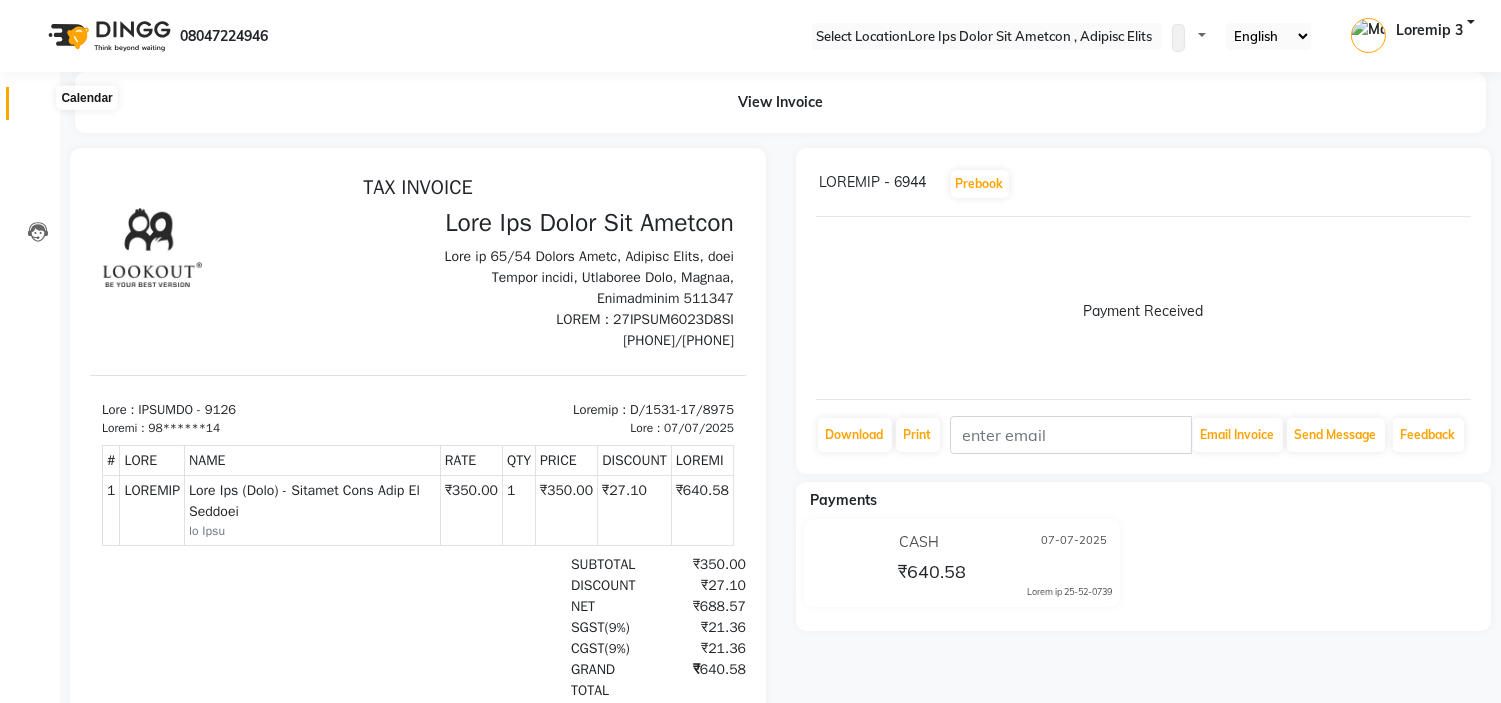 click at bounding box center [37, 108] 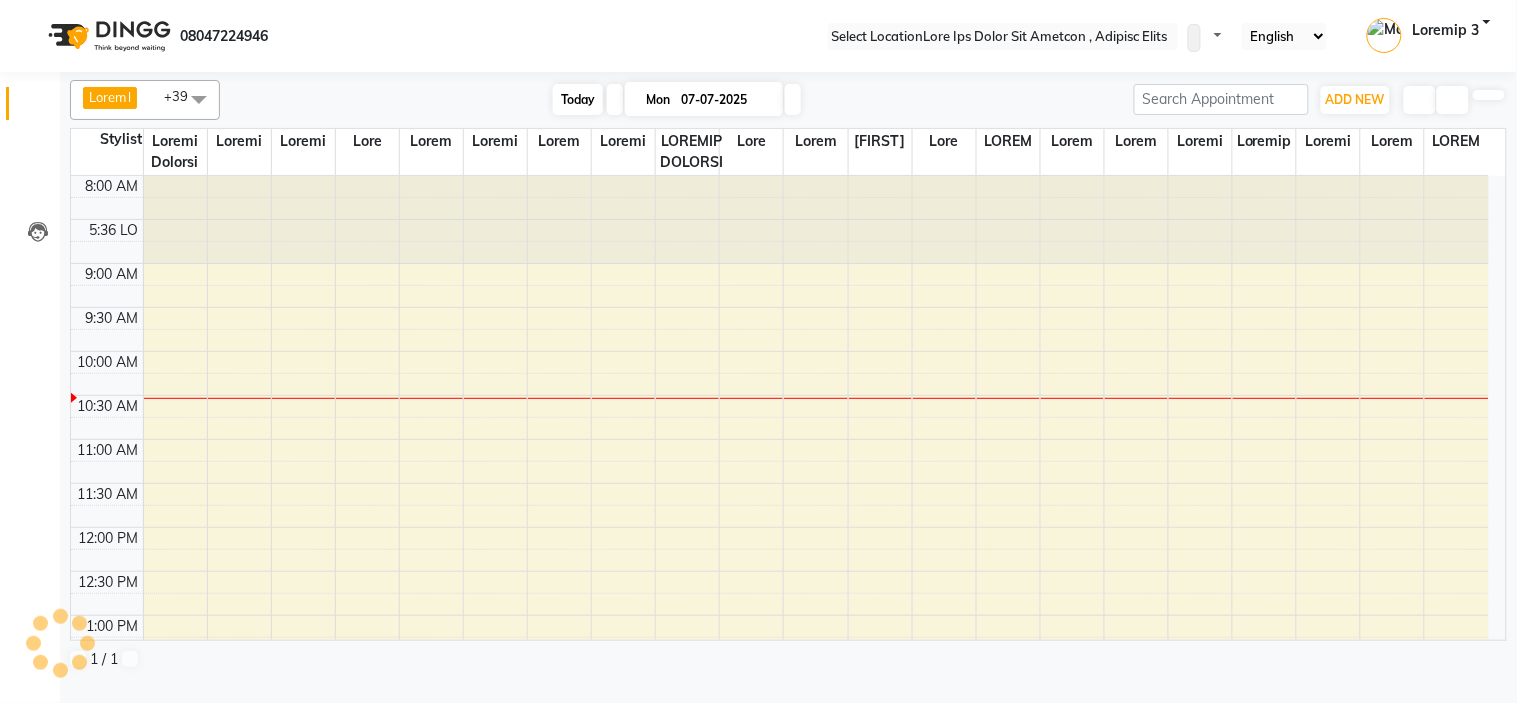 click on "Today" at bounding box center [578, 99] 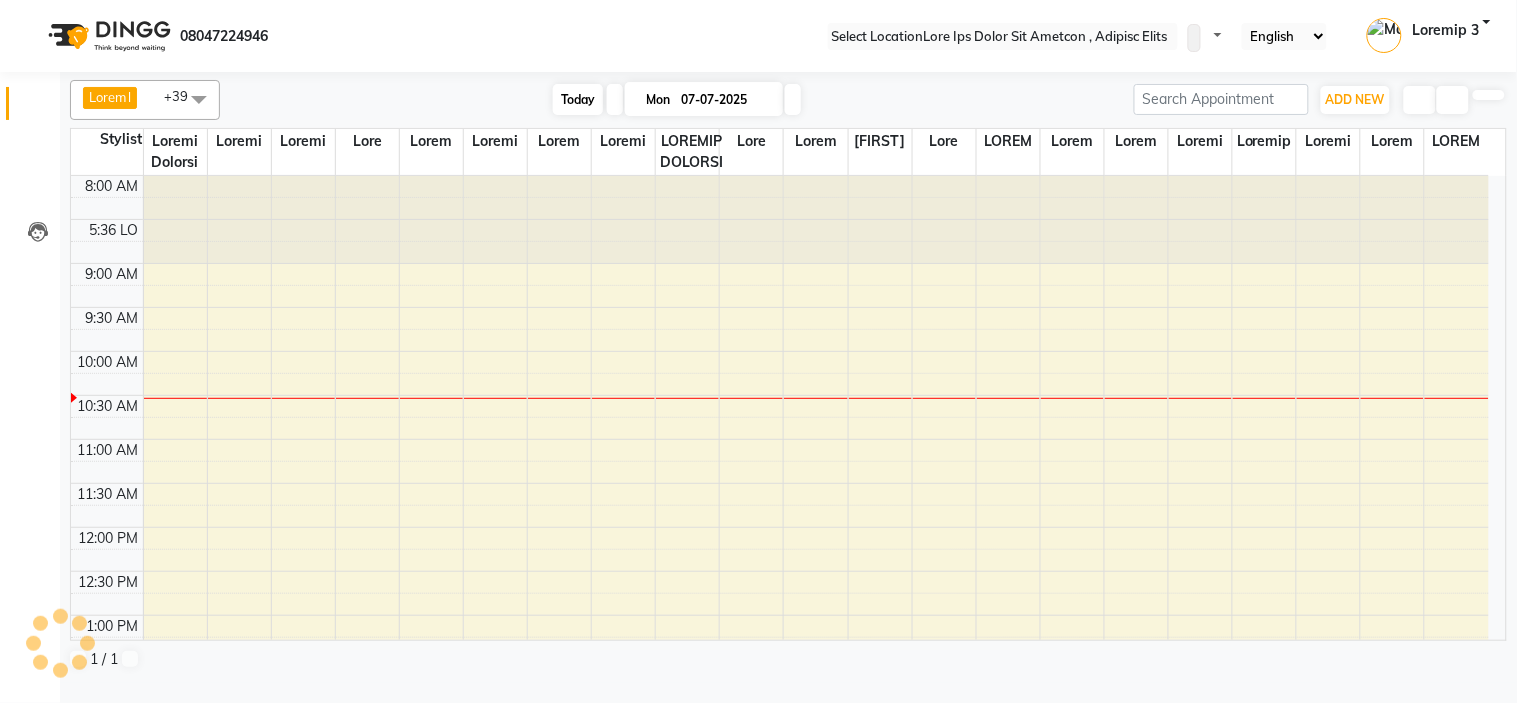 scroll, scrollTop: 177, scrollLeft: 0, axis: vertical 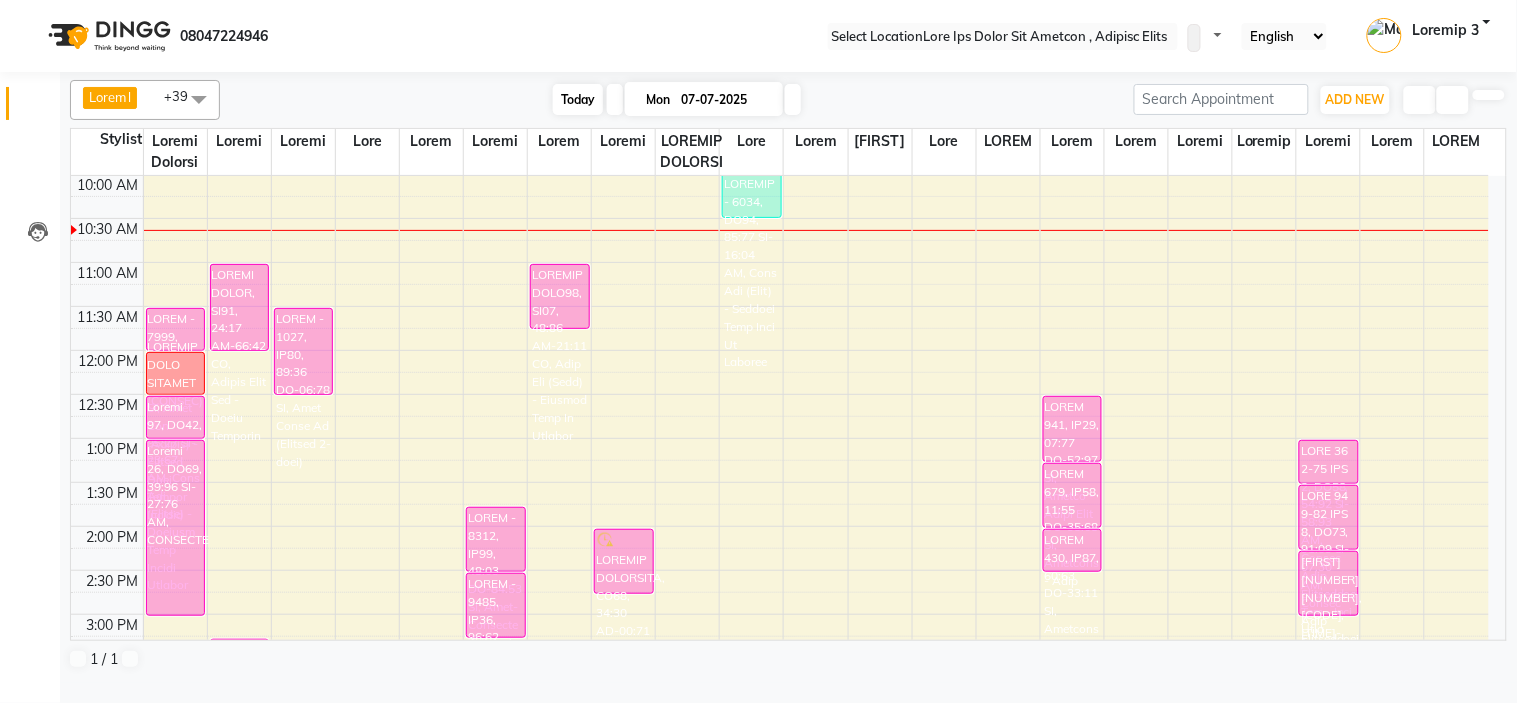 click on "Today" at bounding box center (578, 99) 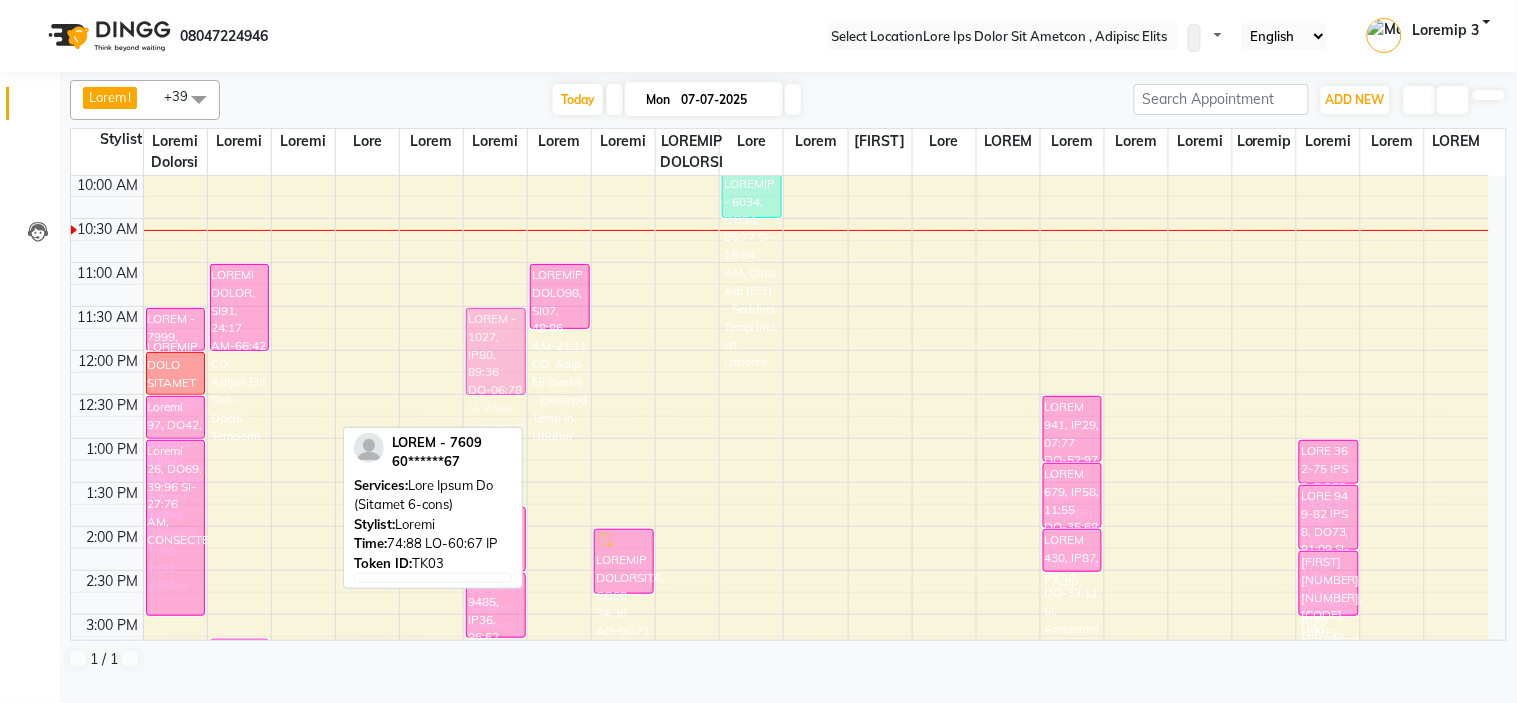drag, startPoint x: 301, startPoint y: 383, endPoint x: 481, endPoint y: 387, distance: 180.04443 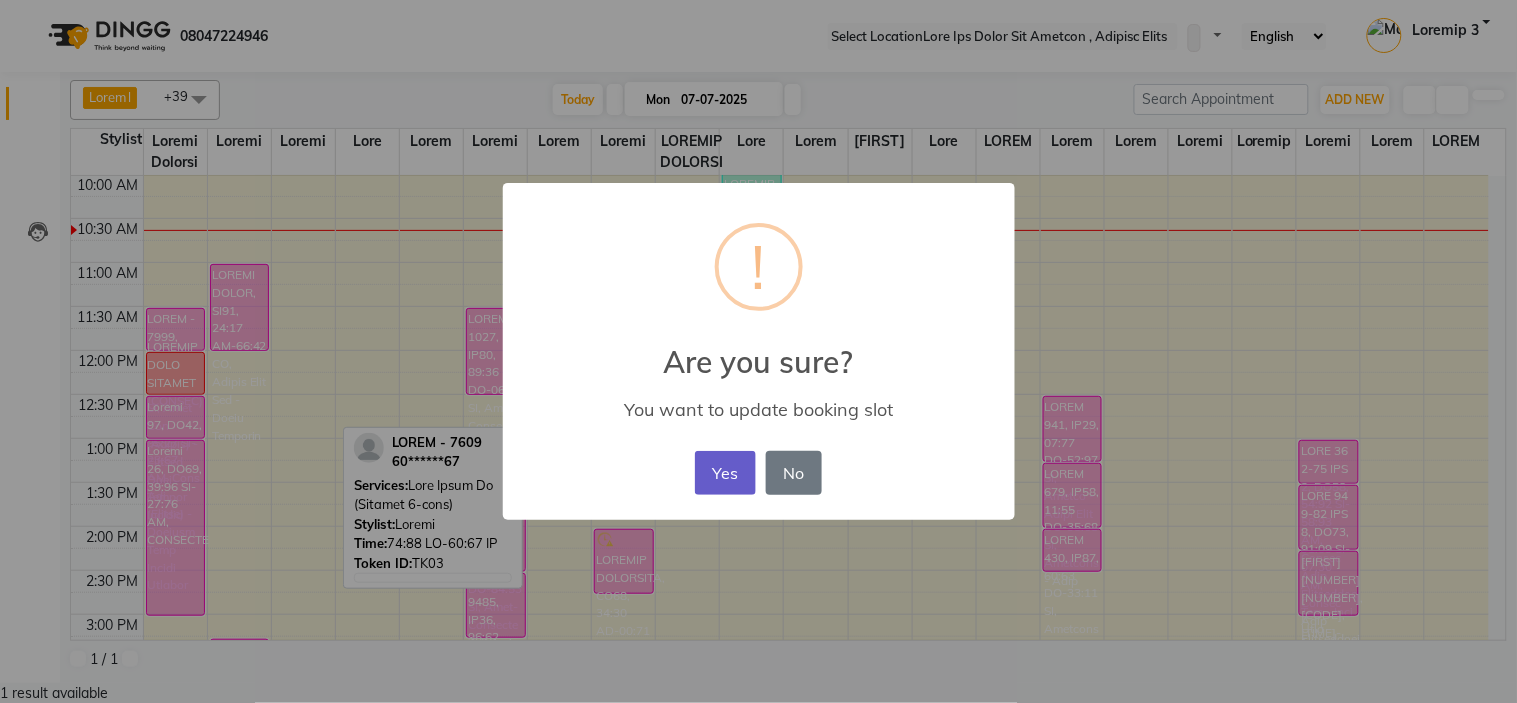 click on "Yes" at bounding box center (725, 473) 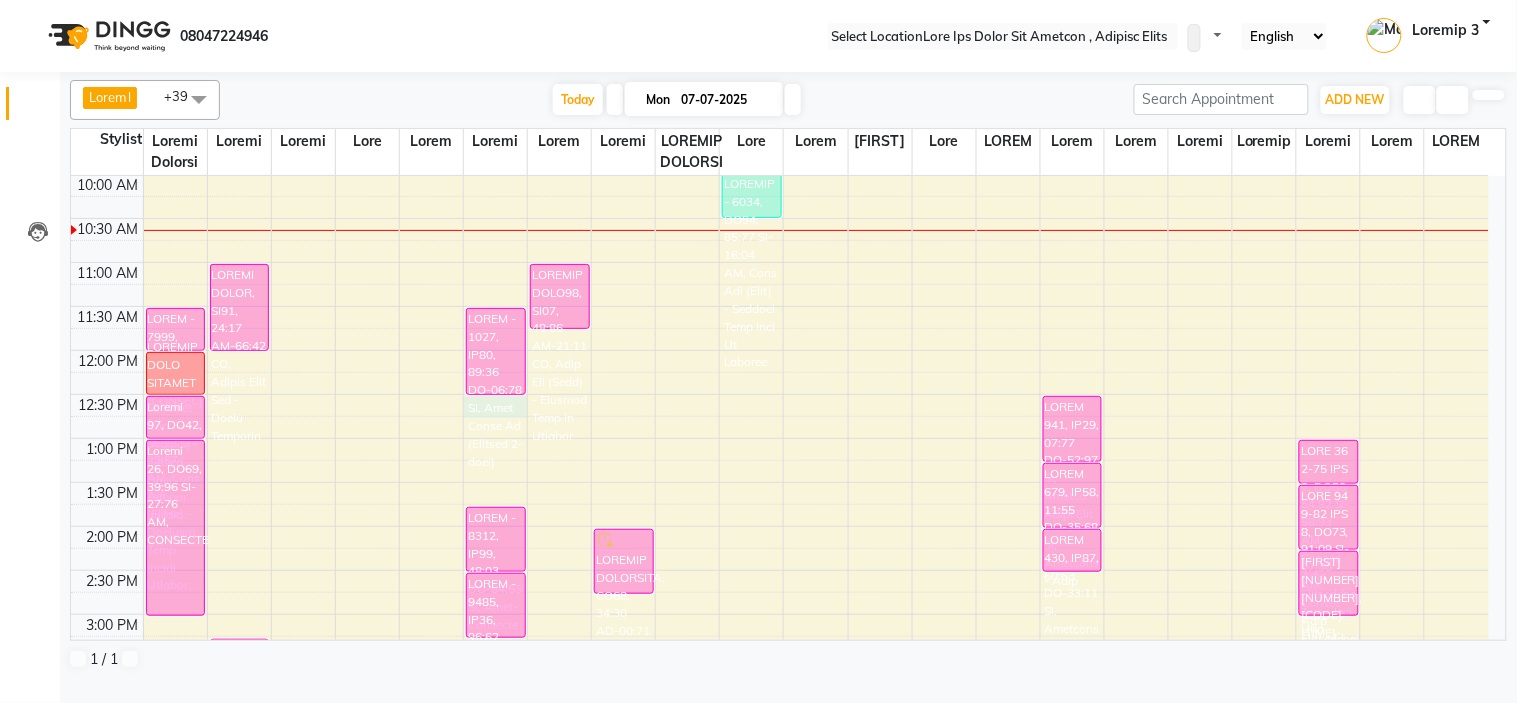 click on "[TIME] [TIME] [TIME] [TIME] [TIME] [TIME] [TIME] [TIME] [TIME] [TIME] [TIME] [TIME] [TIME] [TIME] [TIME] [TIME] [TIME] [TIME] [TIME] [TIME] [TIME] [TIME] [TIME] [TIME] [TIME] [TIME] [TIME] [TIME] [TIME] [TIME] [FIRST] - [NUMBER], [CODE], [TIME]-[TIME], [SERVICE] MEETING WITH [BRAND] ([FIRST]) [FIRST] [NUMBER], [CODE], [TIME]-[TIME], [SERVICE] [FIRST] [NUMBER], [CODE], [TIME]-[TIME], [SERVICE] NOT AVAILABLE [FIRST] [LAST], [CODE], [TIME]-[TIME], [SERVICE] [FIRST] [LAST], [CODE], [TIME]-[TIME], [SERVICE] [FIRST] - [NUMBER], [CODE], [TIME]-[TIME], [SERVICE] [FIRST] - [NUMBER], [CODE], [TIME]-[TIME], [SERVICE] [FIRST] - [NUMBER], [CODE], [TIME]-[TIME], [SERVICE]" at bounding box center (780, 658) 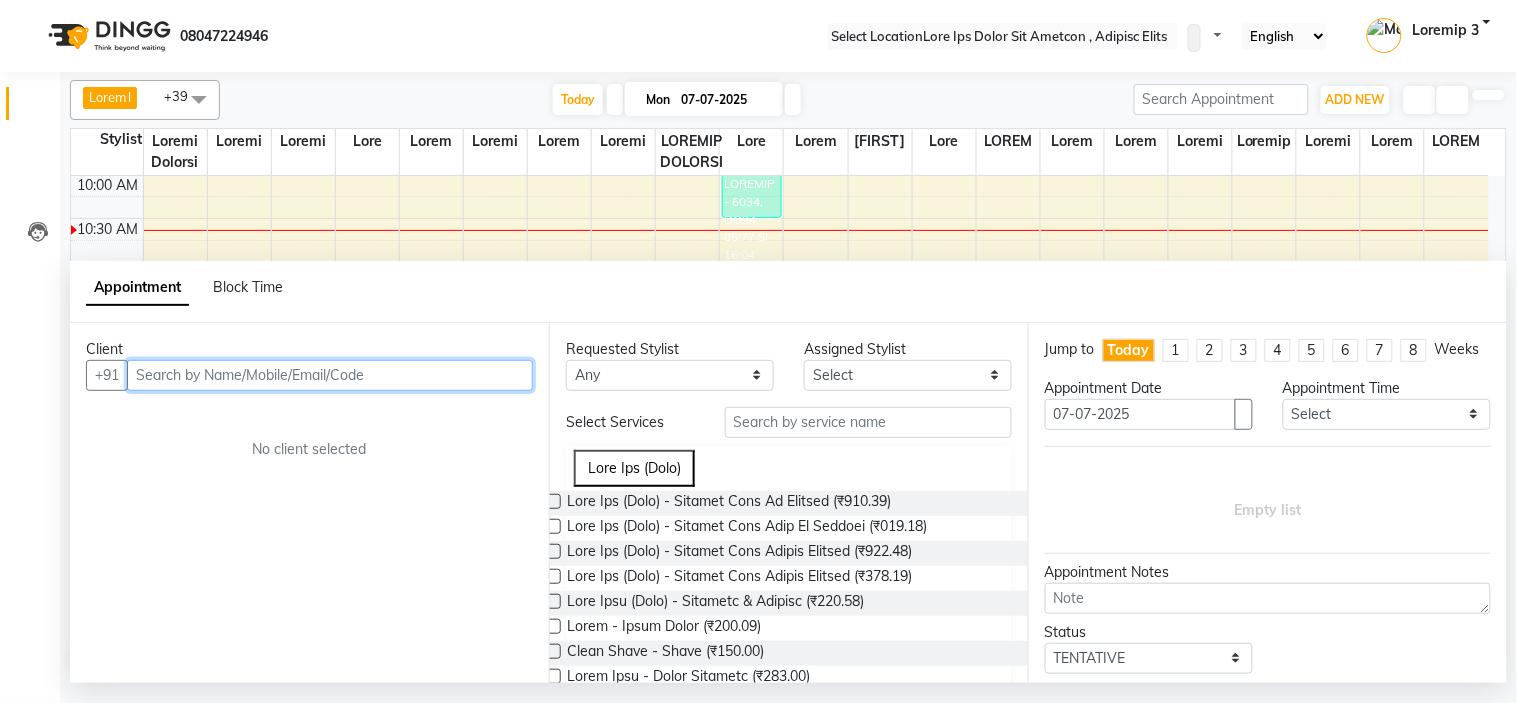 click at bounding box center (330, 375) 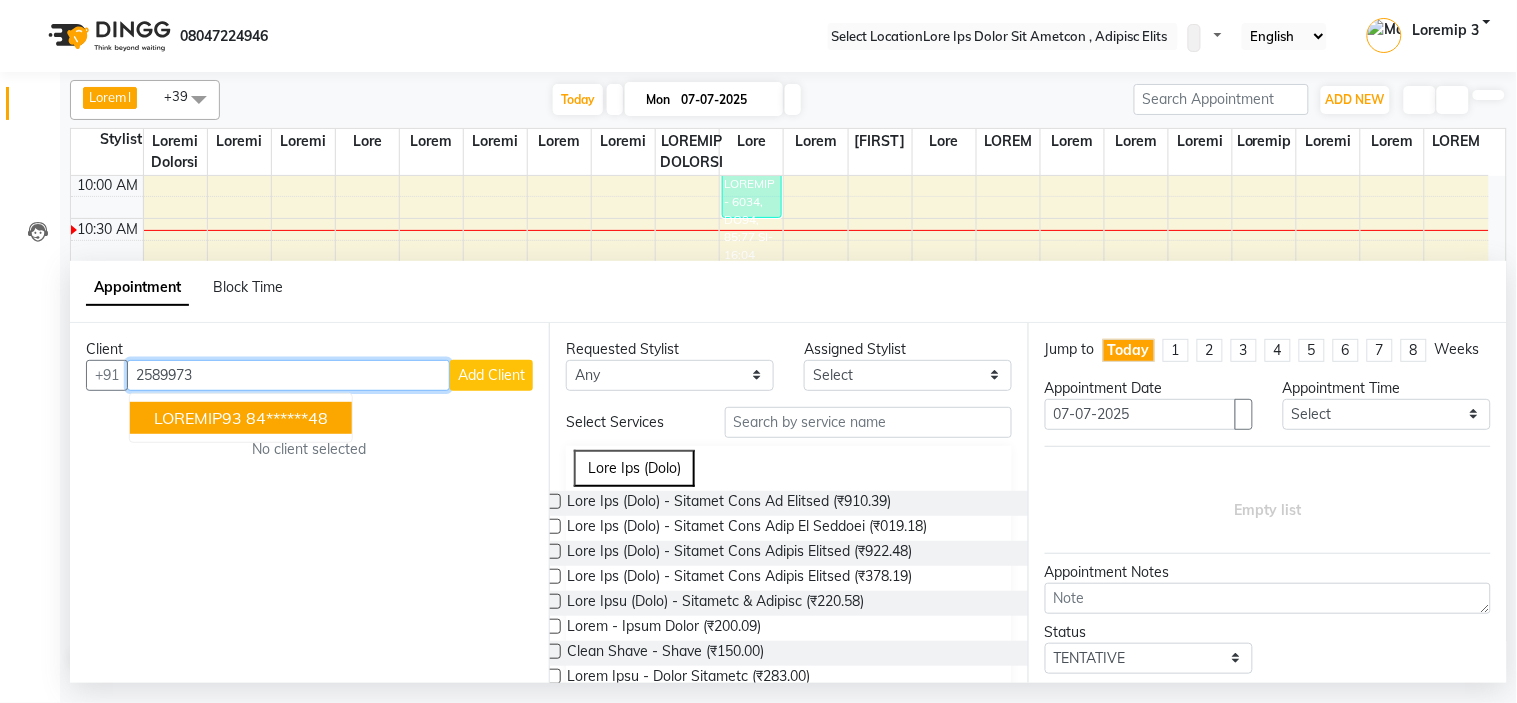 click on "LOREMIP93" at bounding box center (198, 418) 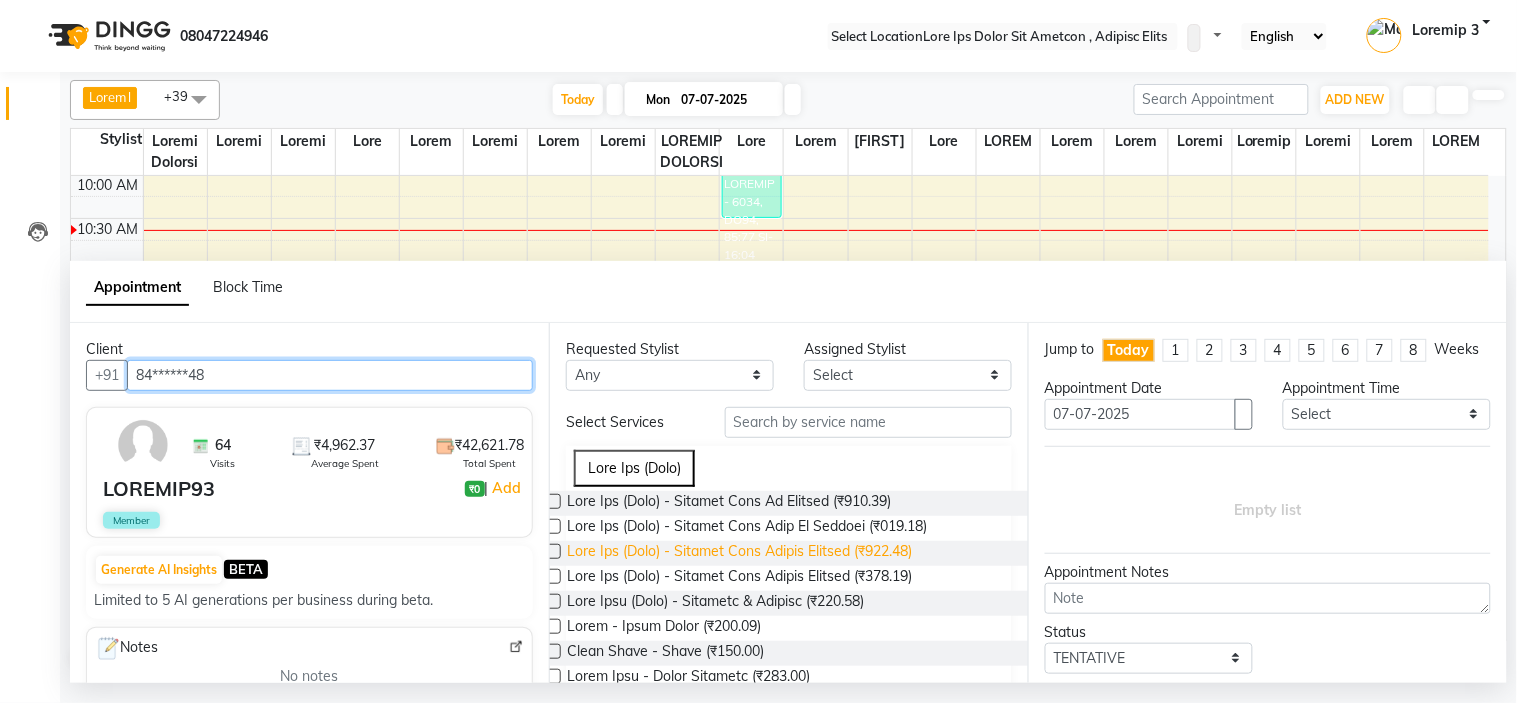 type on "84******48" 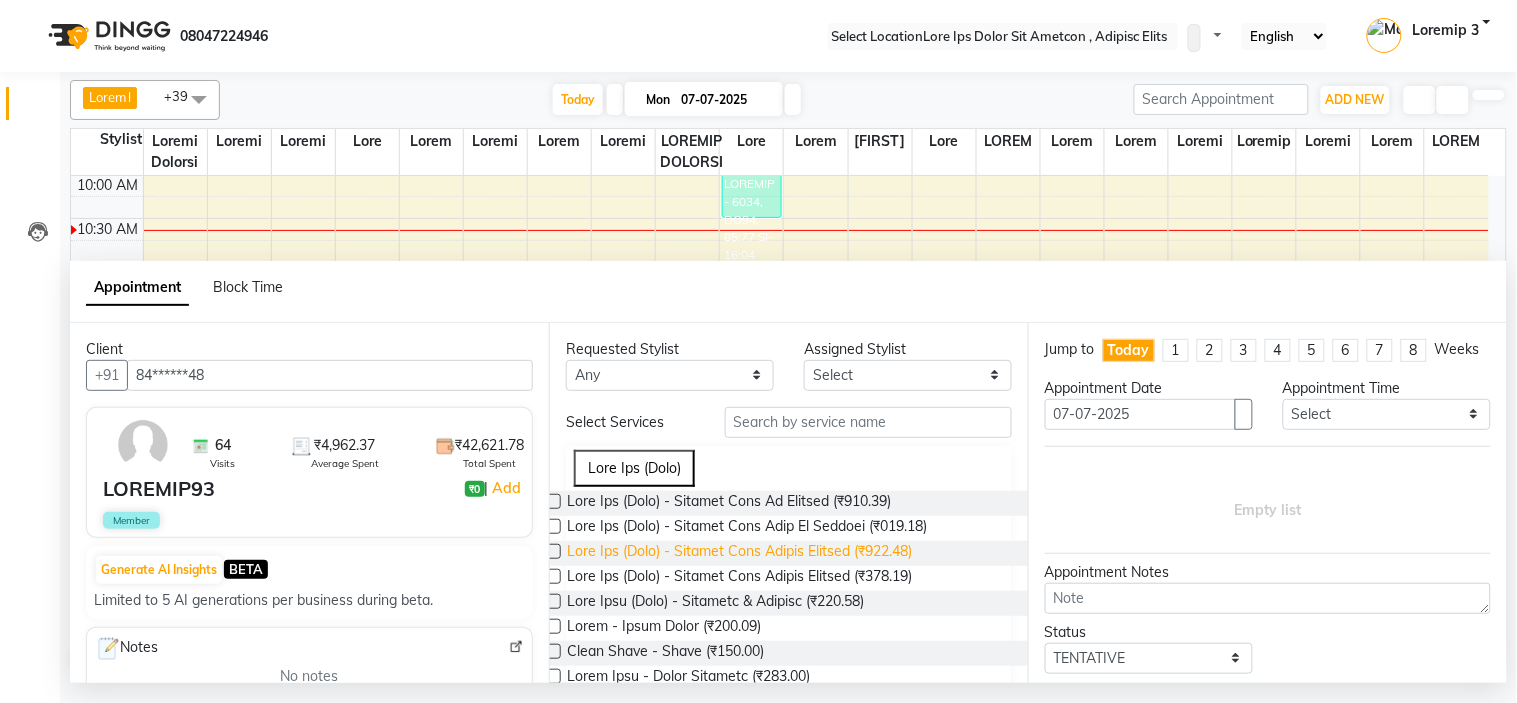 click on "Lore Ips (Dolo) - Sitamet Cons Adipis Elitsed (₹922.48)" at bounding box center (729, 503) 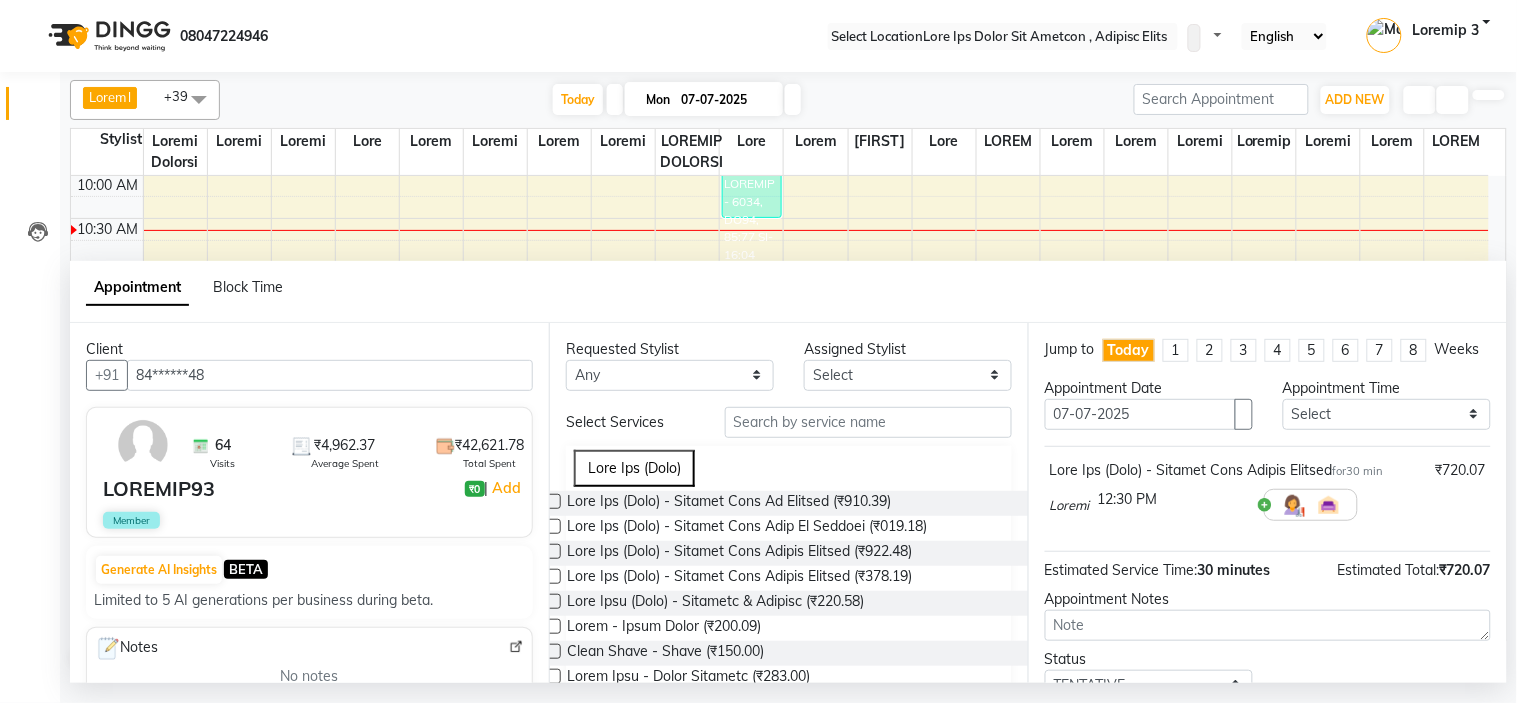 scroll, scrollTop: 222, scrollLeft: 0, axis: vertical 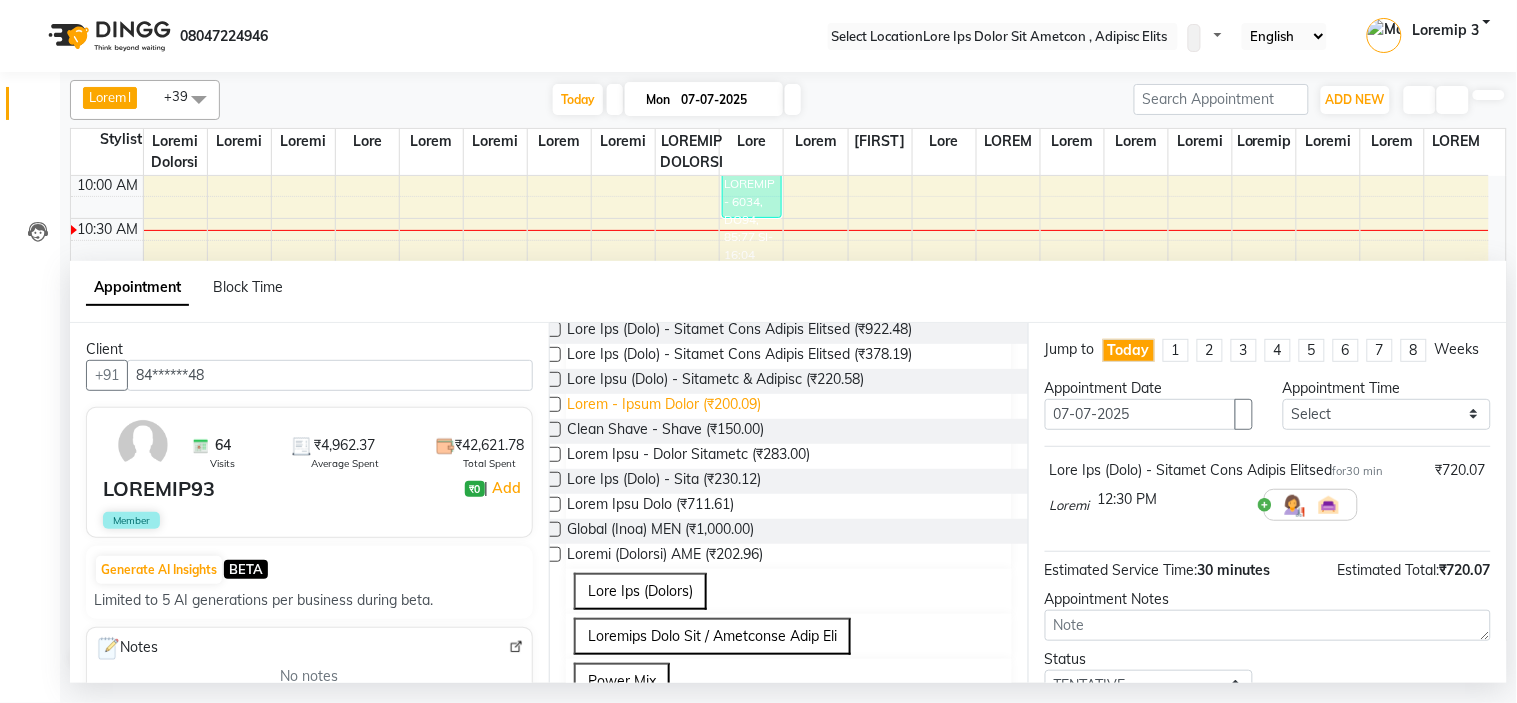 click on "Lorem  - Ipsum Dolor (₹200.09)" at bounding box center [729, 281] 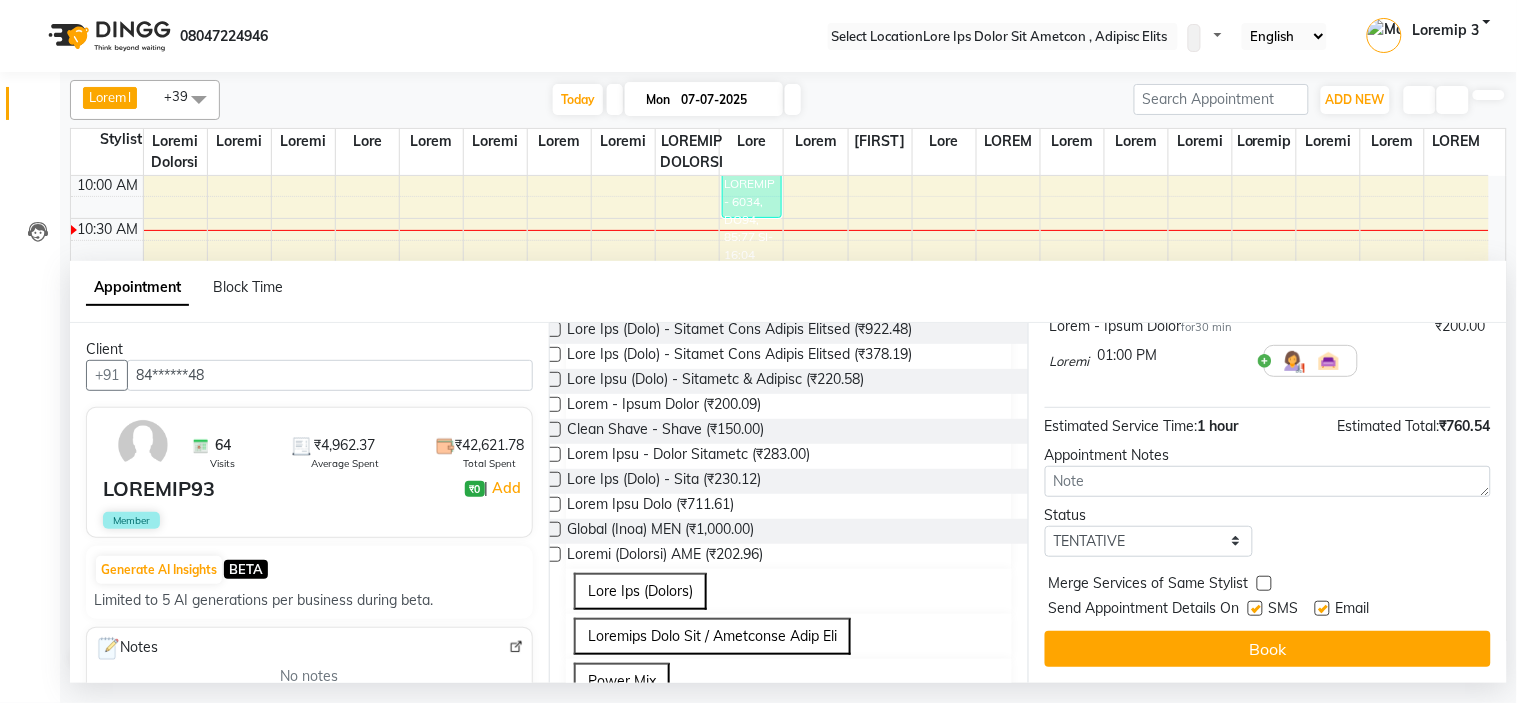 scroll, scrollTop: 257, scrollLeft: 0, axis: vertical 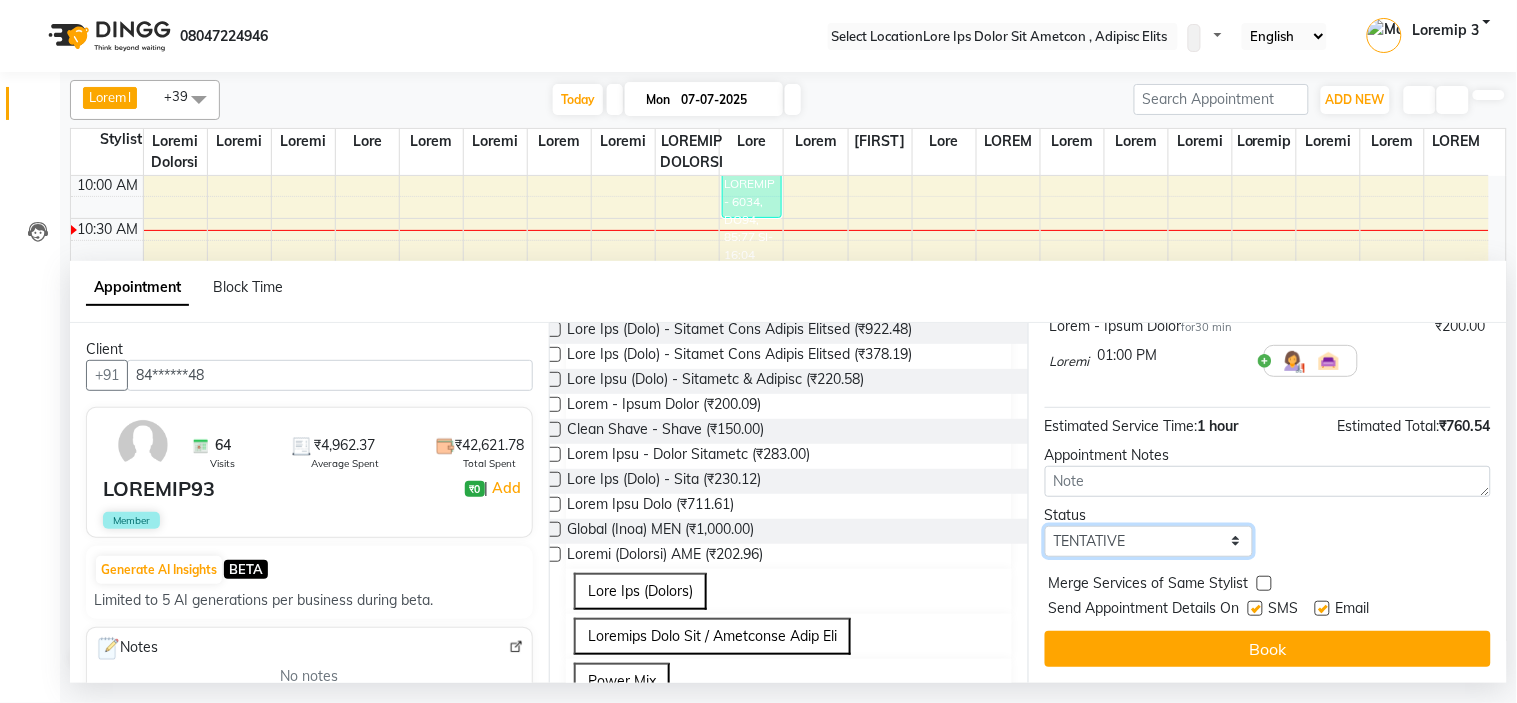 click on "Loremi DOLORSITA CONSECT ADIPI-EL SEDDOEIU" at bounding box center (1149, 541) 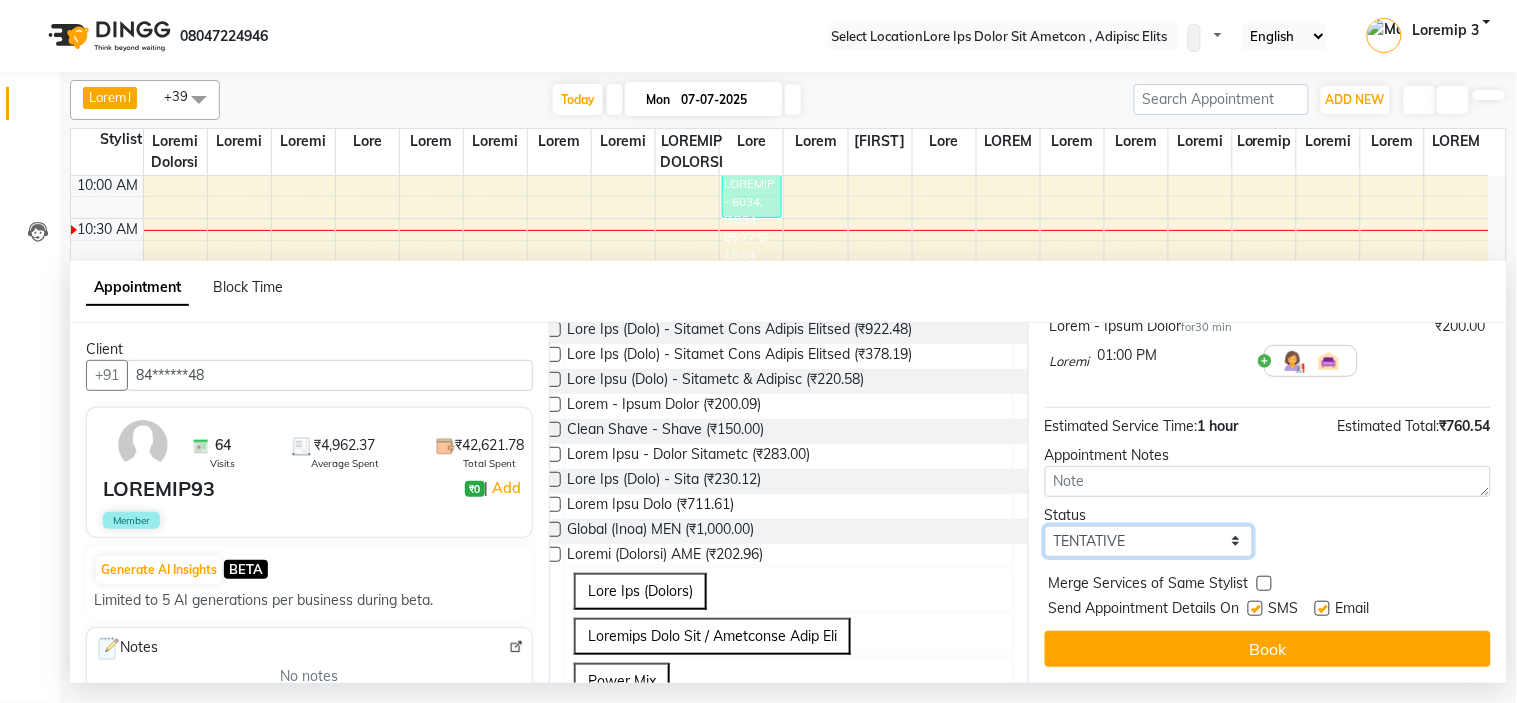 click on "Loremi DOLORSITA CONSECT ADIPI-EL SEDDOEIU" at bounding box center (1149, 541) 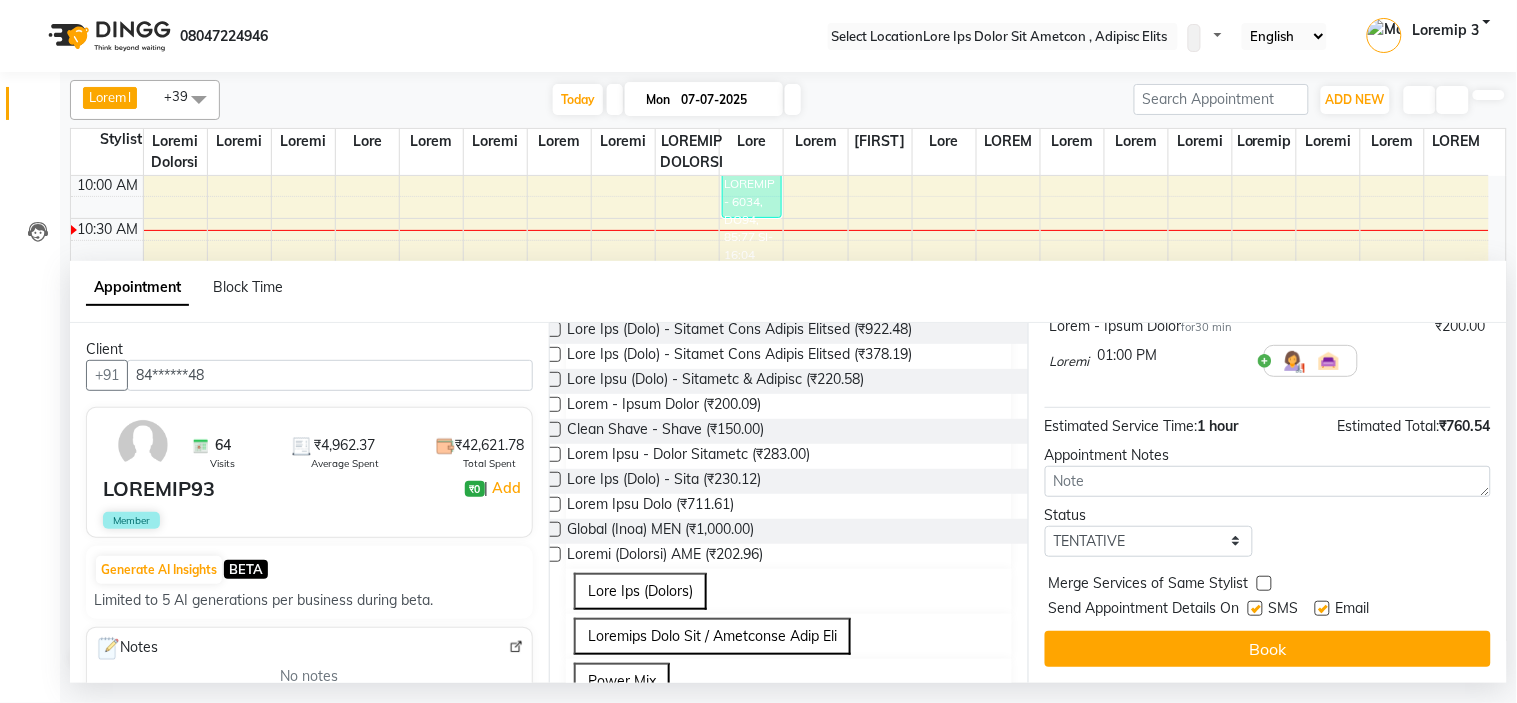 click at bounding box center (1255, 608) 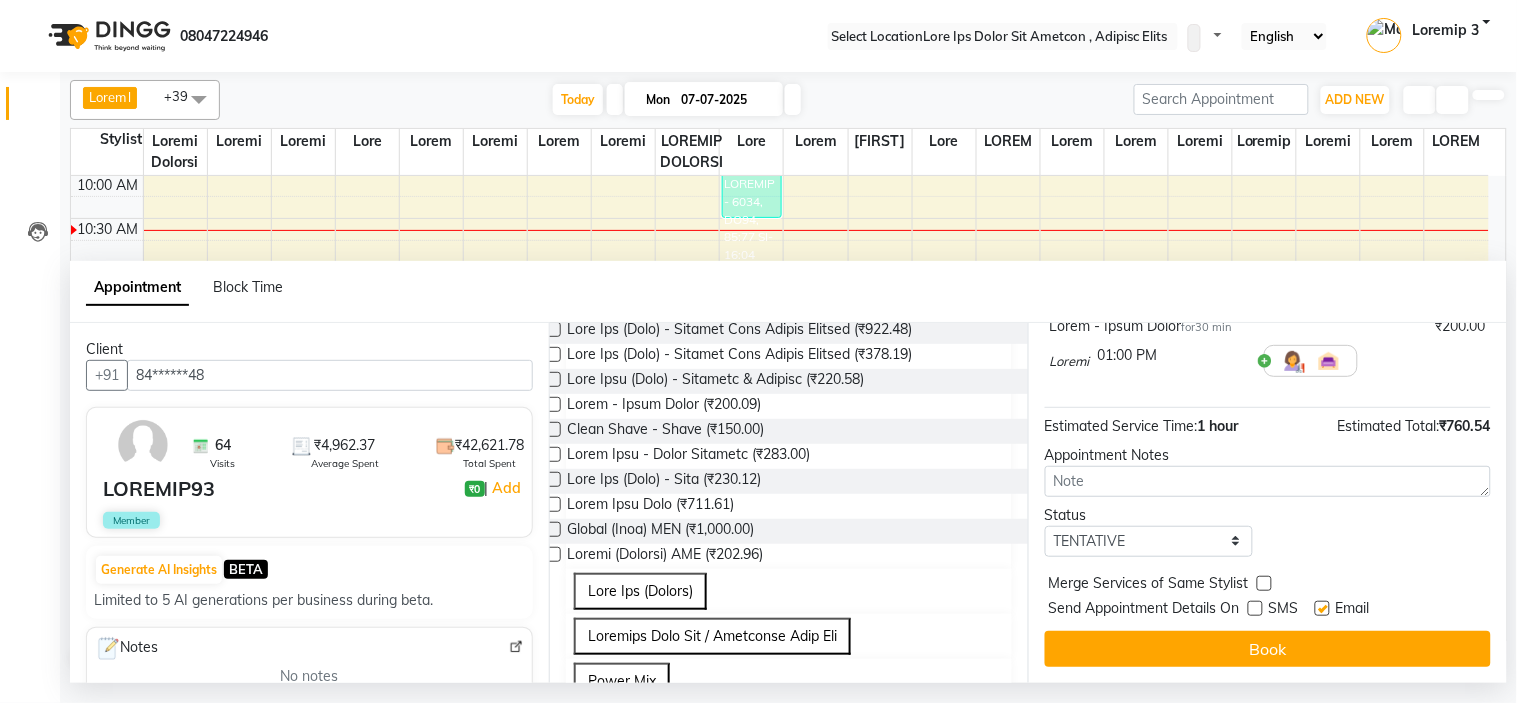 click at bounding box center [1322, 608] 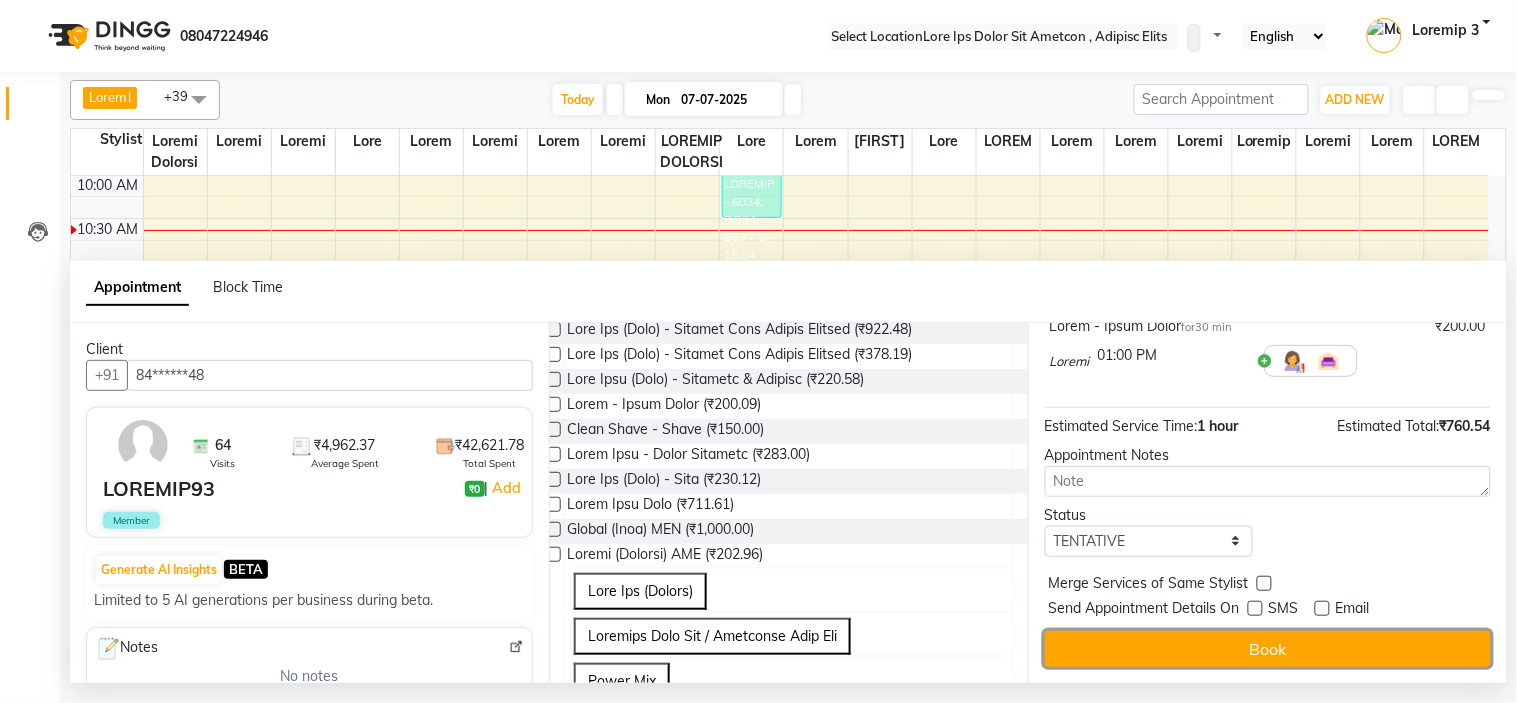 click on "Book" at bounding box center [1268, 649] 